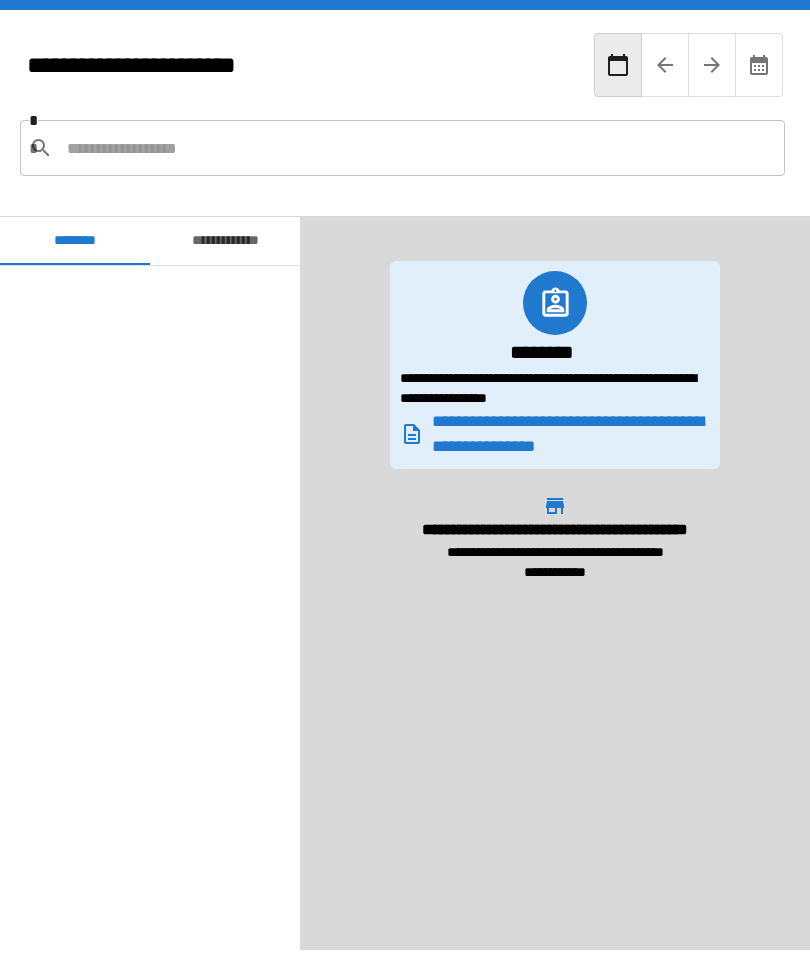 scroll, scrollTop: 0, scrollLeft: 0, axis: both 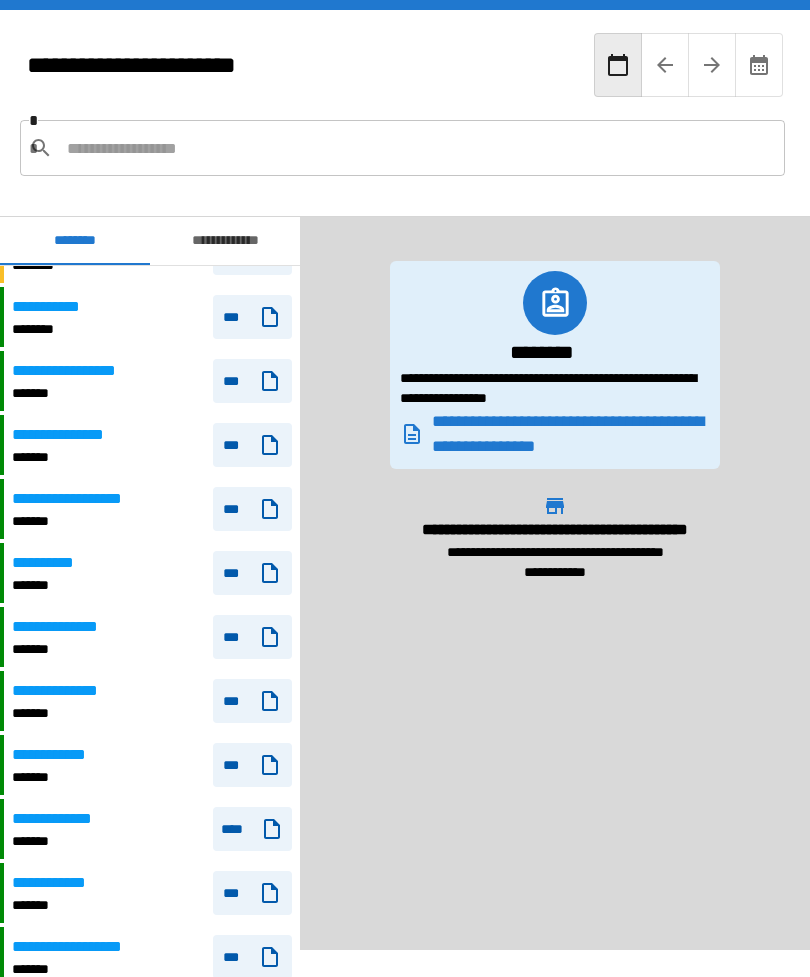 click at bounding box center [418, 148] 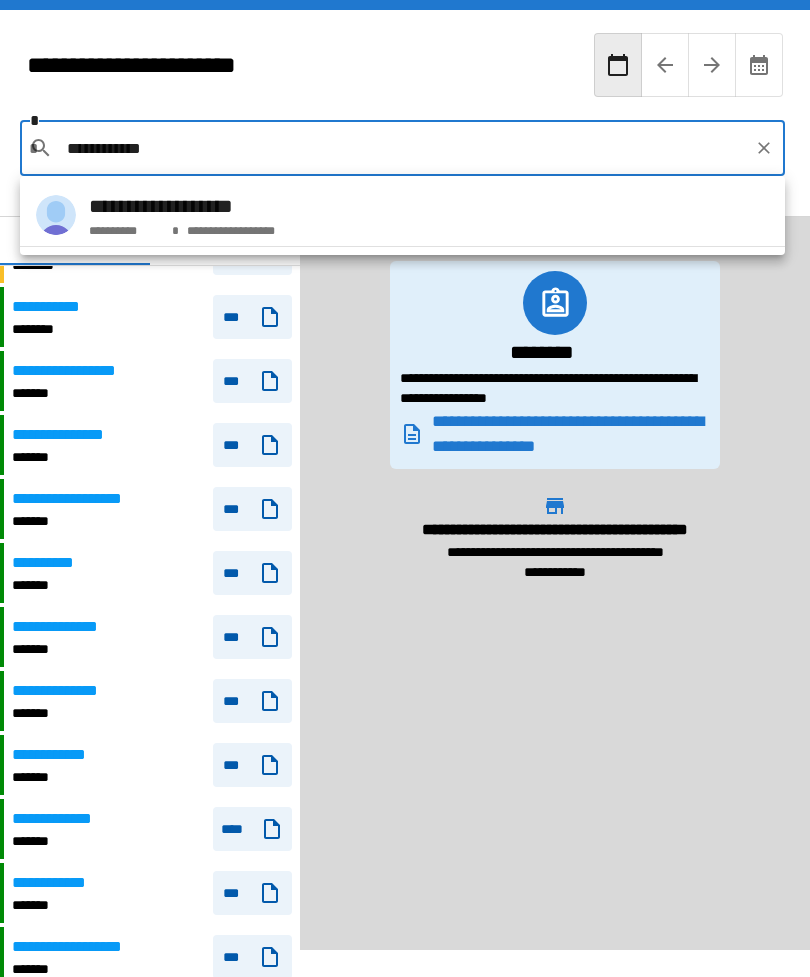 click on "**********" at bounding box center (182, 206) 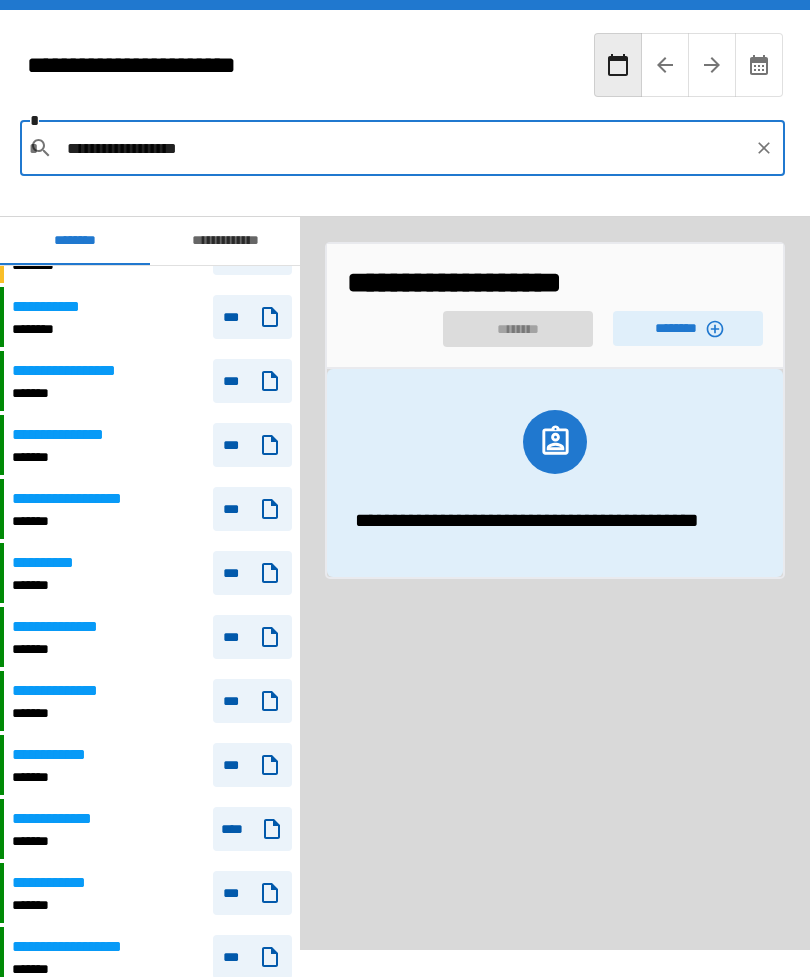 click on "********" at bounding box center (688, 328) 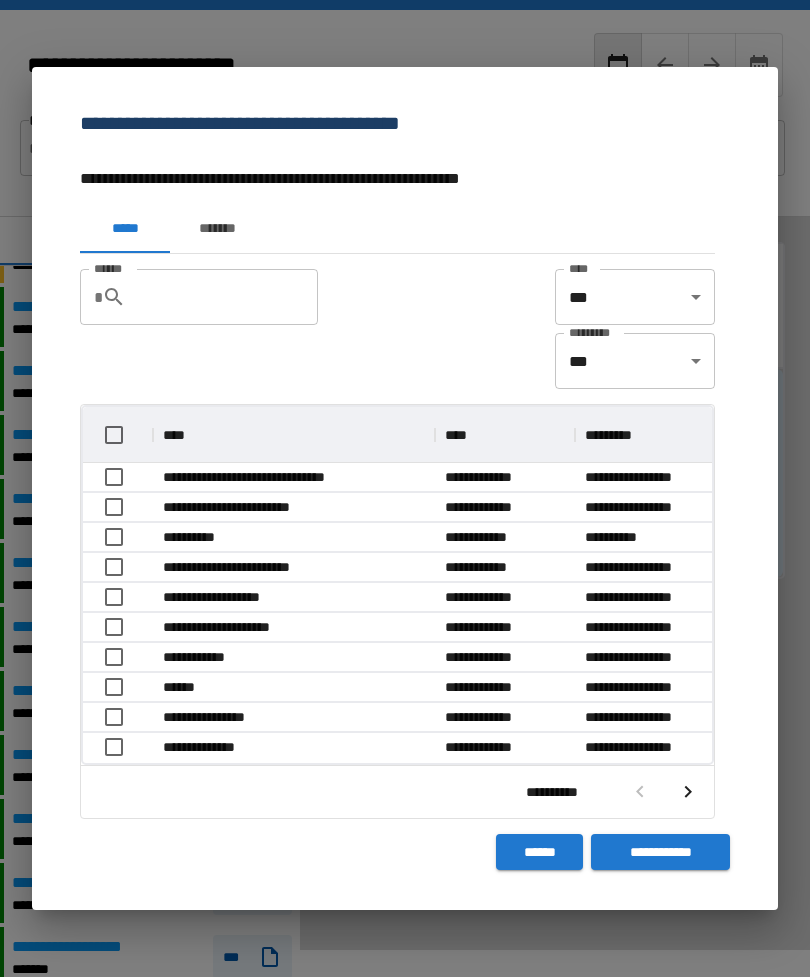 scroll, scrollTop: 116, scrollLeft: 629, axis: both 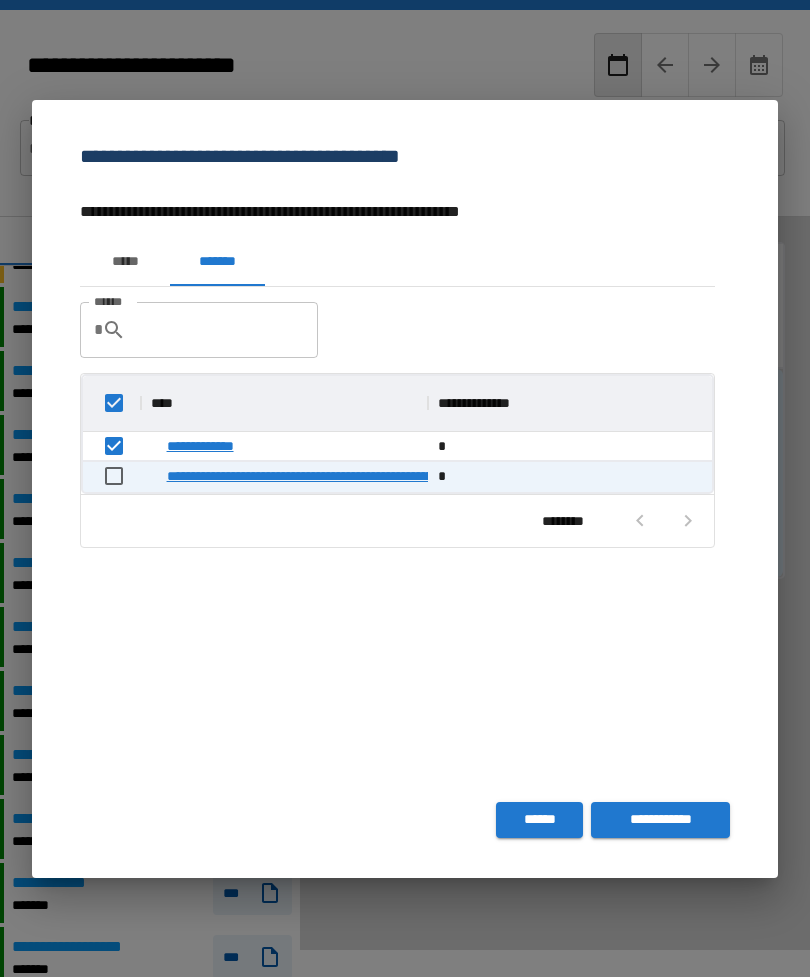 click on "******" at bounding box center [539, 820] 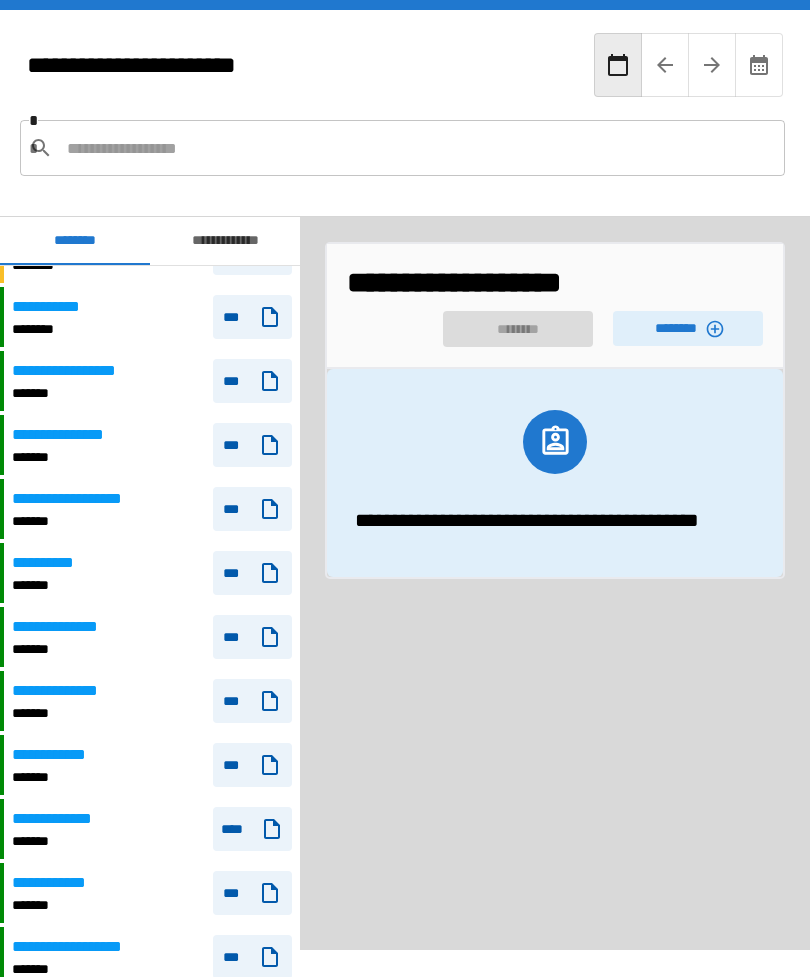 click at bounding box center [418, 148] 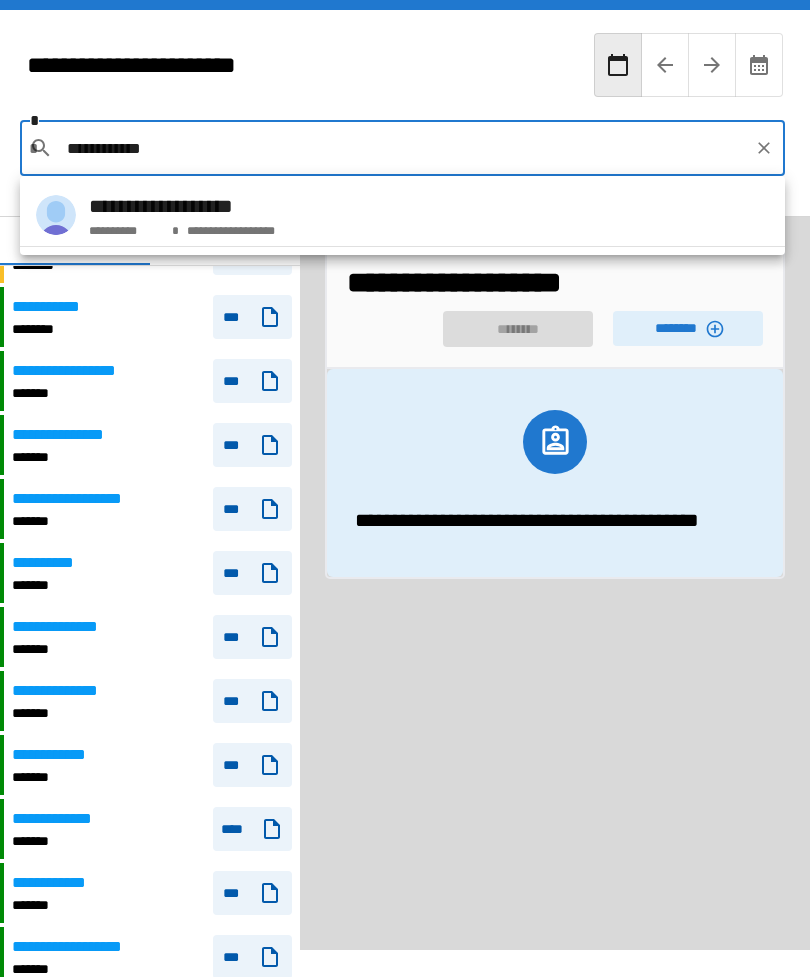 type on "**********" 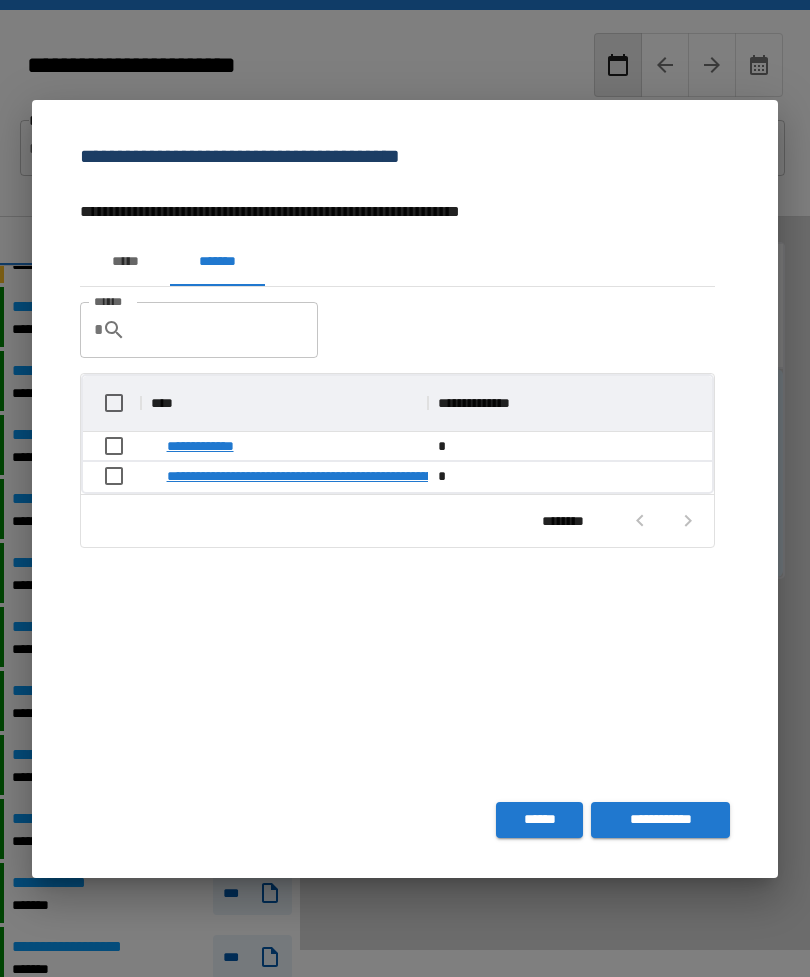 scroll, scrollTop: 116, scrollLeft: 629, axis: both 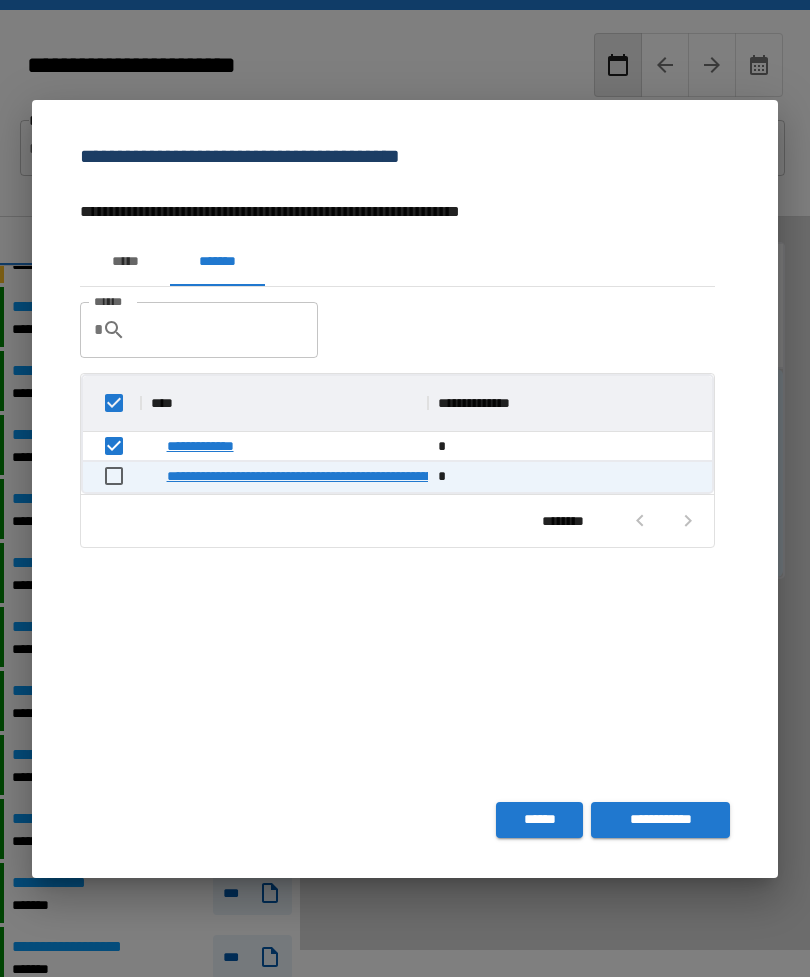 click on "**********" at bounding box center (660, 820) 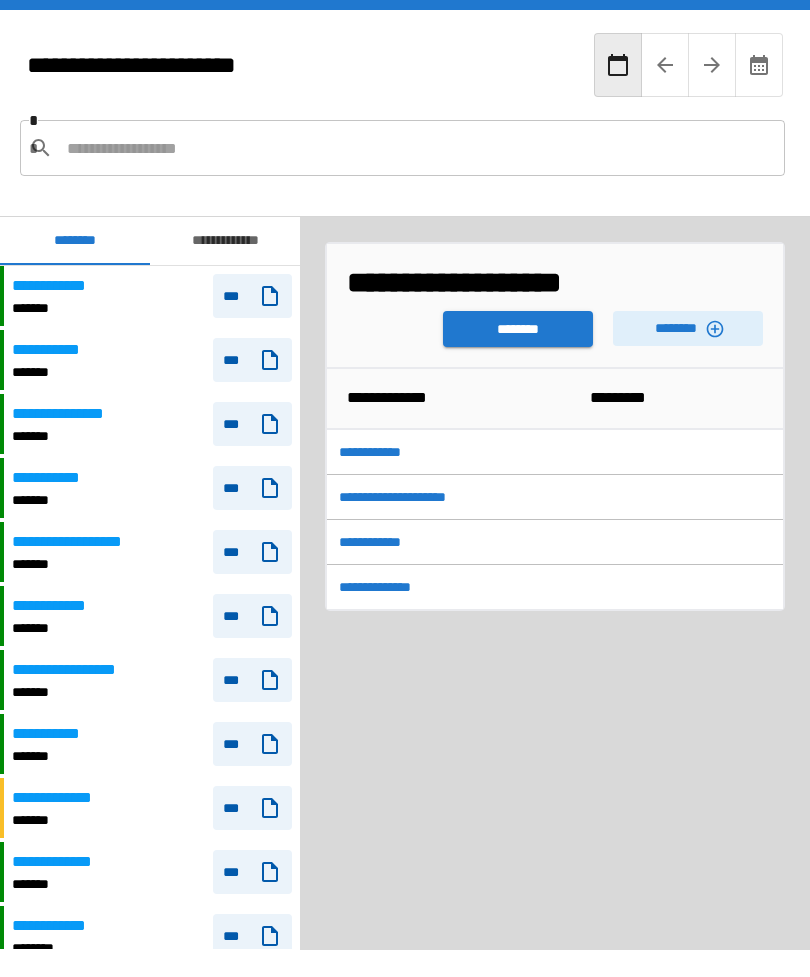 scroll, scrollTop: 1620, scrollLeft: 0, axis: vertical 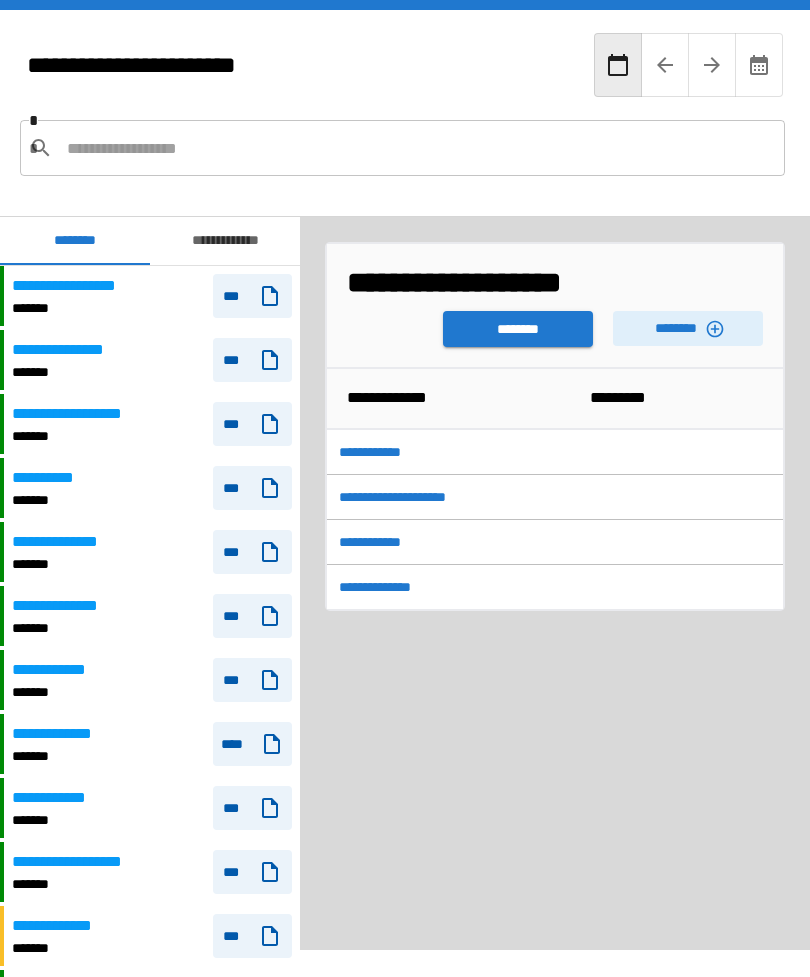 click on "********" at bounding box center (518, 329) 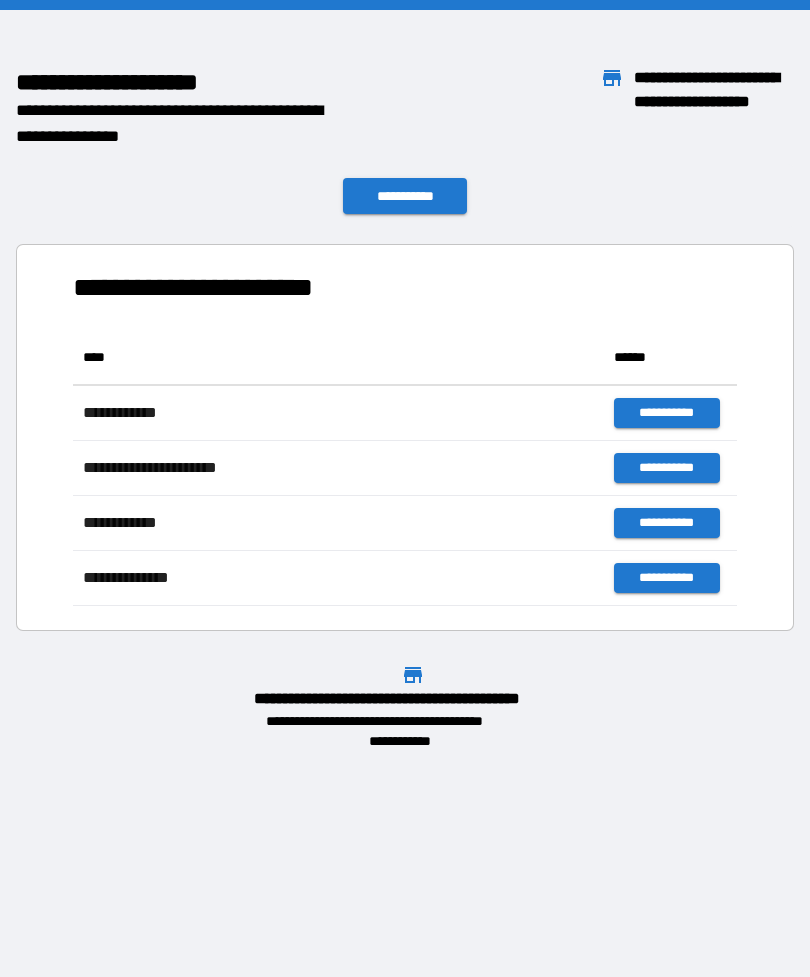 scroll, scrollTop: 276, scrollLeft: 664, axis: both 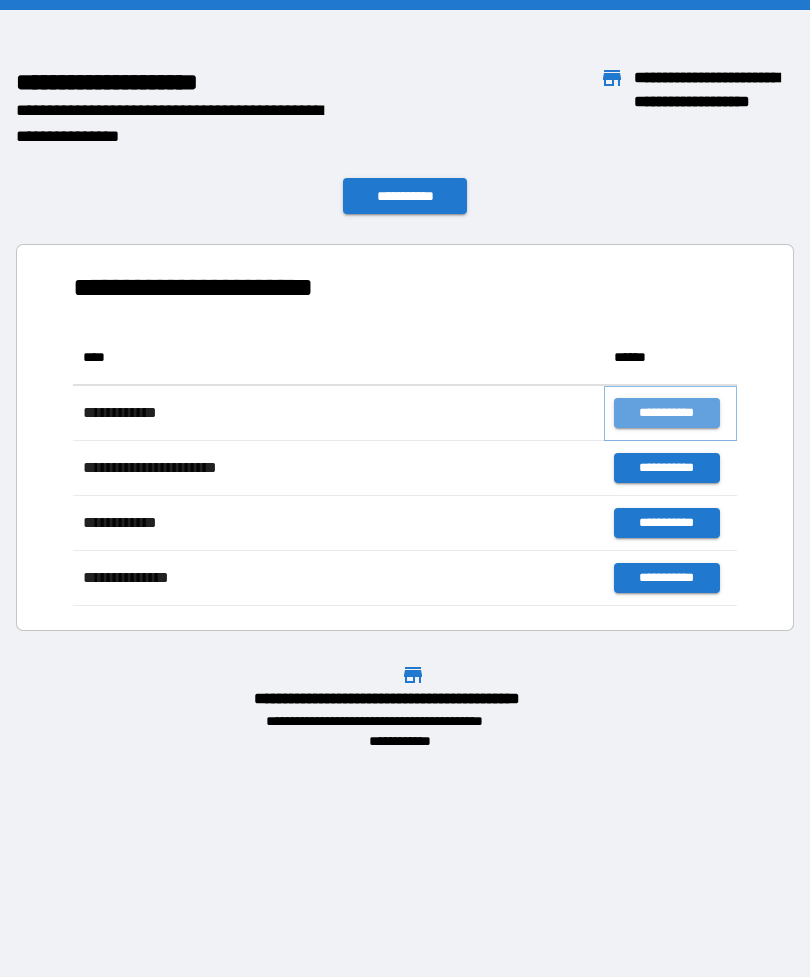 click on "**********" at bounding box center [666, 413] 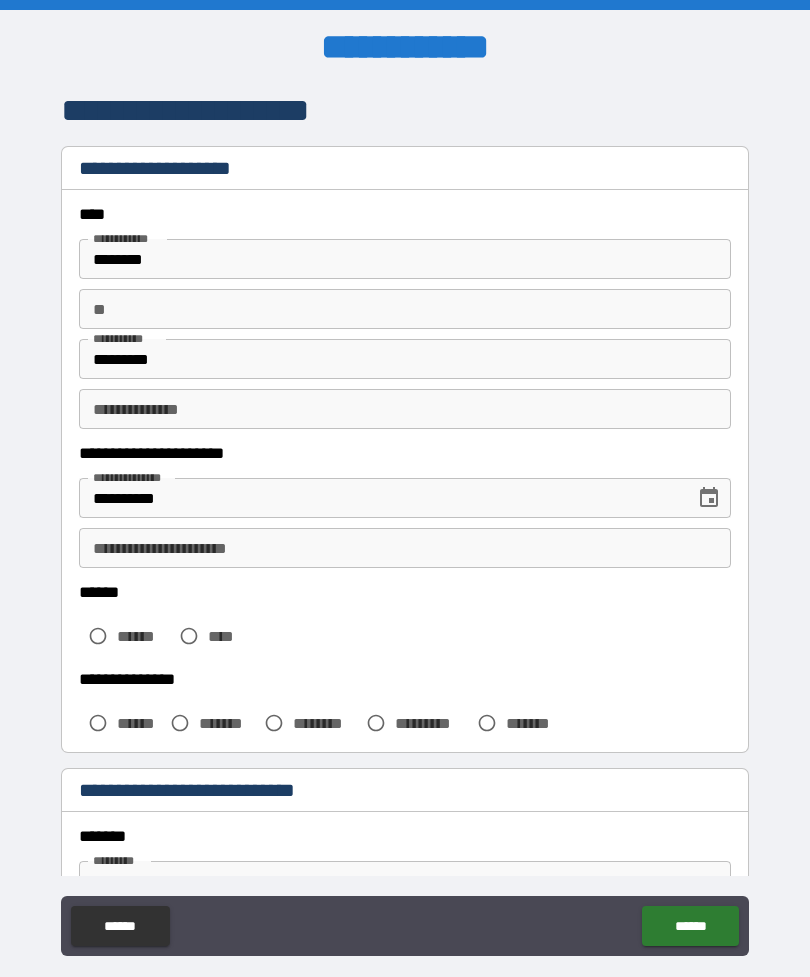 click on "**********" at bounding box center [405, 409] 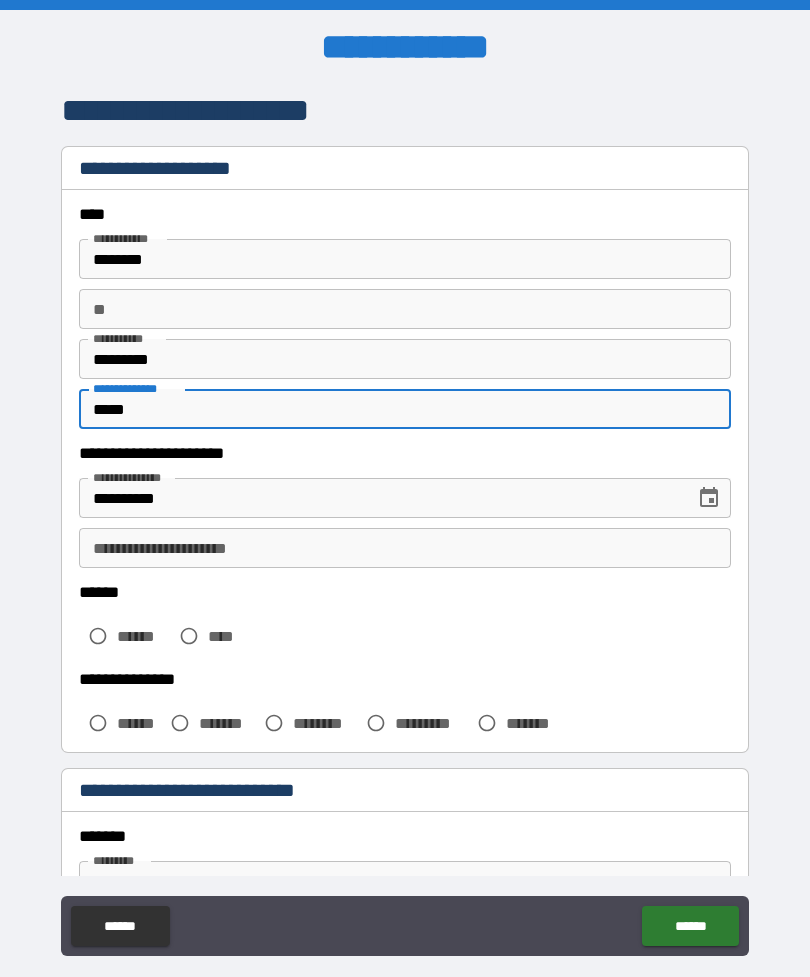type on "*****" 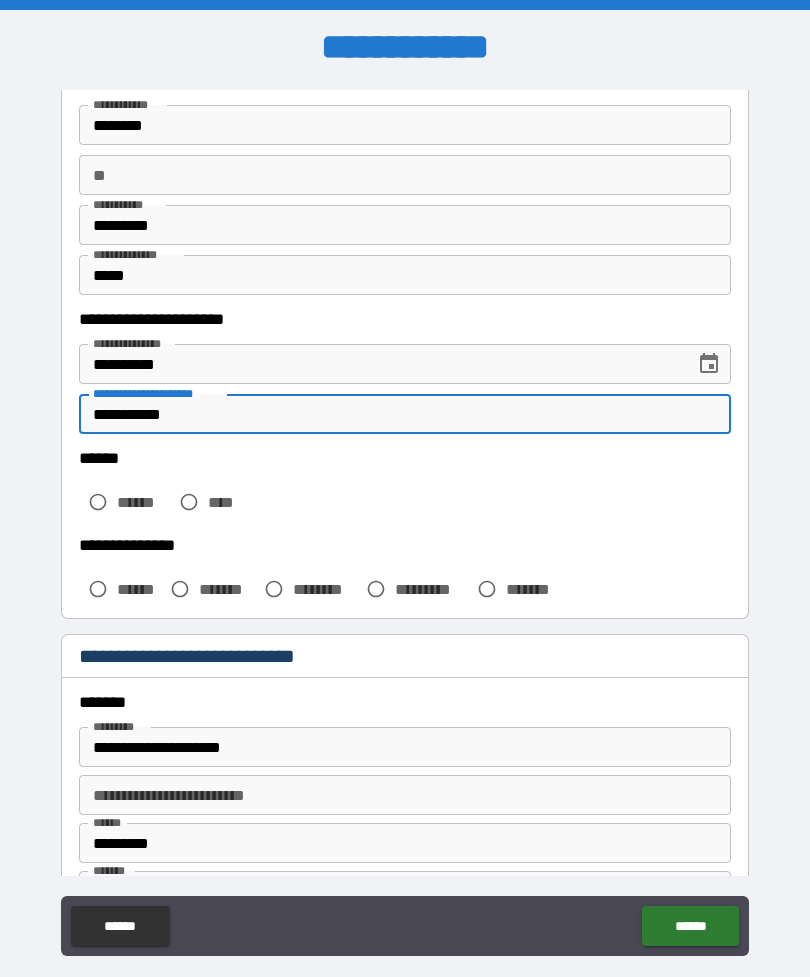 scroll, scrollTop: 136, scrollLeft: 0, axis: vertical 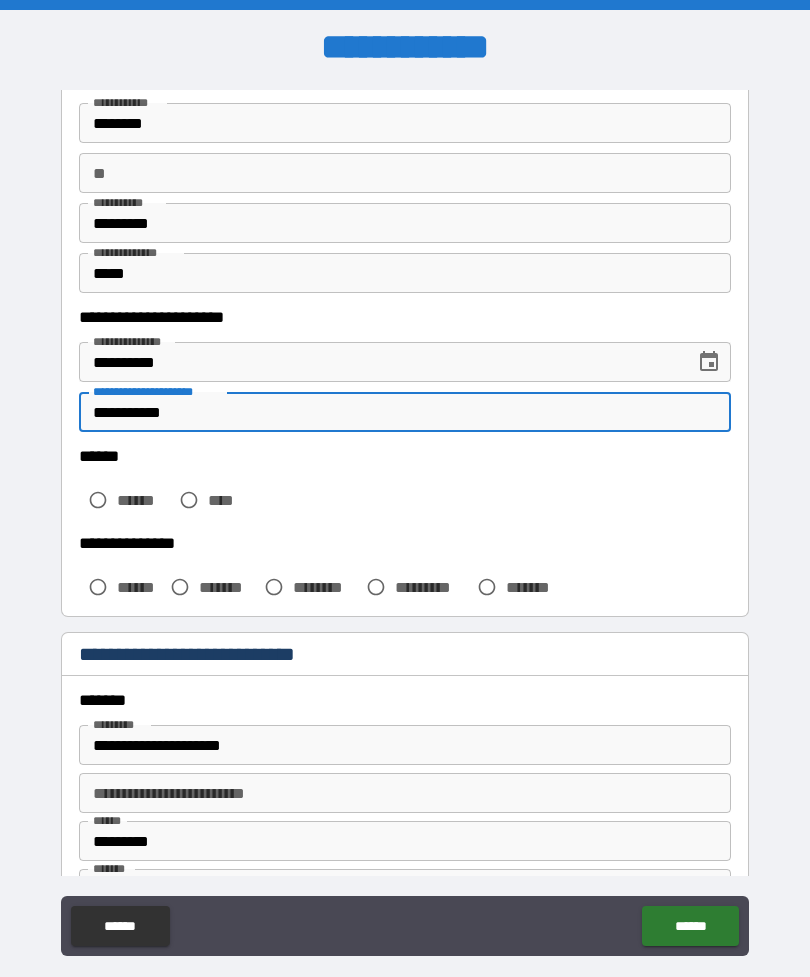 type on "**********" 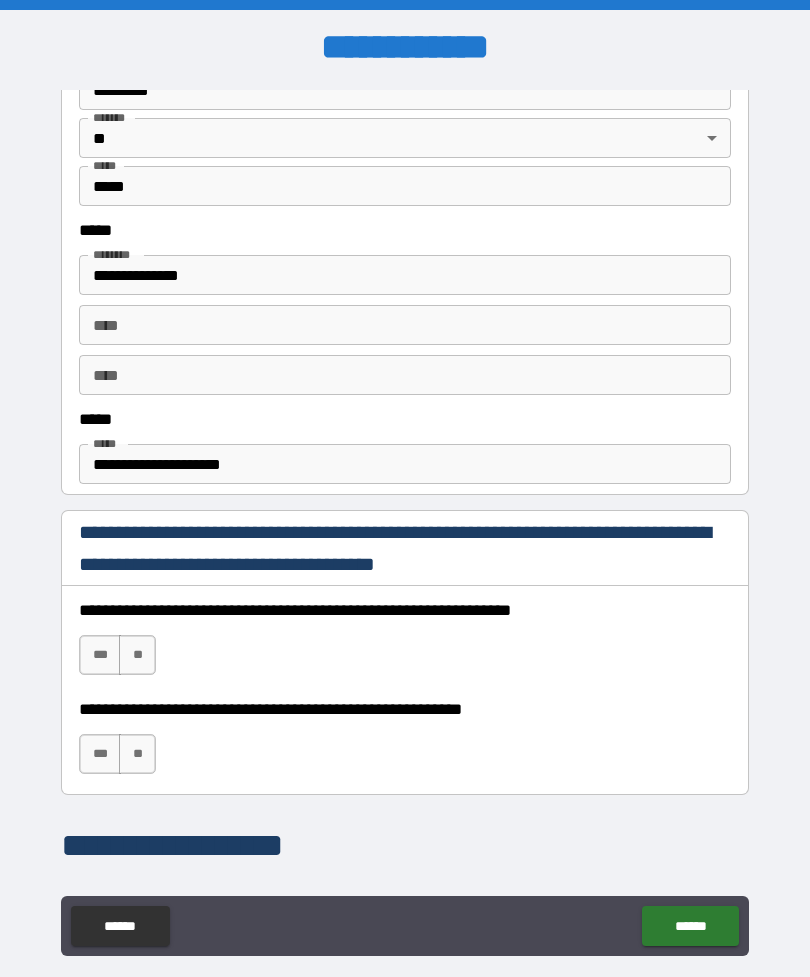 scroll, scrollTop: 897, scrollLeft: 0, axis: vertical 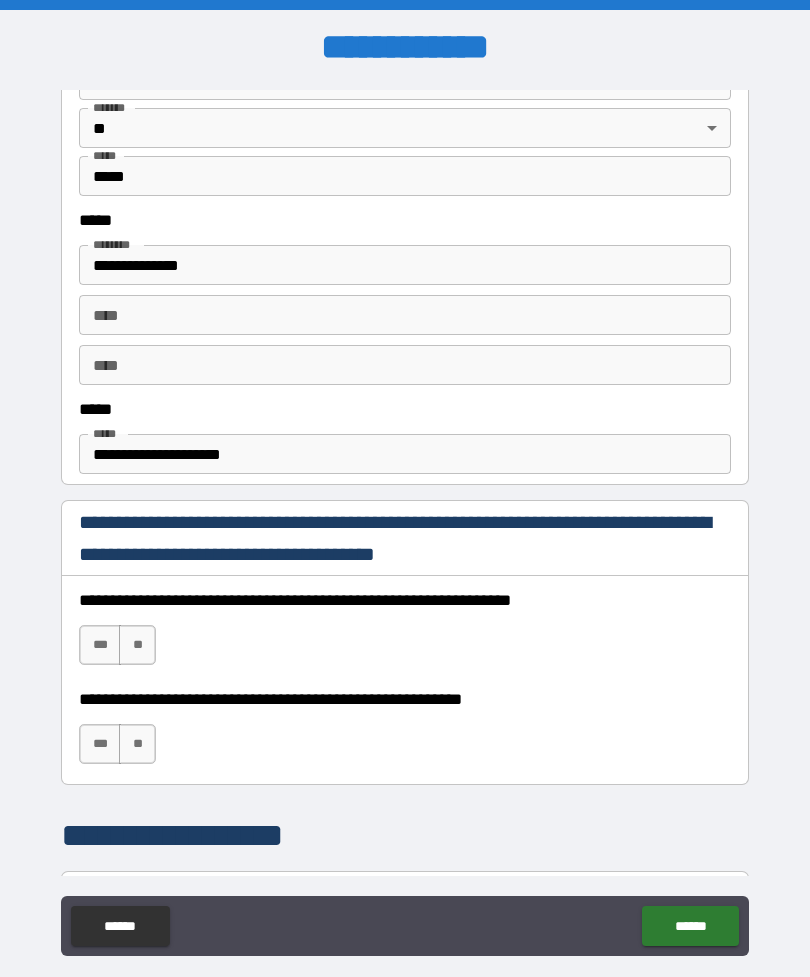 click on "***" at bounding box center (100, 645) 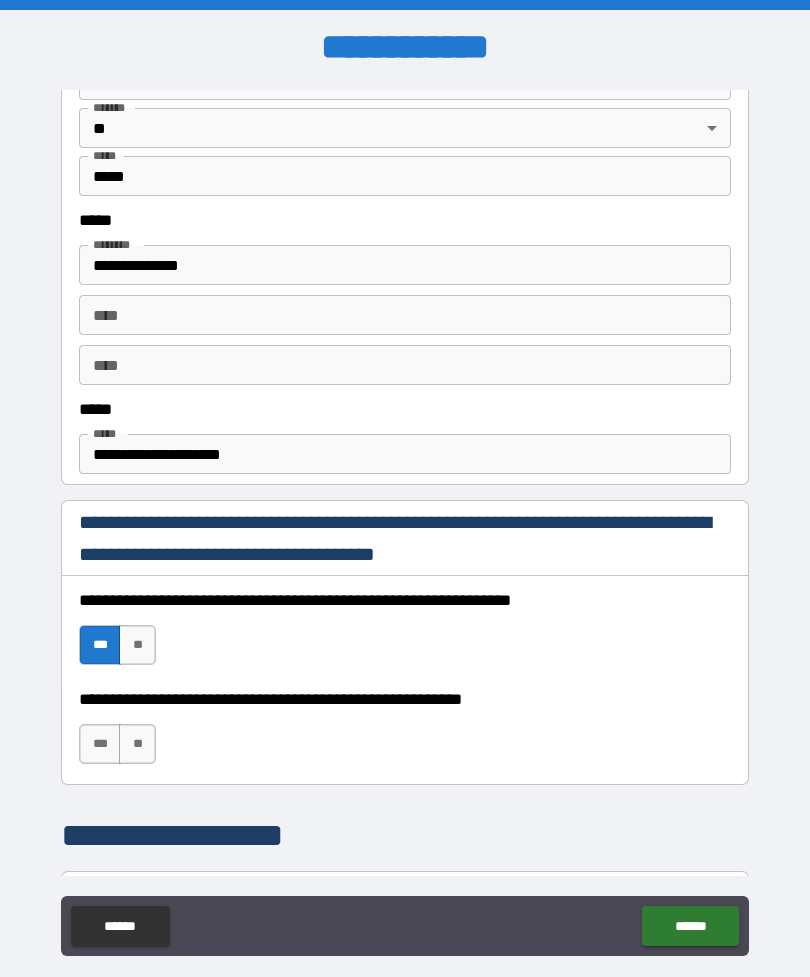 click on "***" at bounding box center (100, 744) 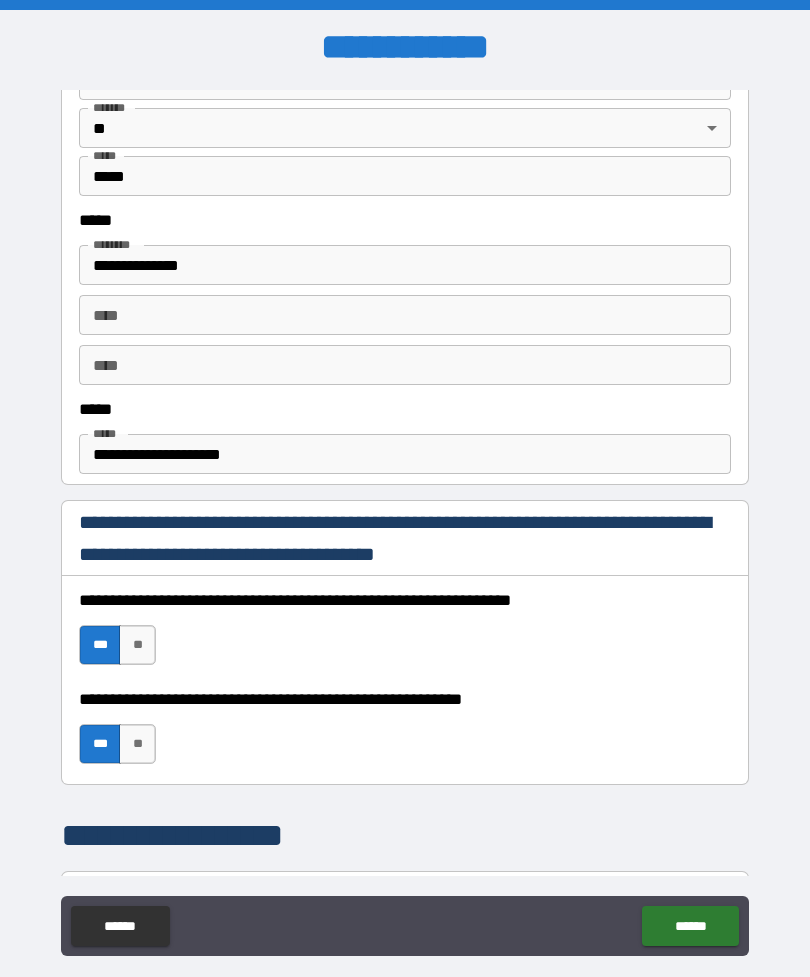 click on "**" at bounding box center [137, 744] 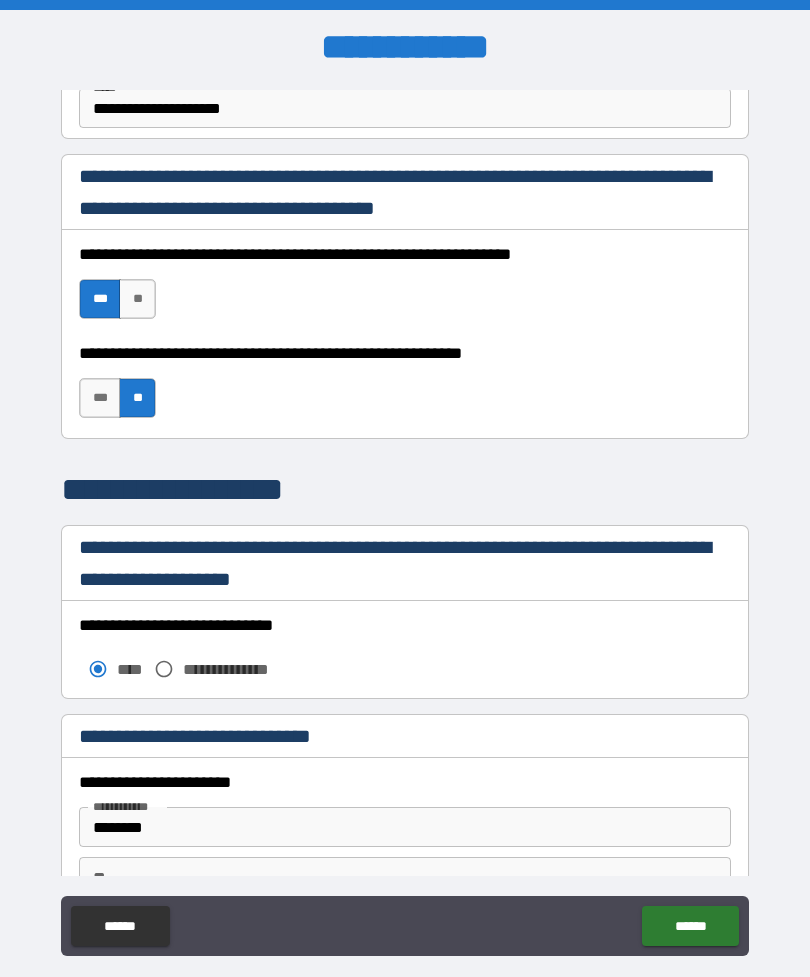 scroll, scrollTop: 1244, scrollLeft: 0, axis: vertical 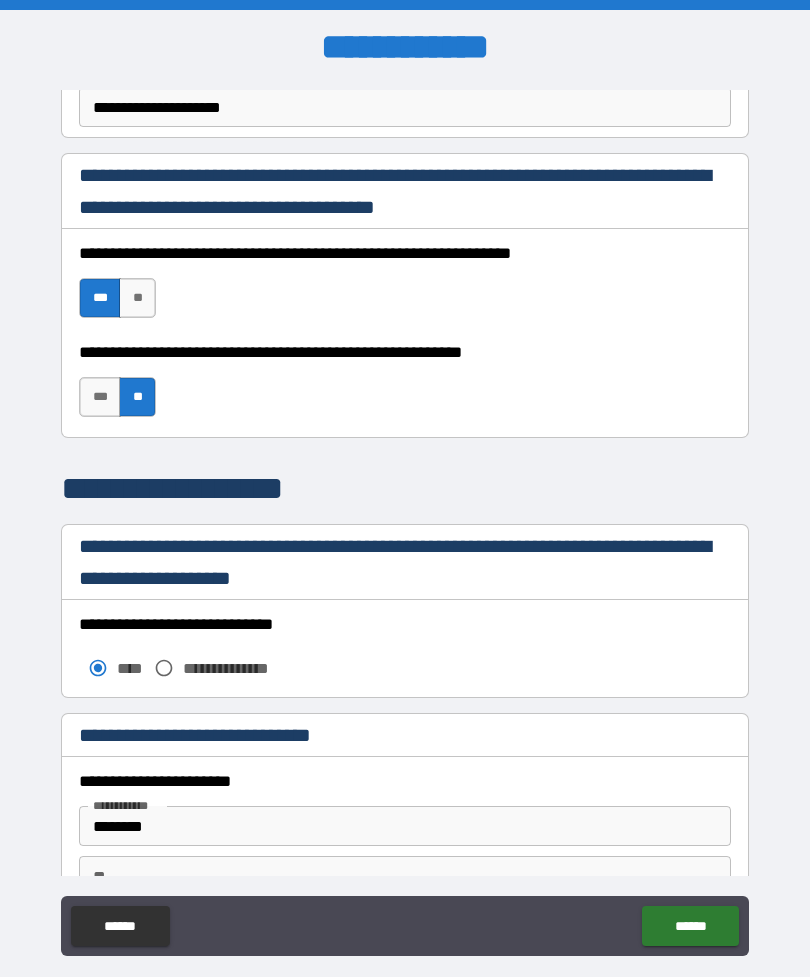click on "***" at bounding box center (100, 397) 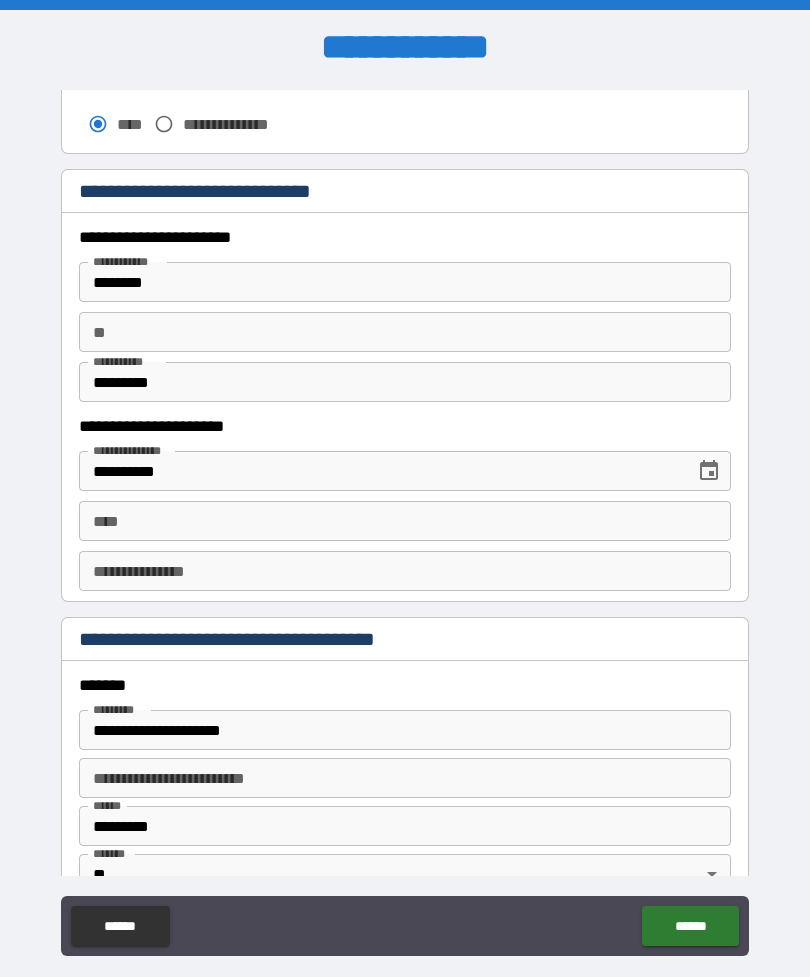 scroll, scrollTop: 1749, scrollLeft: 0, axis: vertical 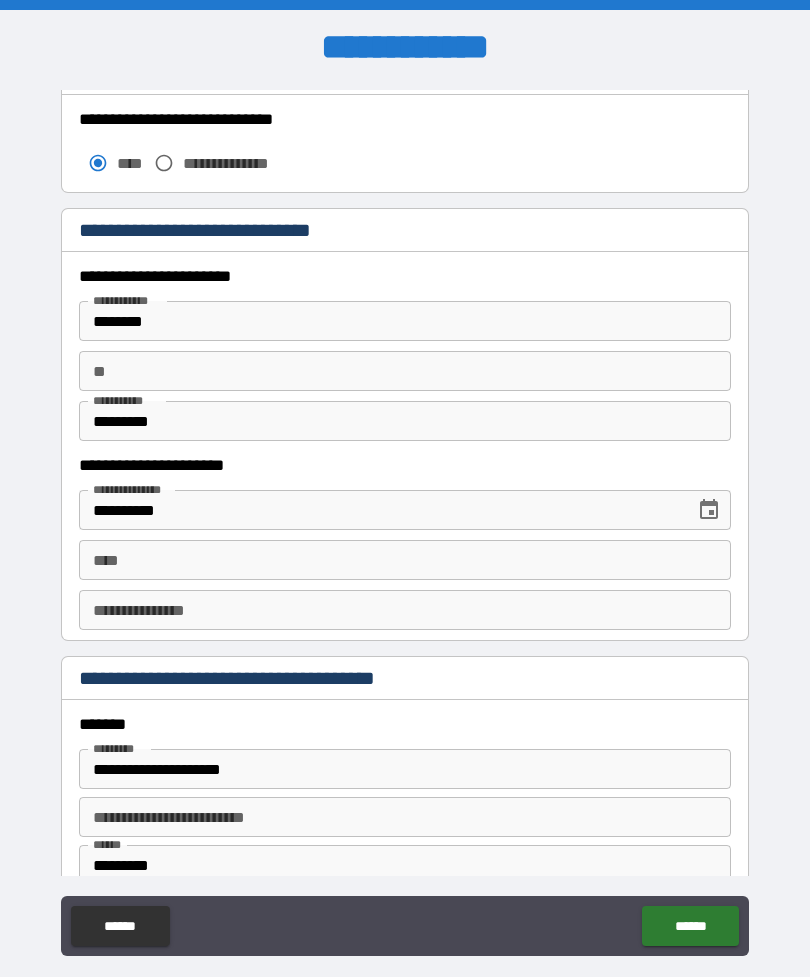 click on "****" at bounding box center (405, 560) 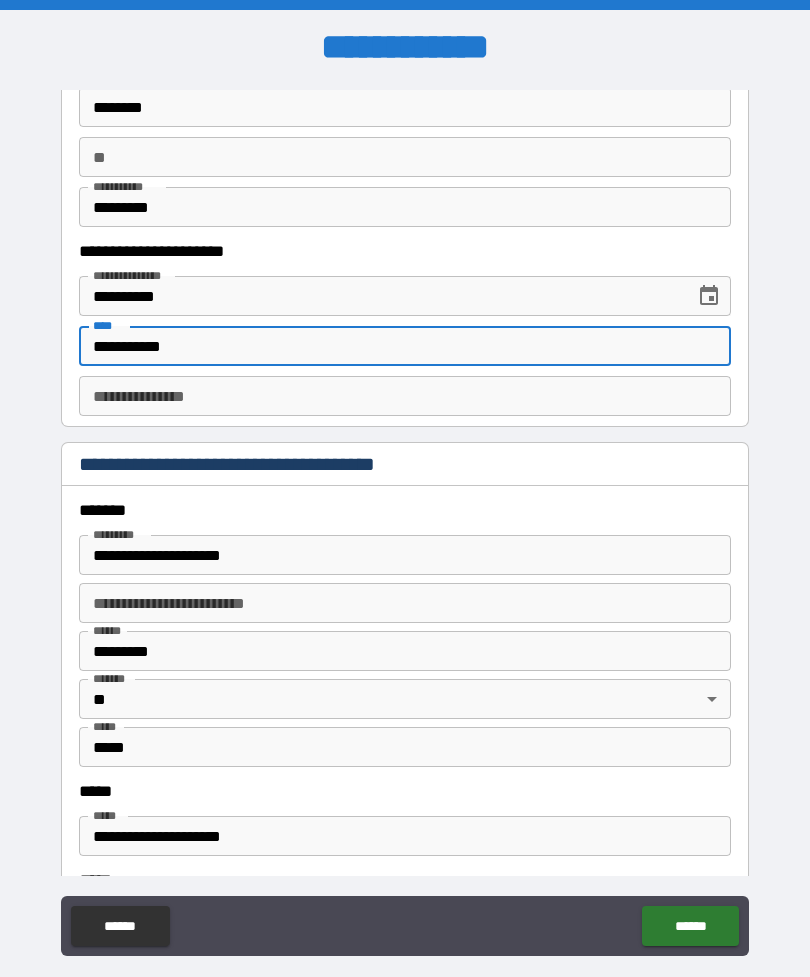scroll, scrollTop: 1971, scrollLeft: 0, axis: vertical 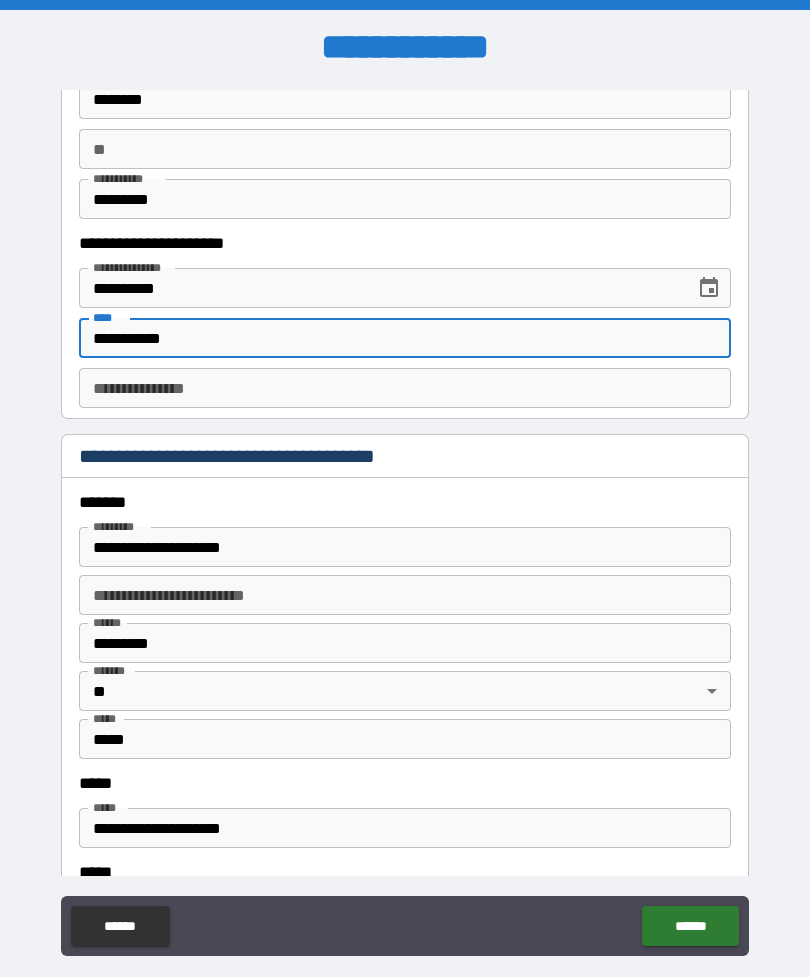 type on "**********" 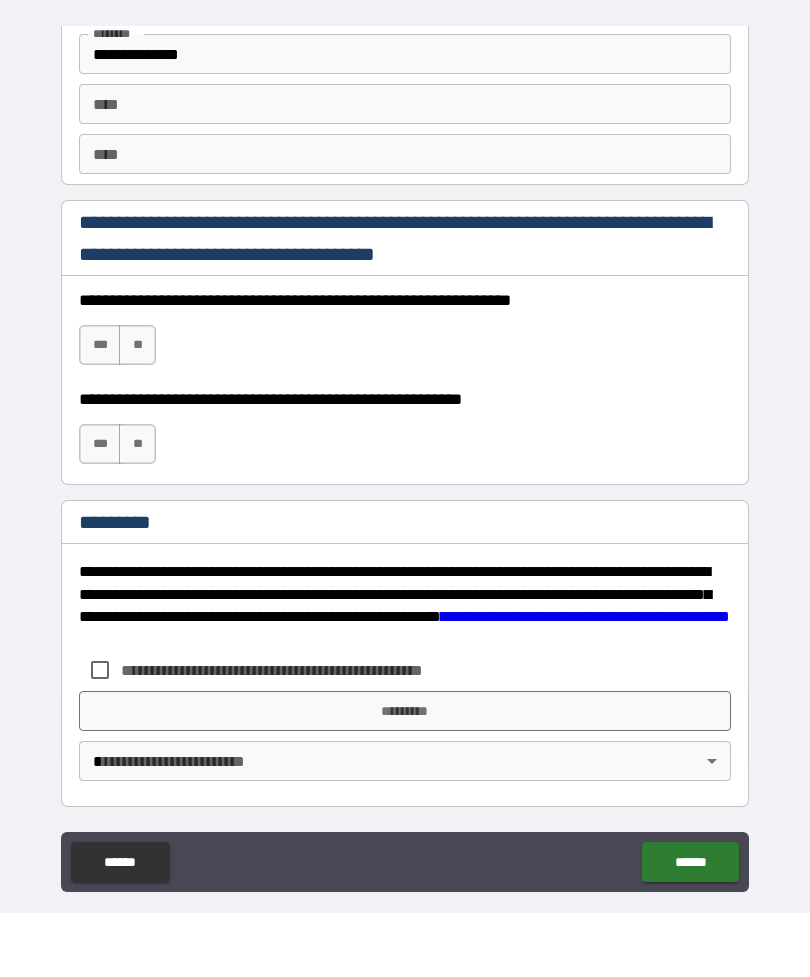 scroll, scrollTop: 2770, scrollLeft: 0, axis: vertical 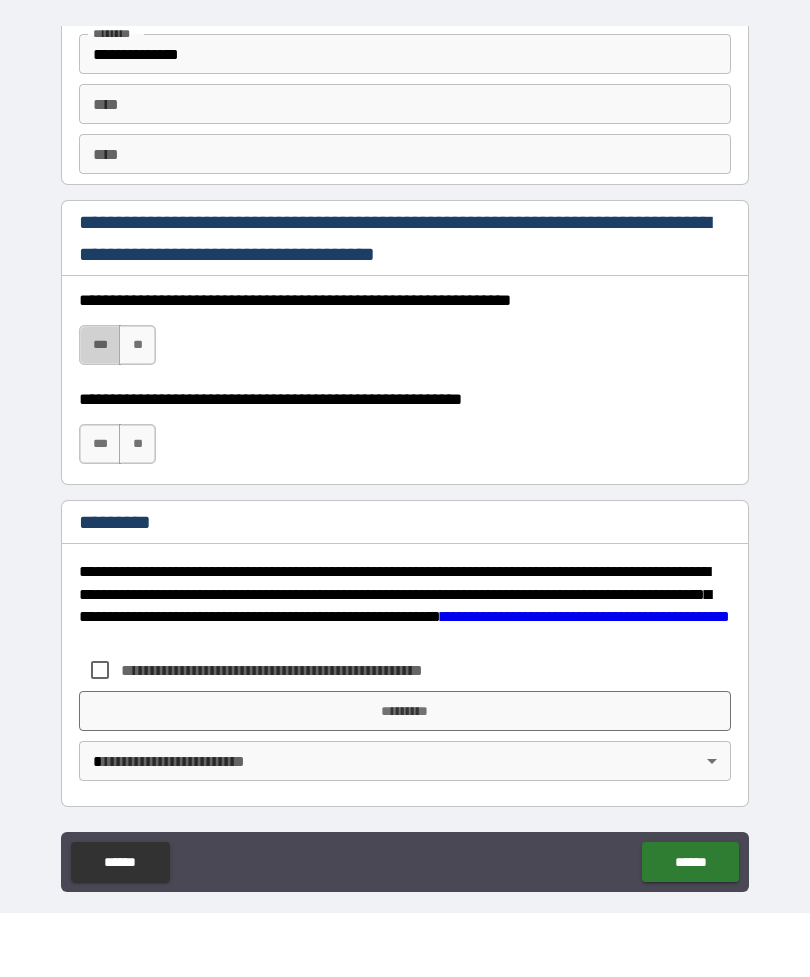 click on "***" at bounding box center [100, 409] 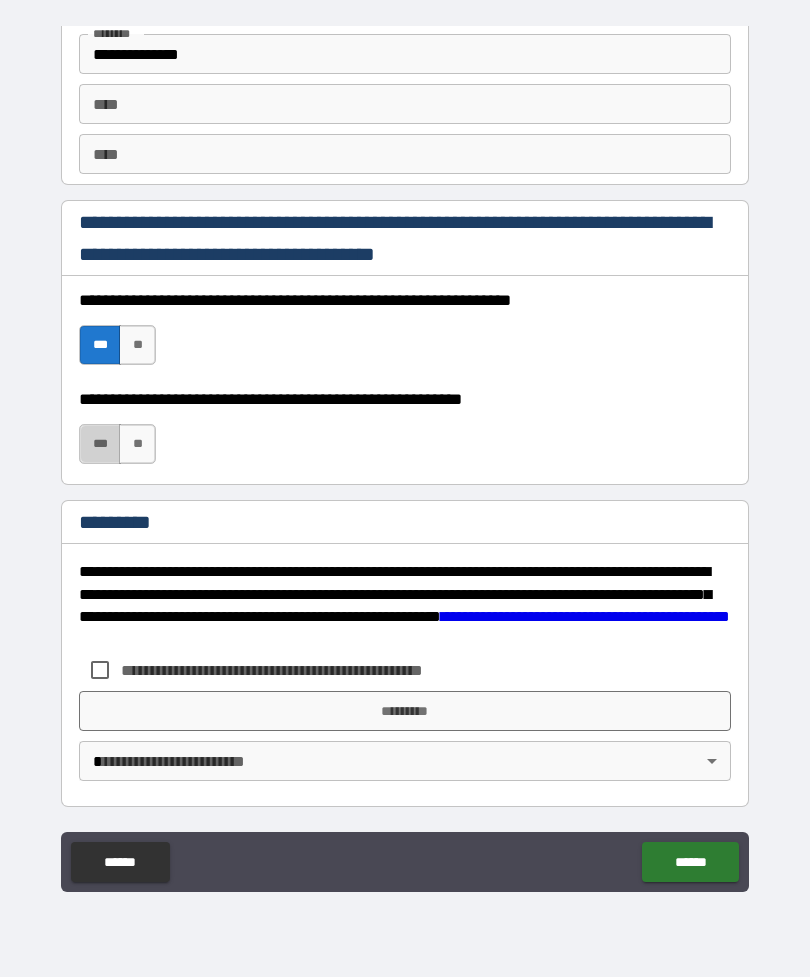 click on "***" at bounding box center [100, 444] 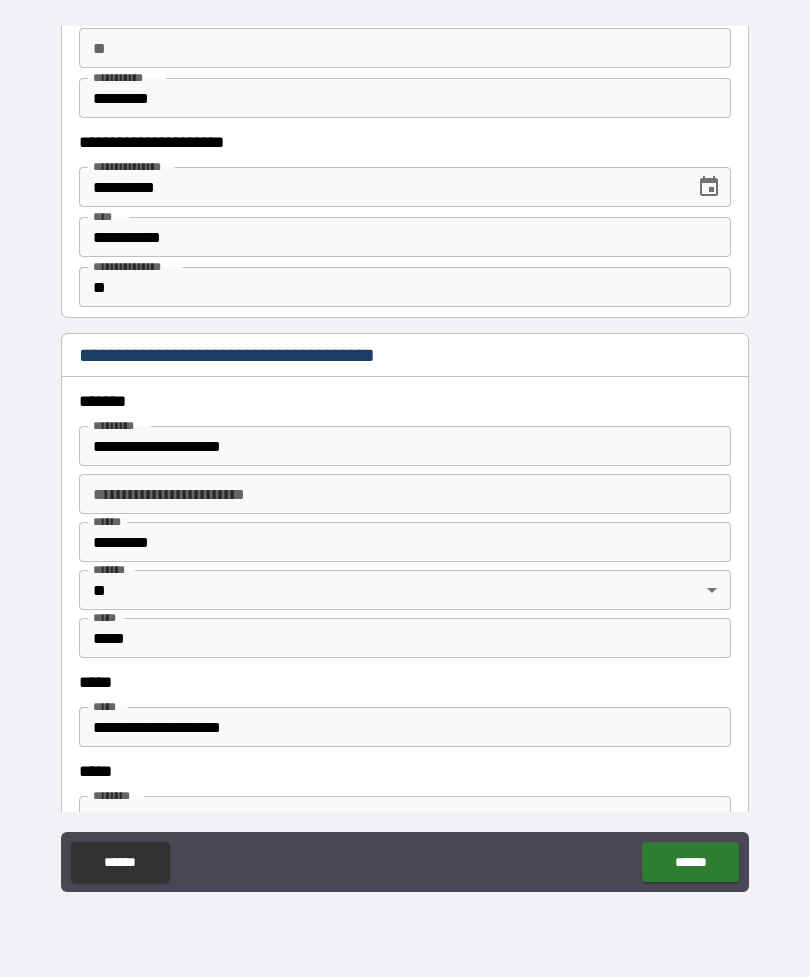 scroll, scrollTop: 2005, scrollLeft: 0, axis: vertical 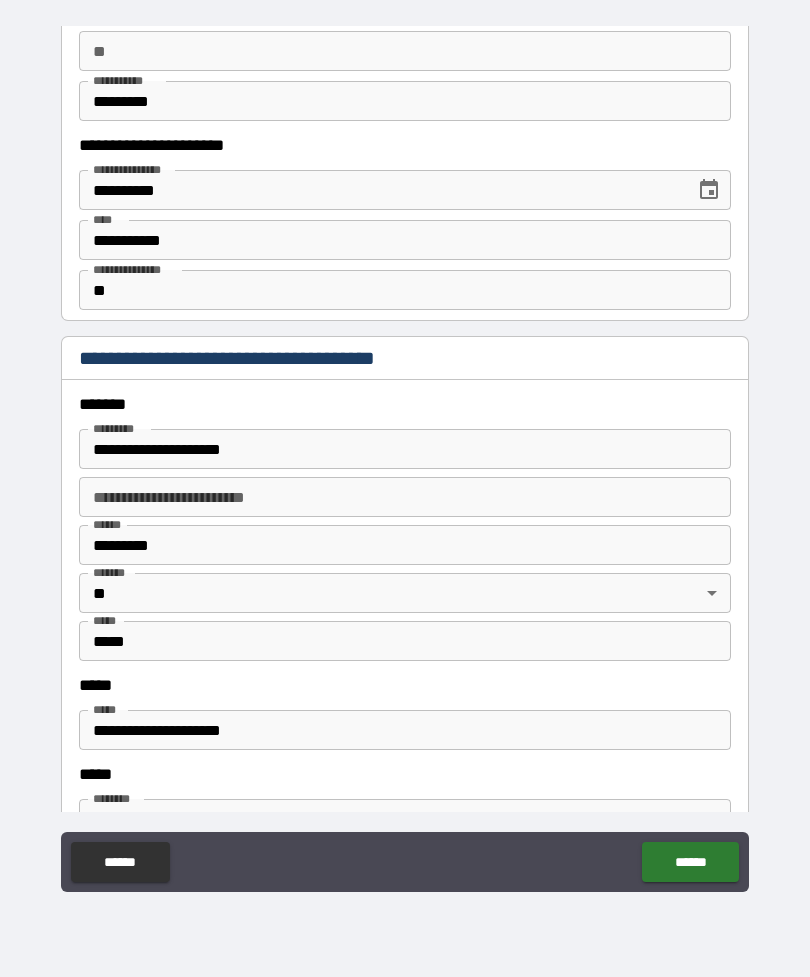 click on "**" at bounding box center (405, 290) 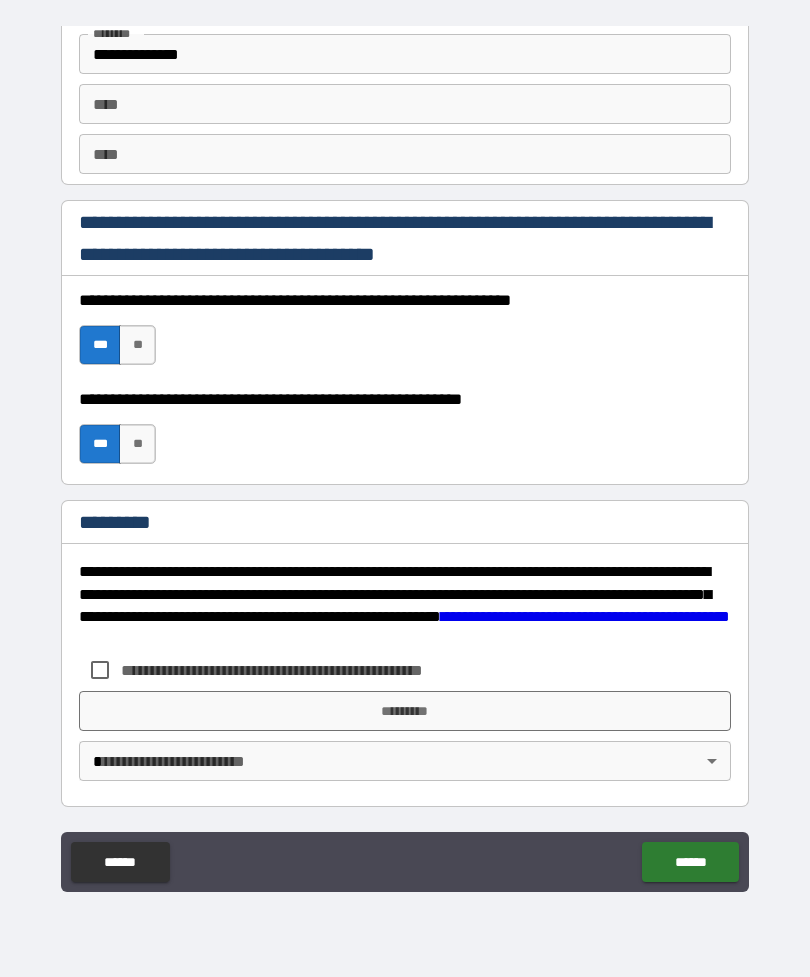 scroll, scrollTop: 2770, scrollLeft: 0, axis: vertical 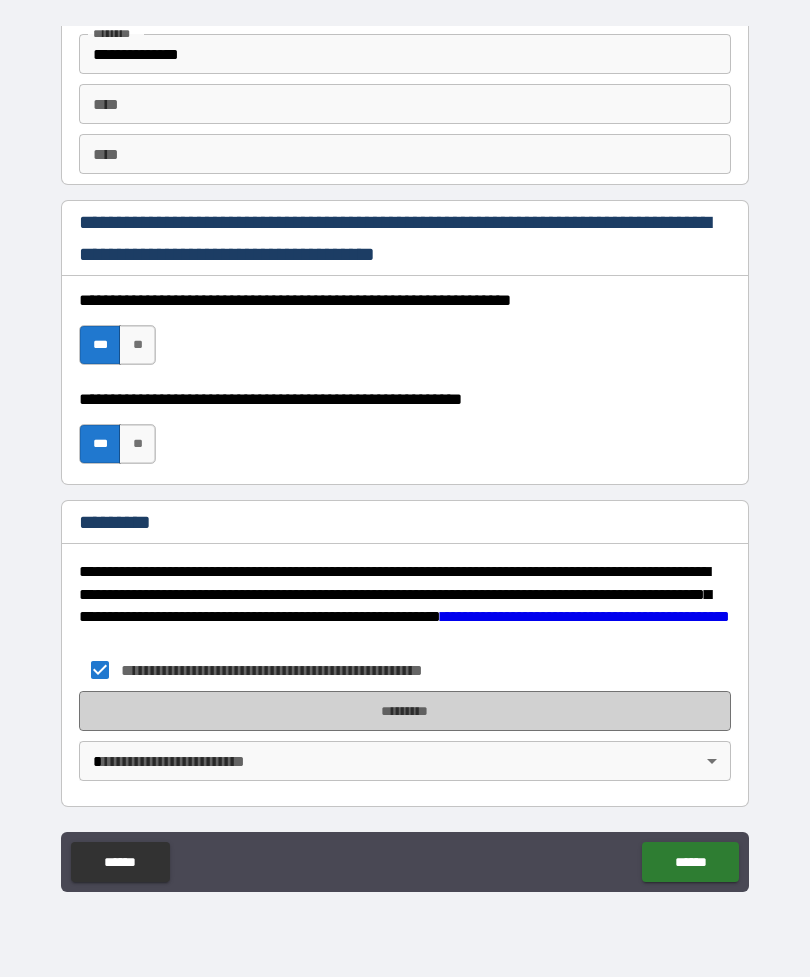 click on "*********" at bounding box center [405, 711] 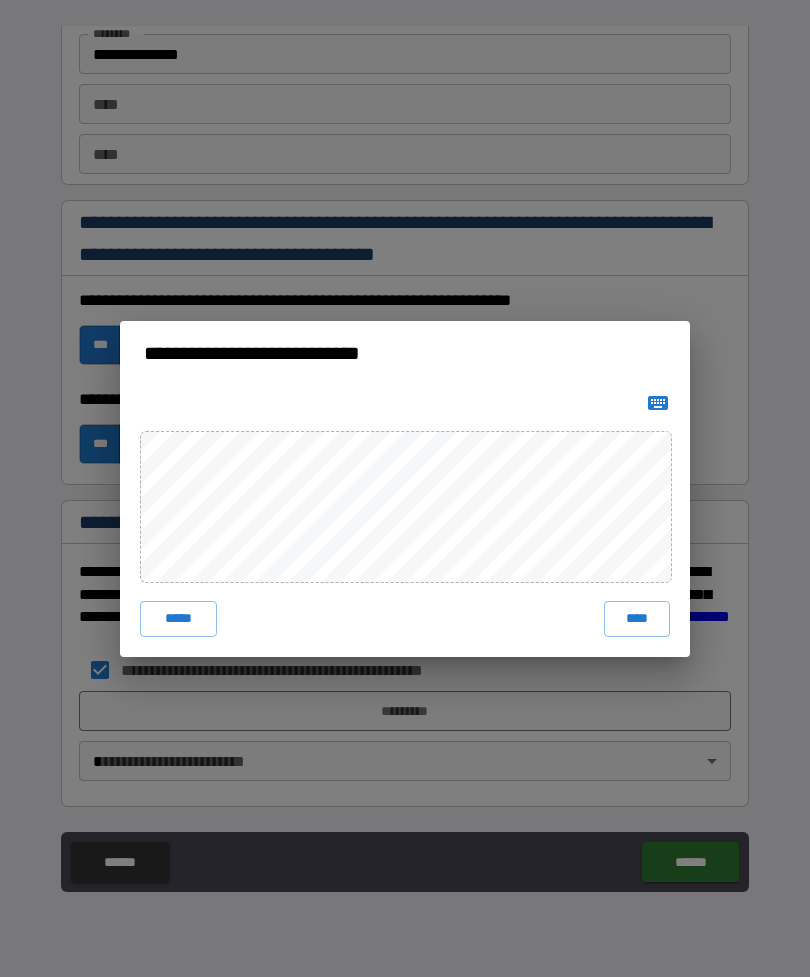 click on "****" at bounding box center (637, 619) 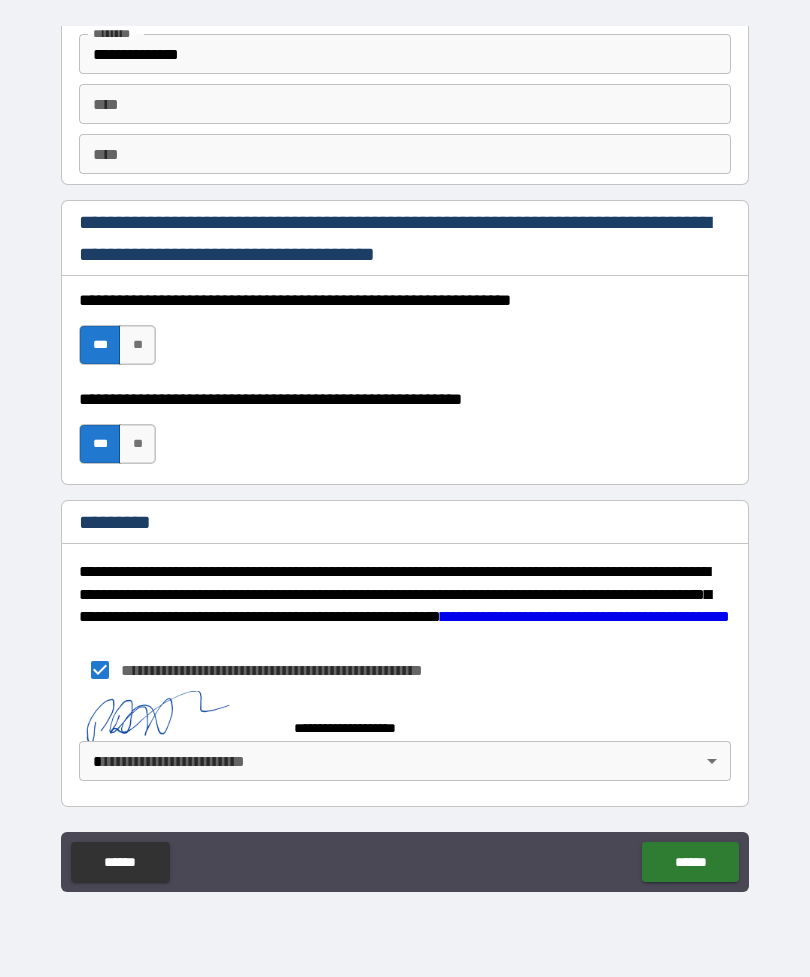 scroll, scrollTop: 2760, scrollLeft: 0, axis: vertical 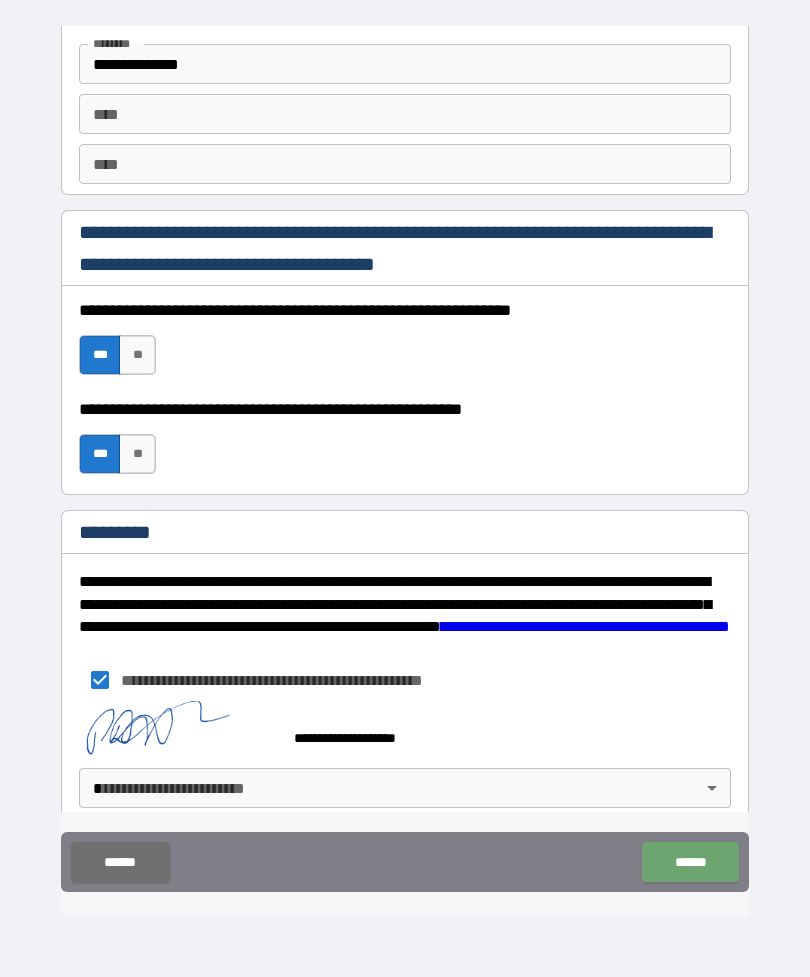 click on "******" at bounding box center (690, 862) 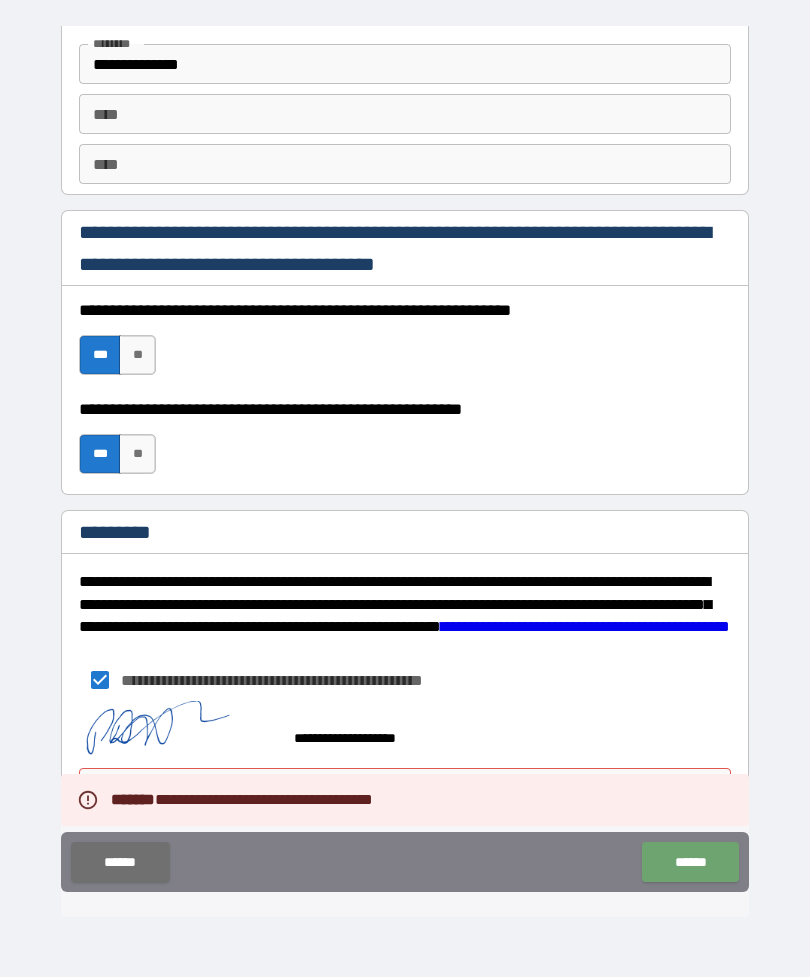 click on "******" at bounding box center (690, 862) 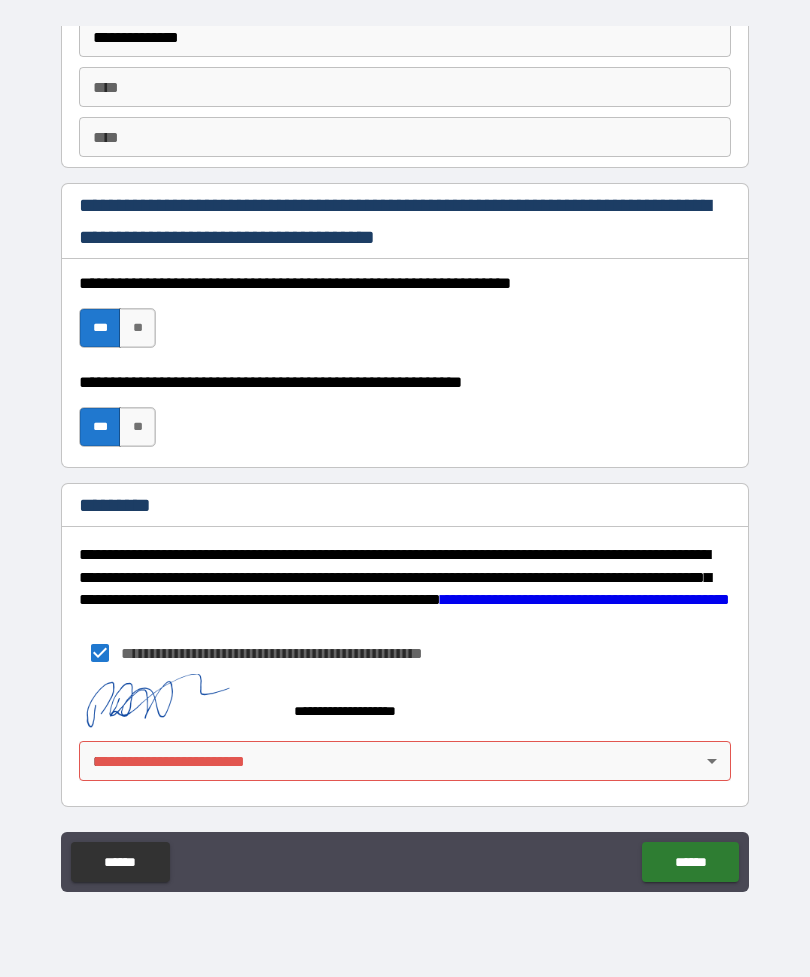 scroll, scrollTop: 2787, scrollLeft: 0, axis: vertical 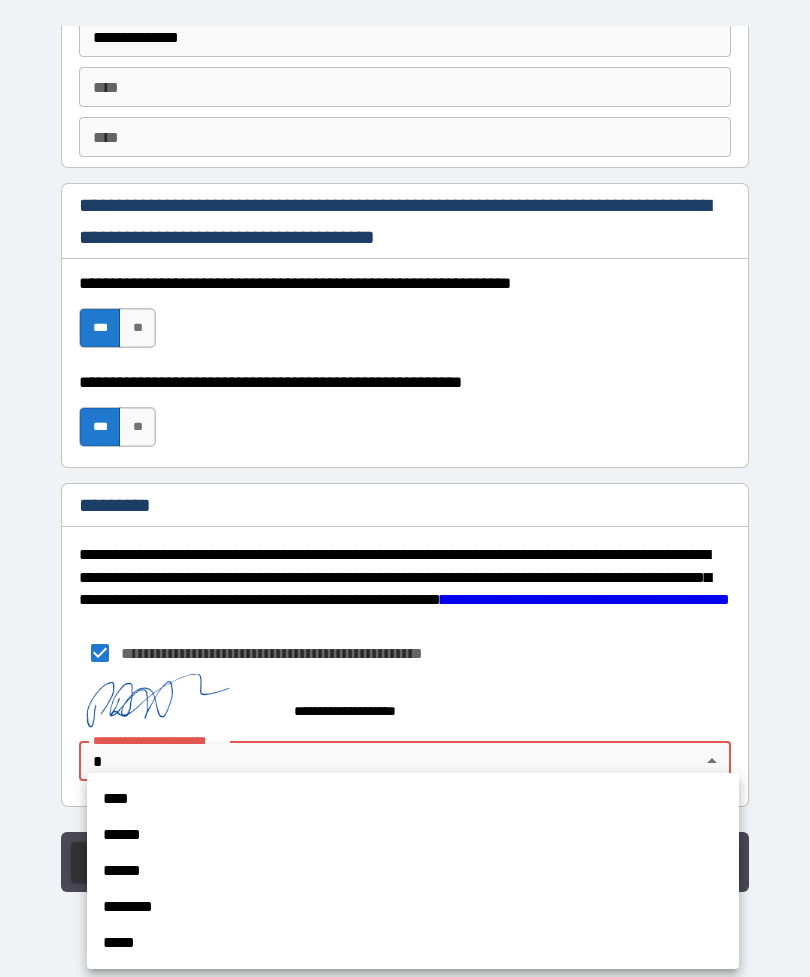 click on "****" at bounding box center [413, 799] 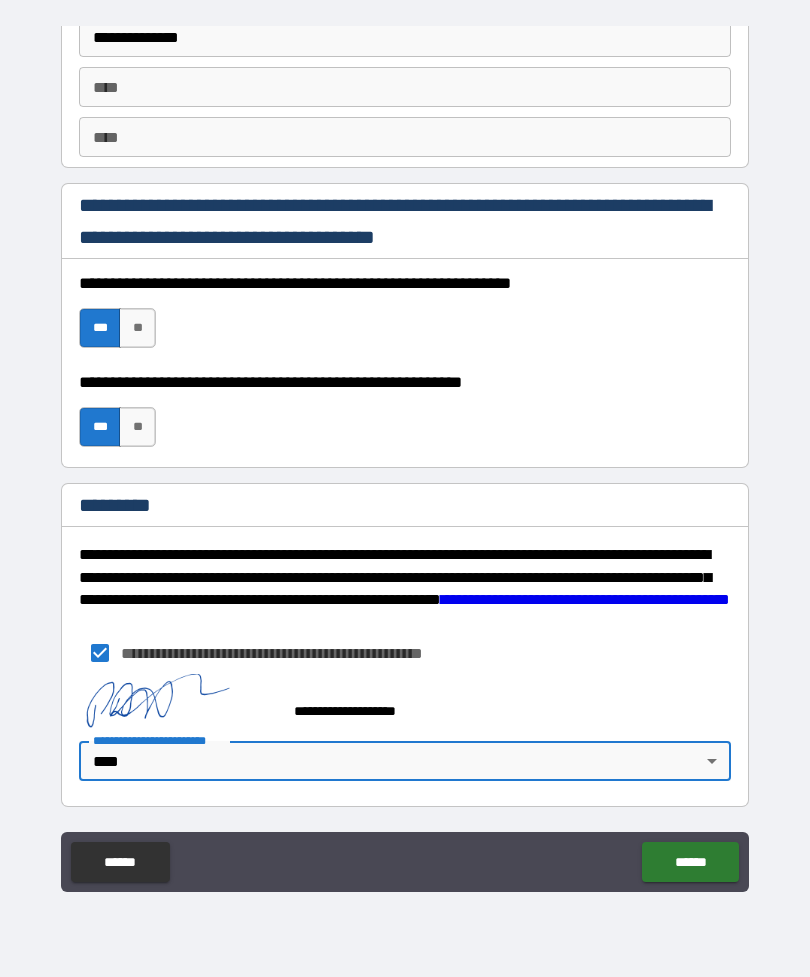type on "*" 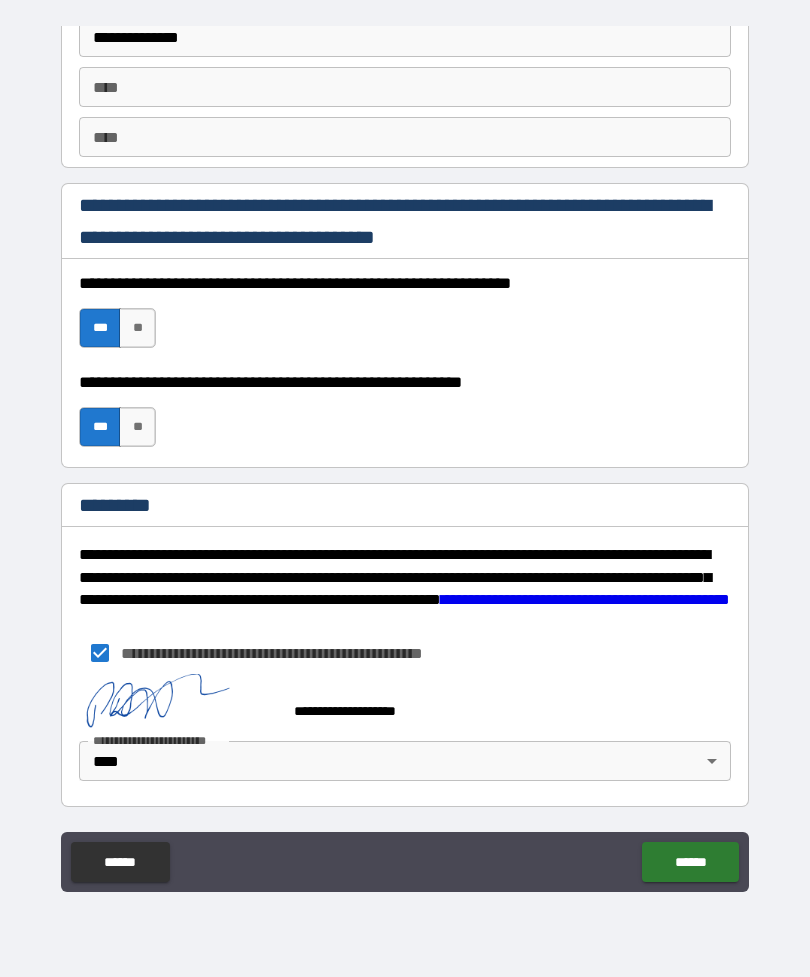 click on "******" at bounding box center [690, 862] 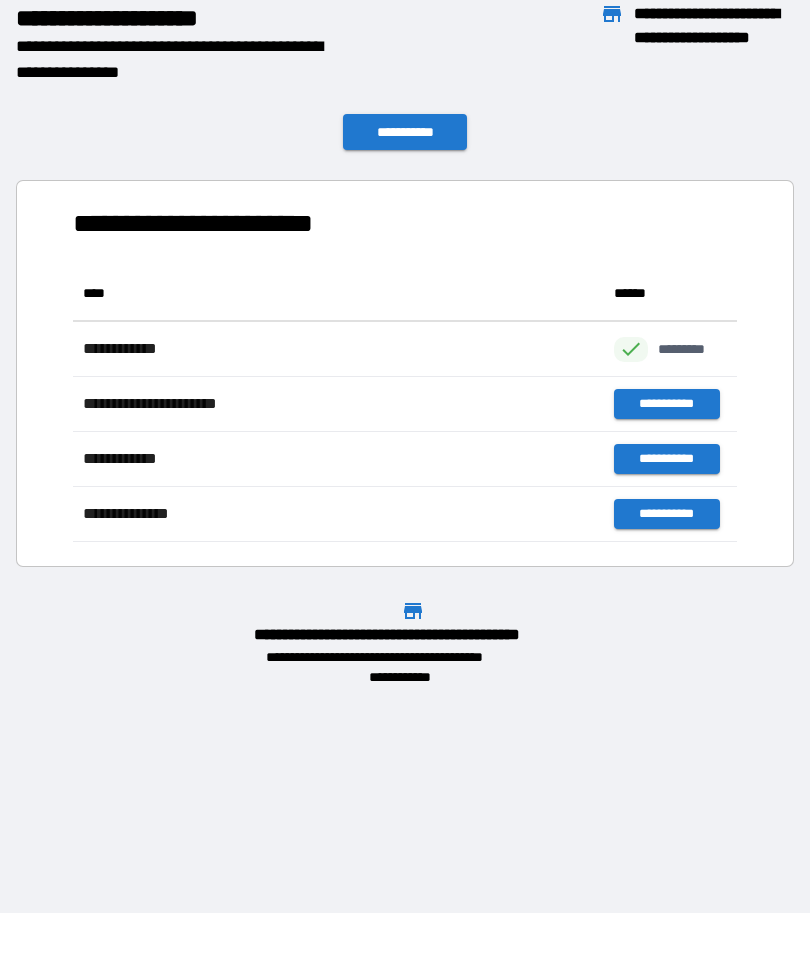 scroll, scrollTop: 276, scrollLeft: 664, axis: both 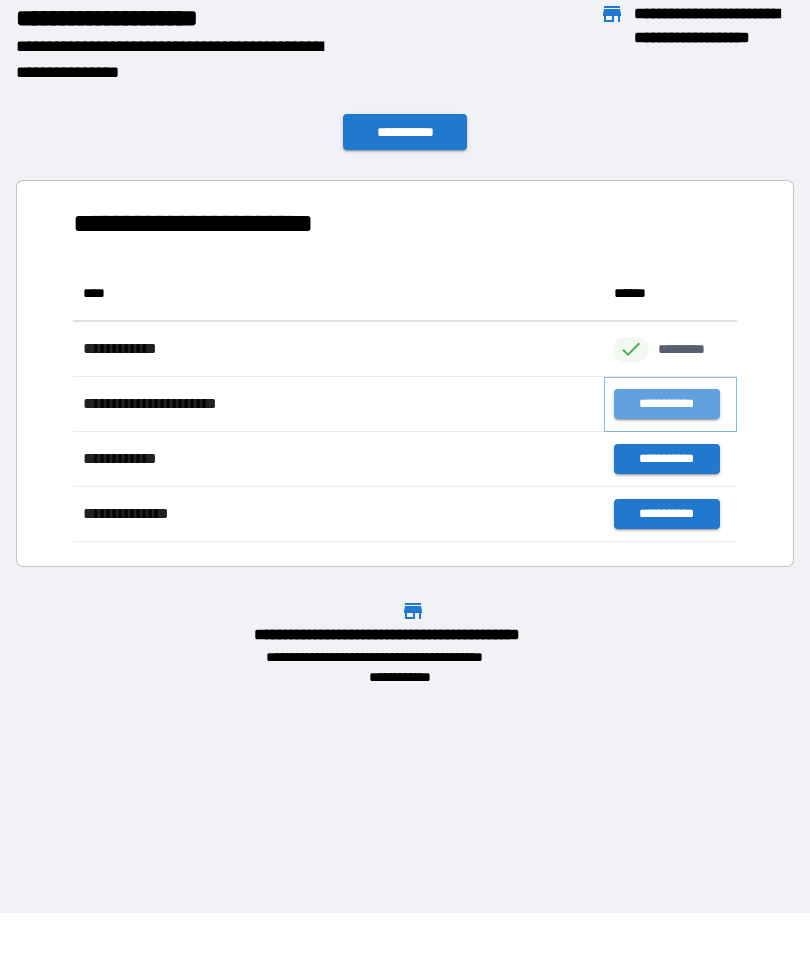 click on "**********" at bounding box center [666, 404] 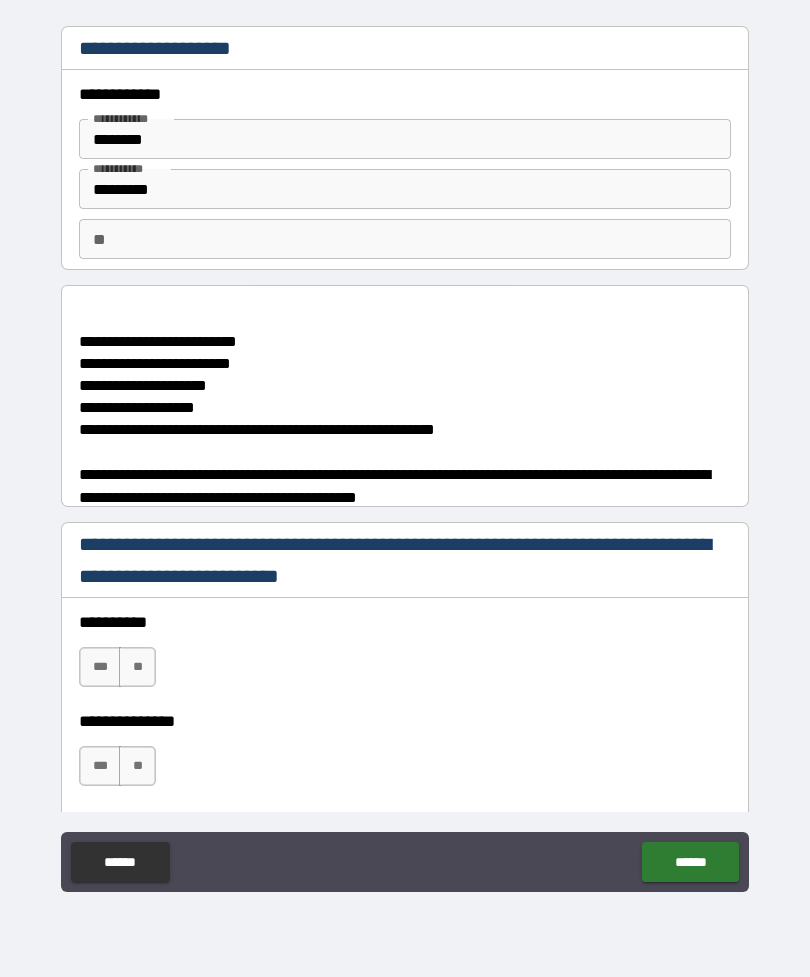 type on "*" 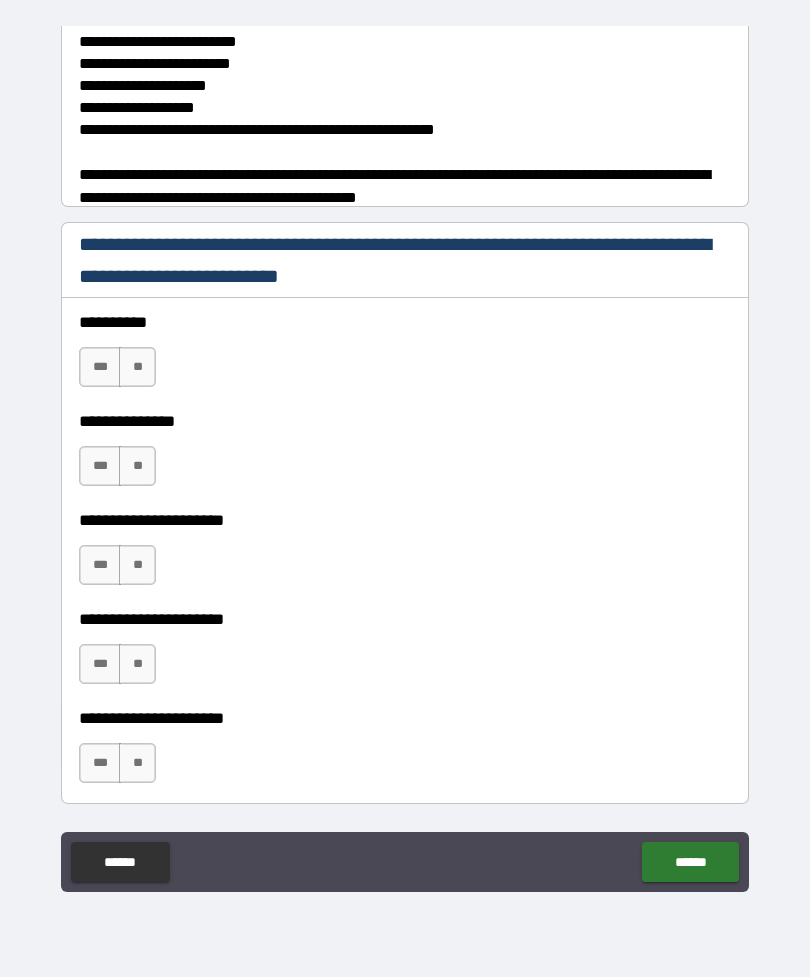 scroll, scrollTop: 294, scrollLeft: 0, axis: vertical 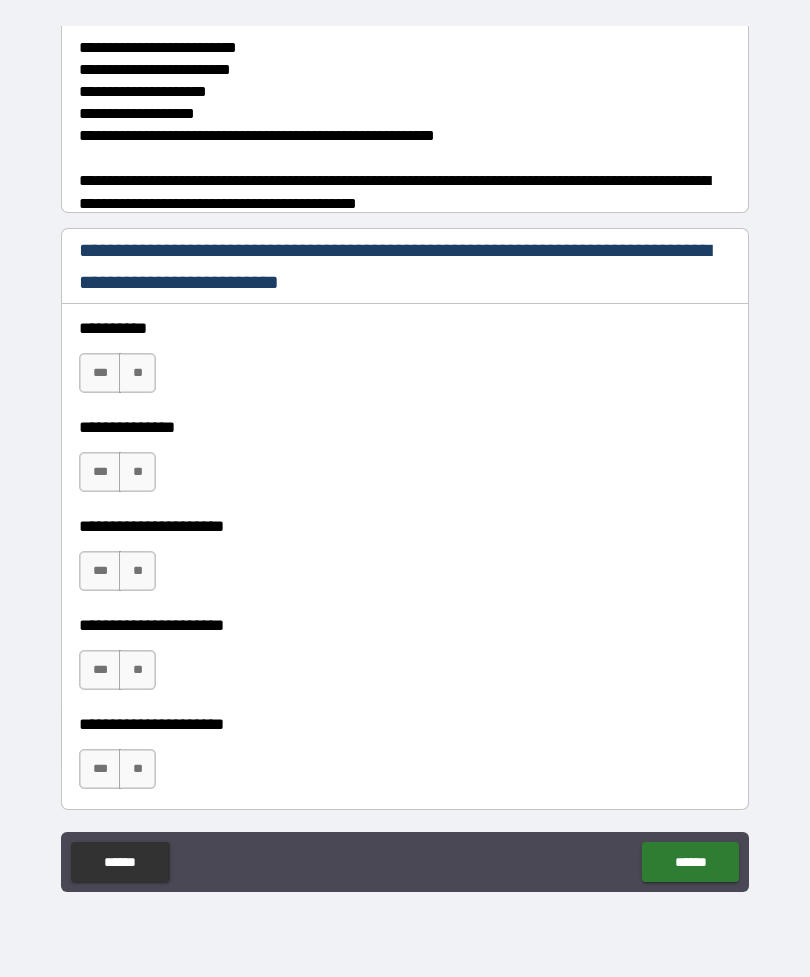 click on "**" at bounding box center (137, 373) 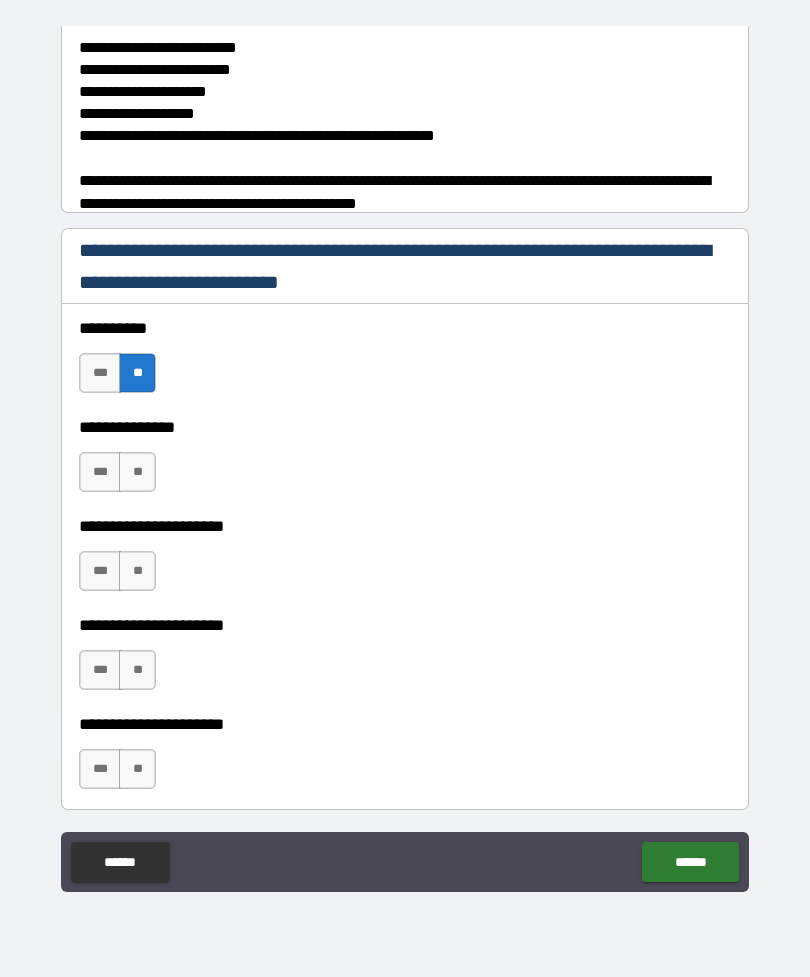 type on "*" 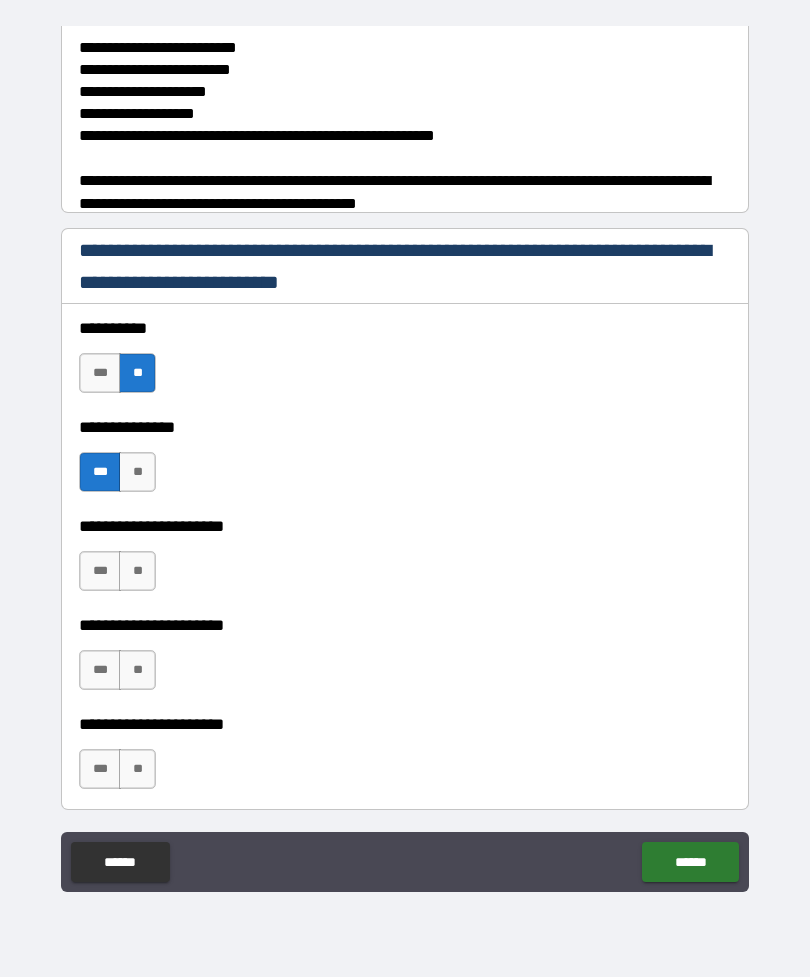 type on "*" 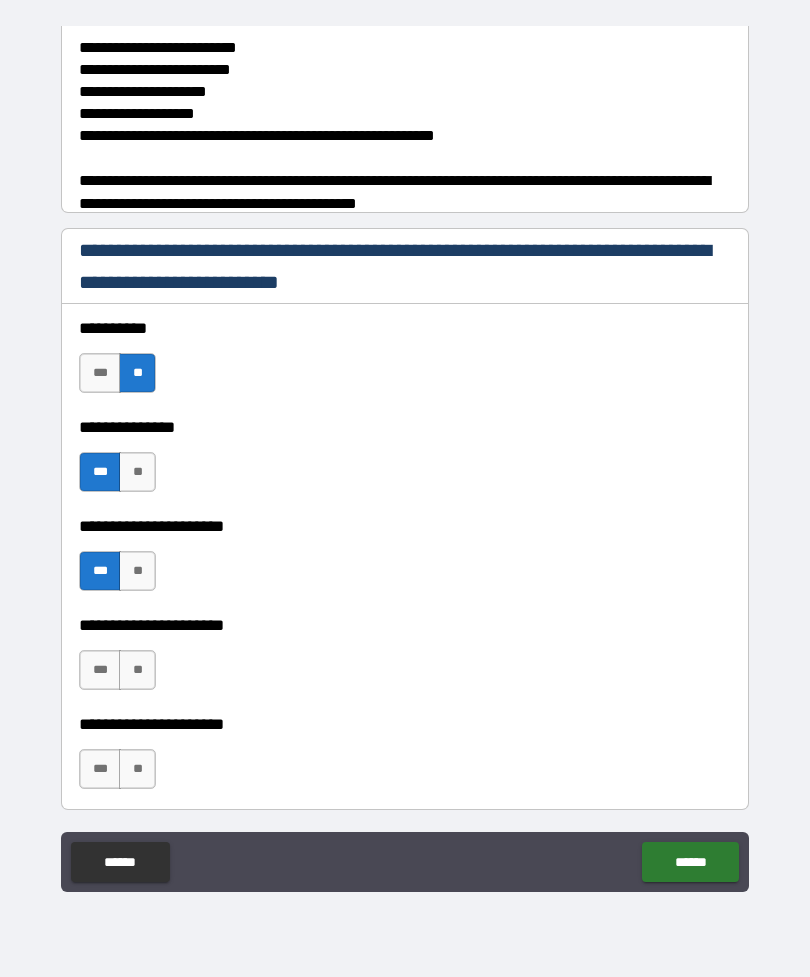 type on "*" 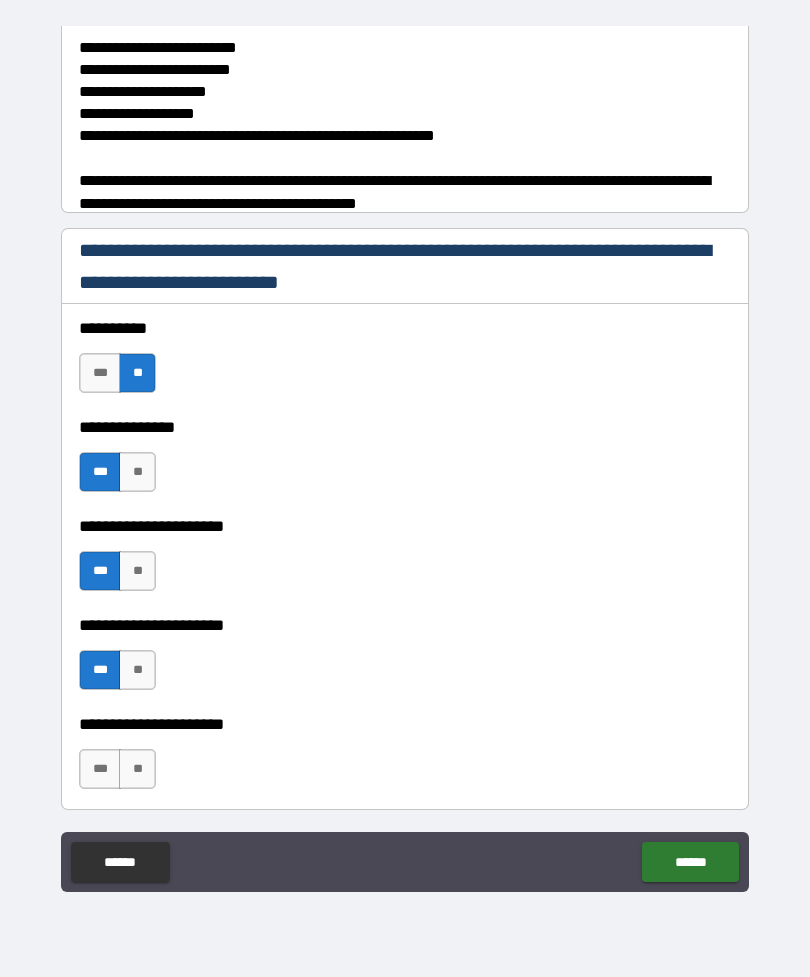 type on "*" 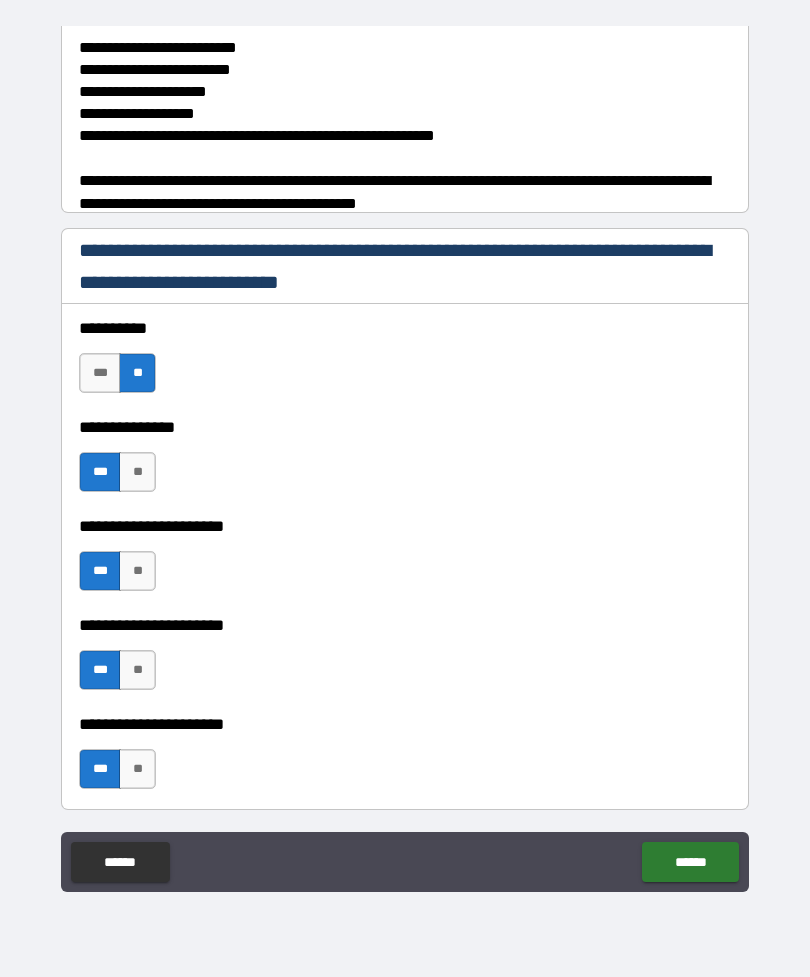 type on "*" 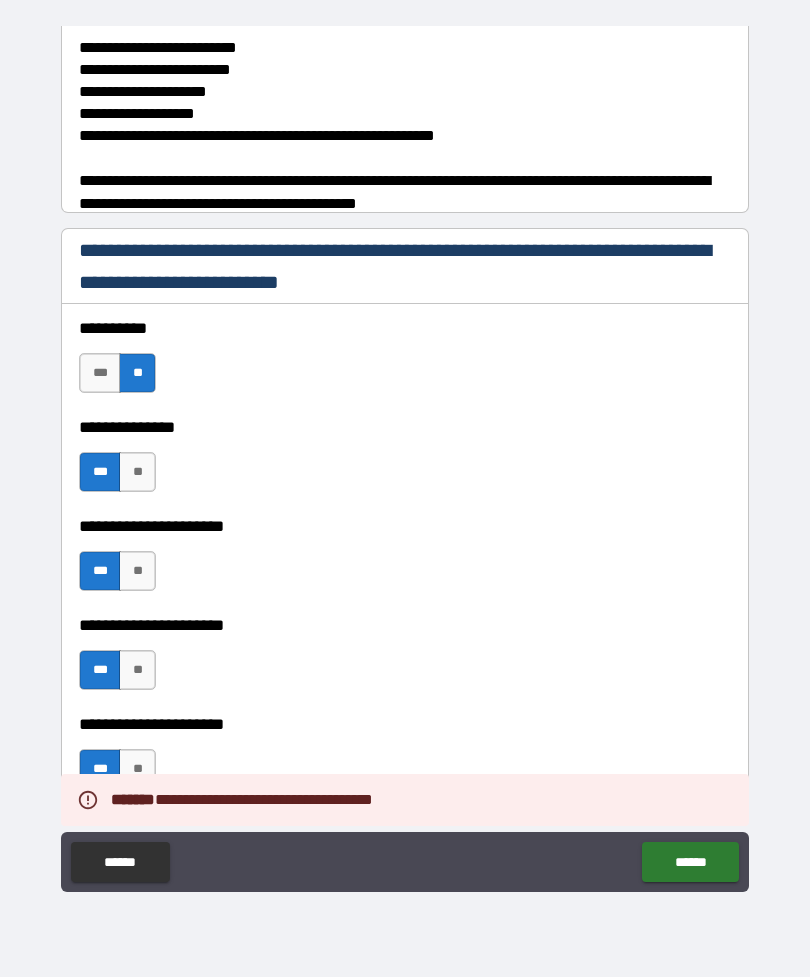 type on "*" 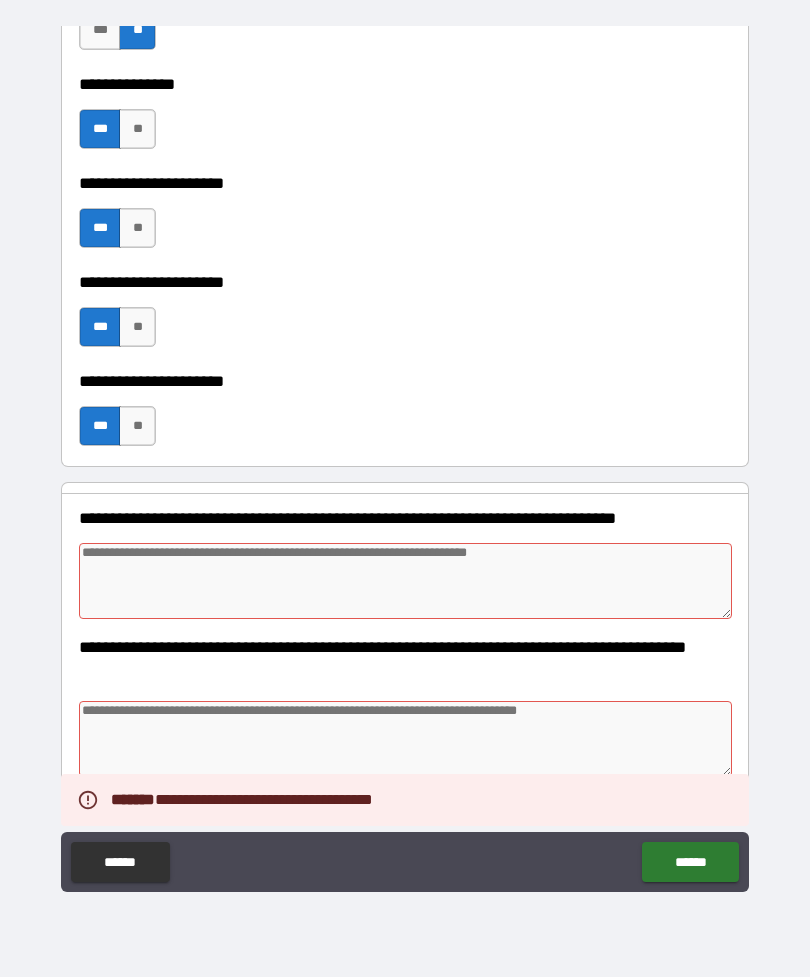 scroll, scrollTop: 638, scrollLeft: 0, axis: vertical 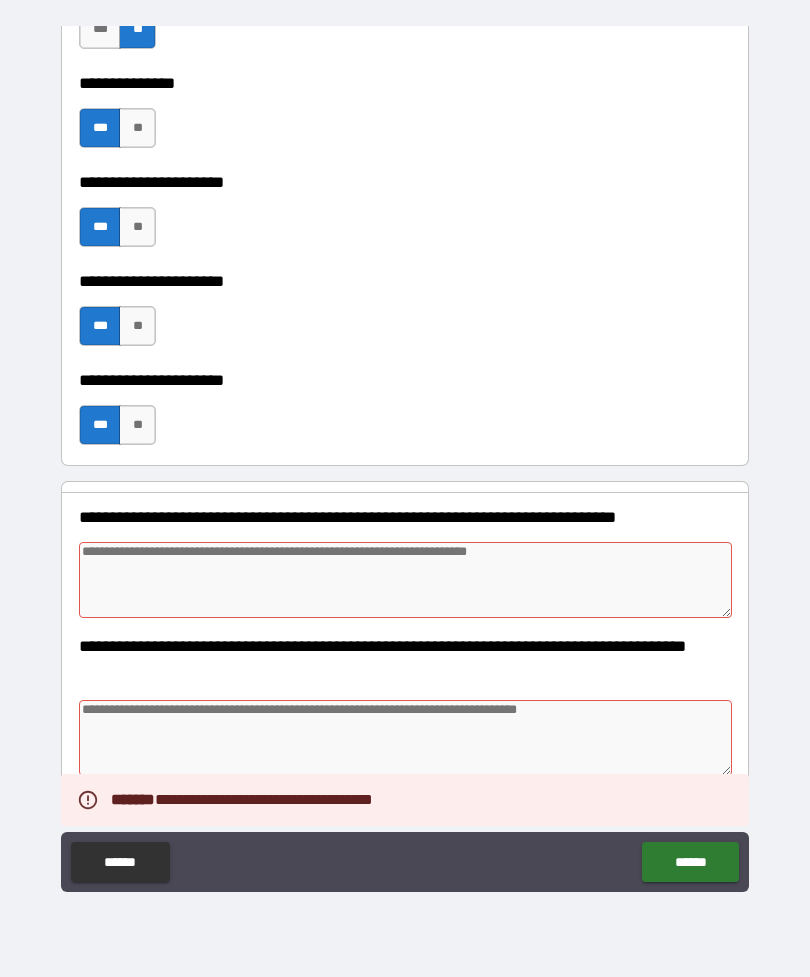 click at bounding box center [405, 580] 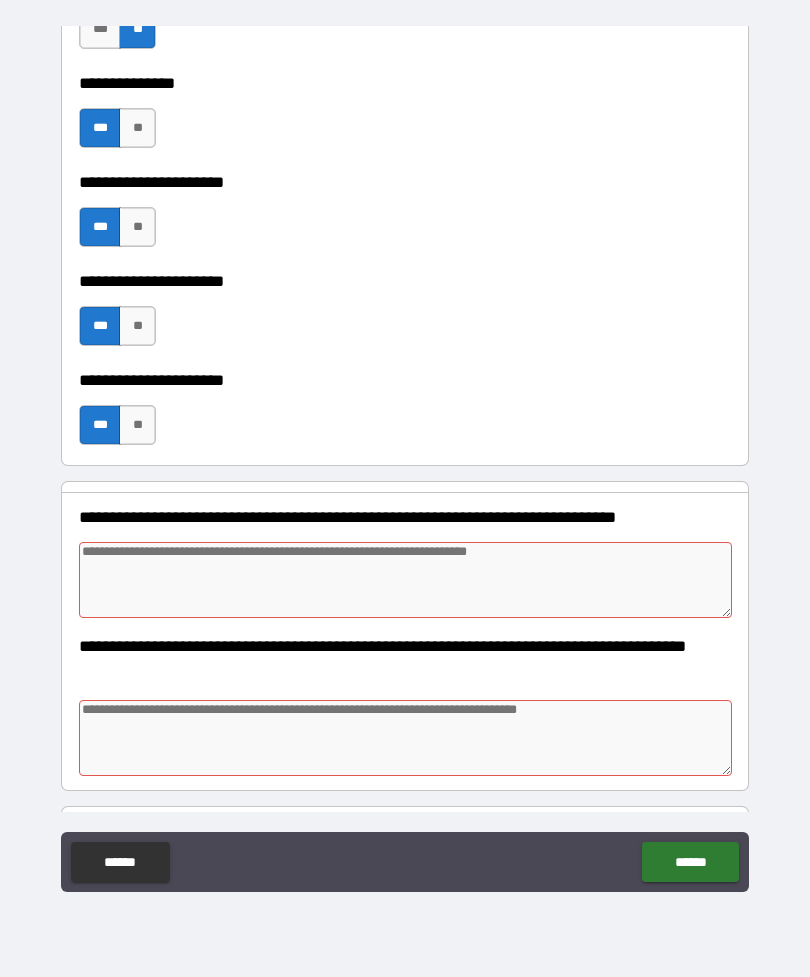 type on "*" 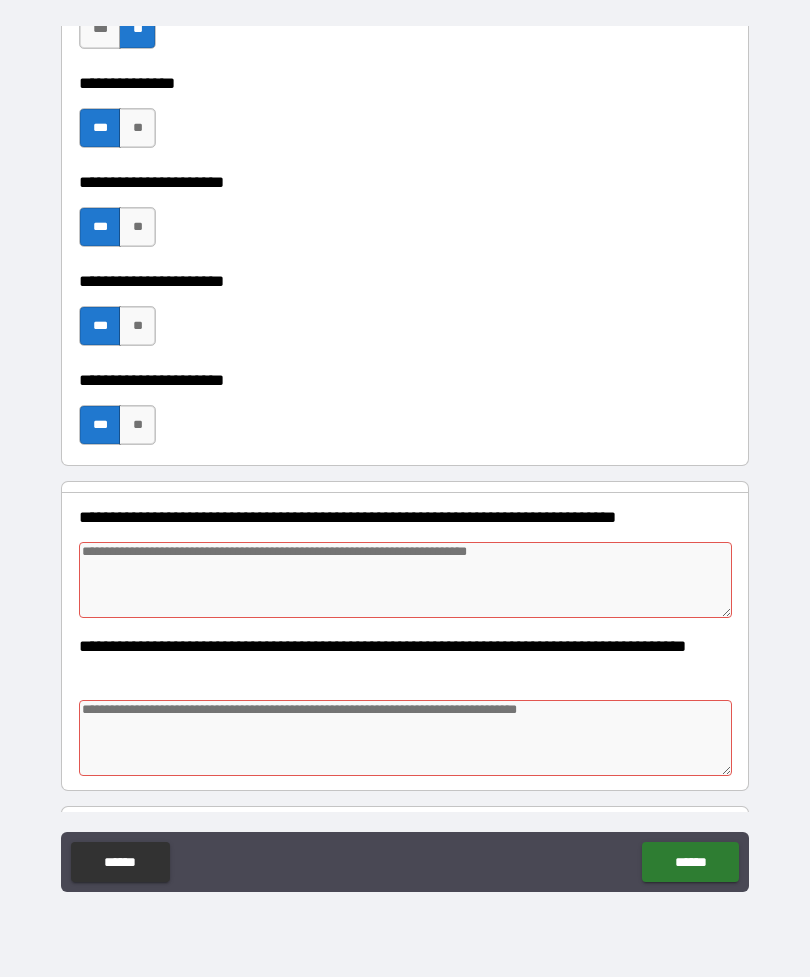 type on "*" 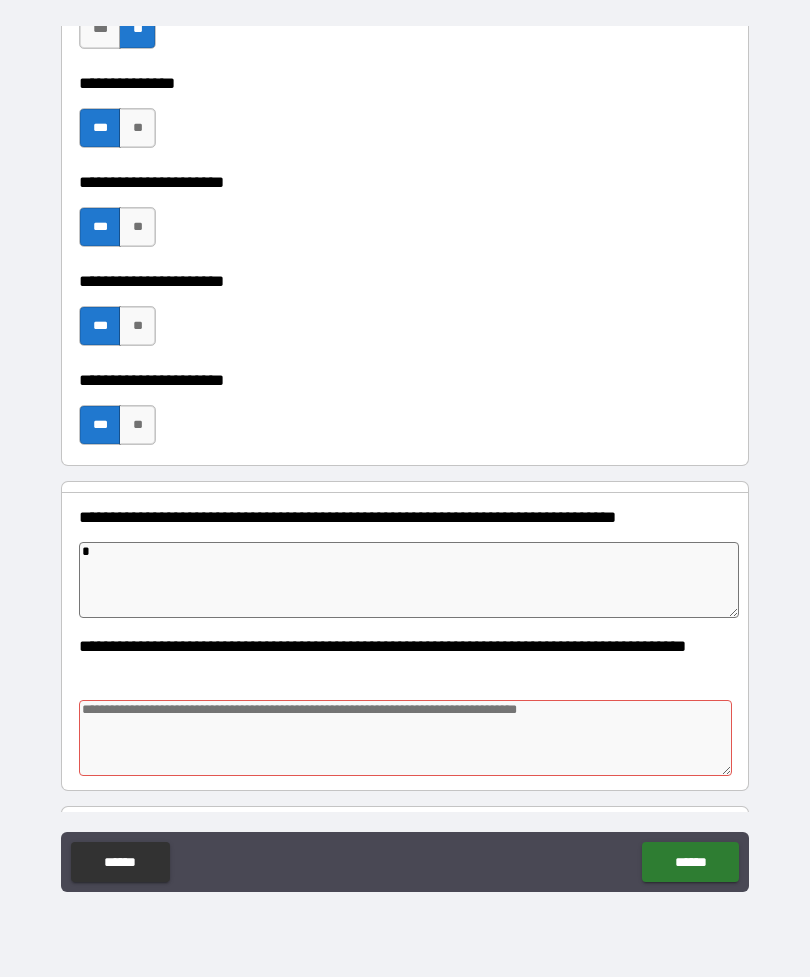 type on "*" 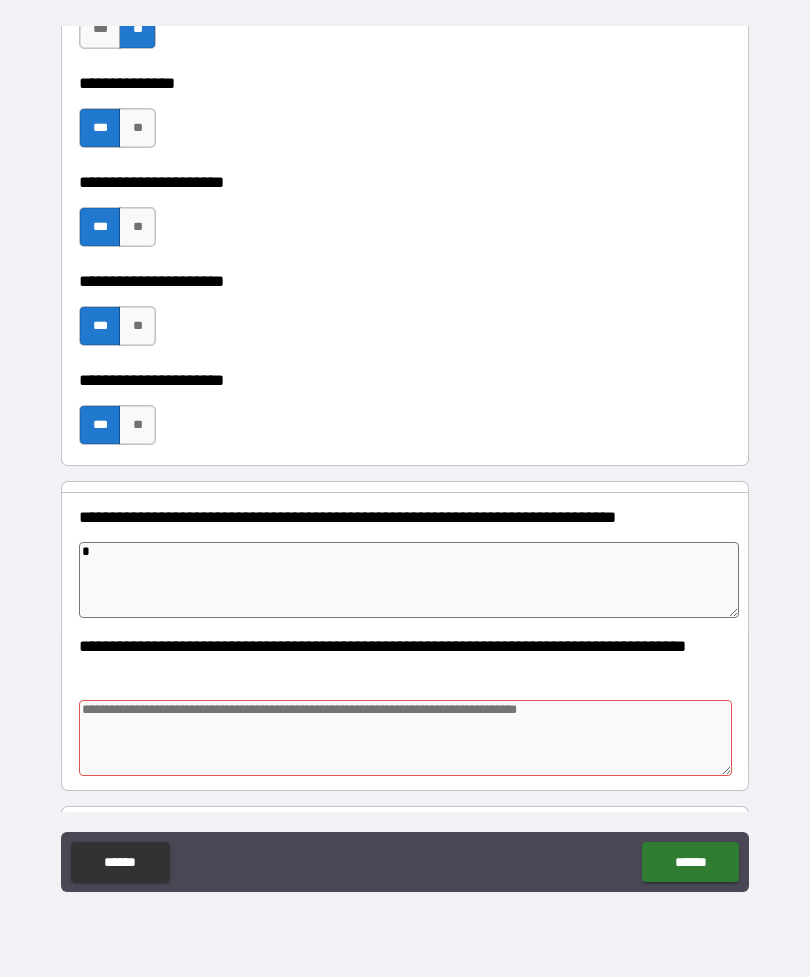 type on "*" 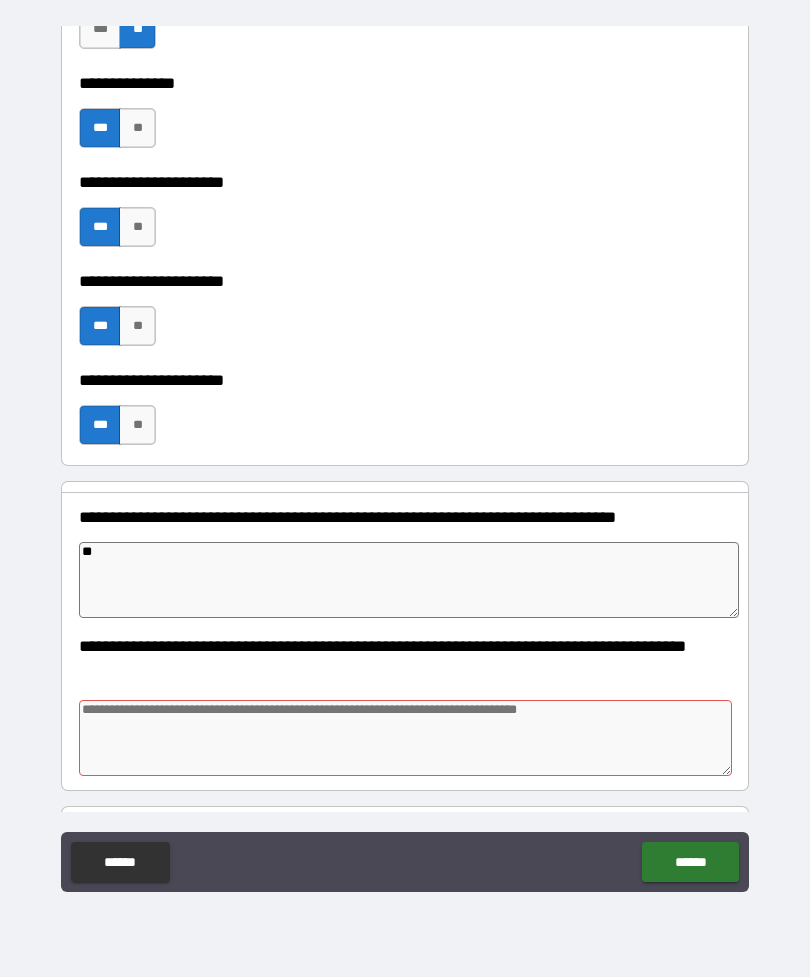 type on "*" 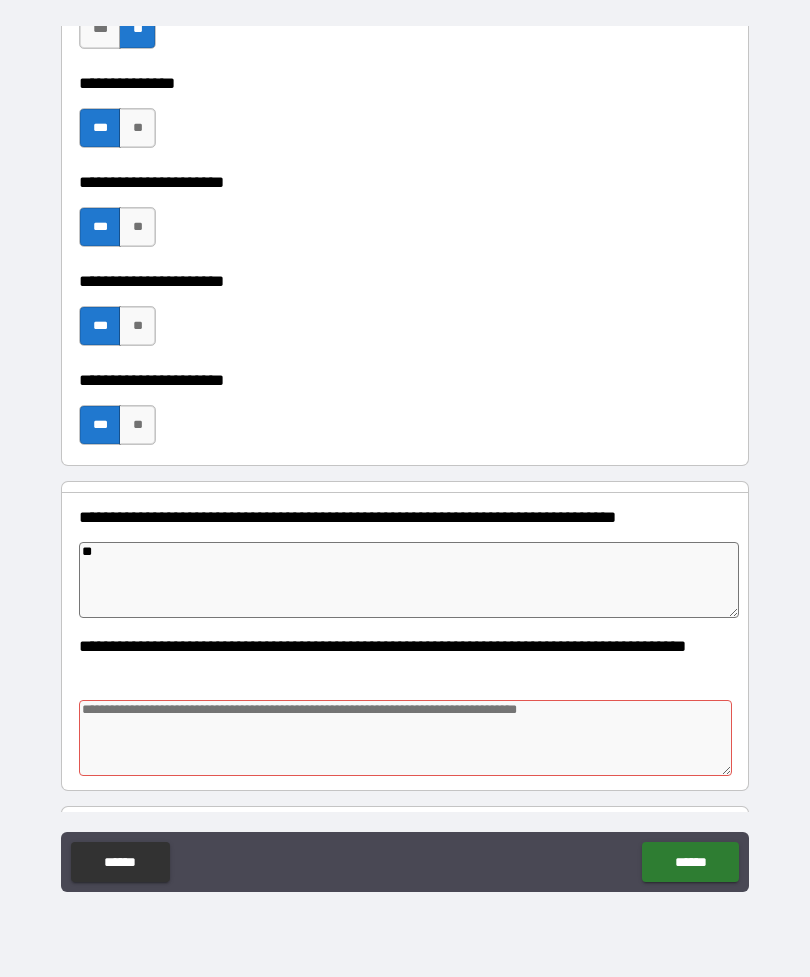 type on "*" 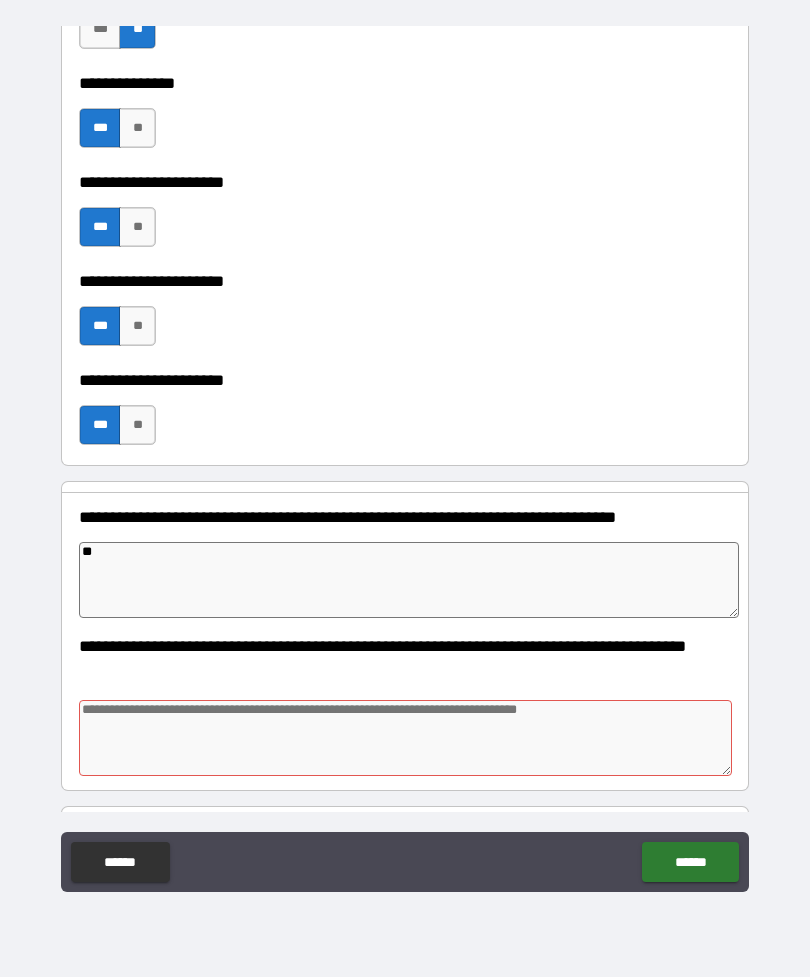 type on "*" 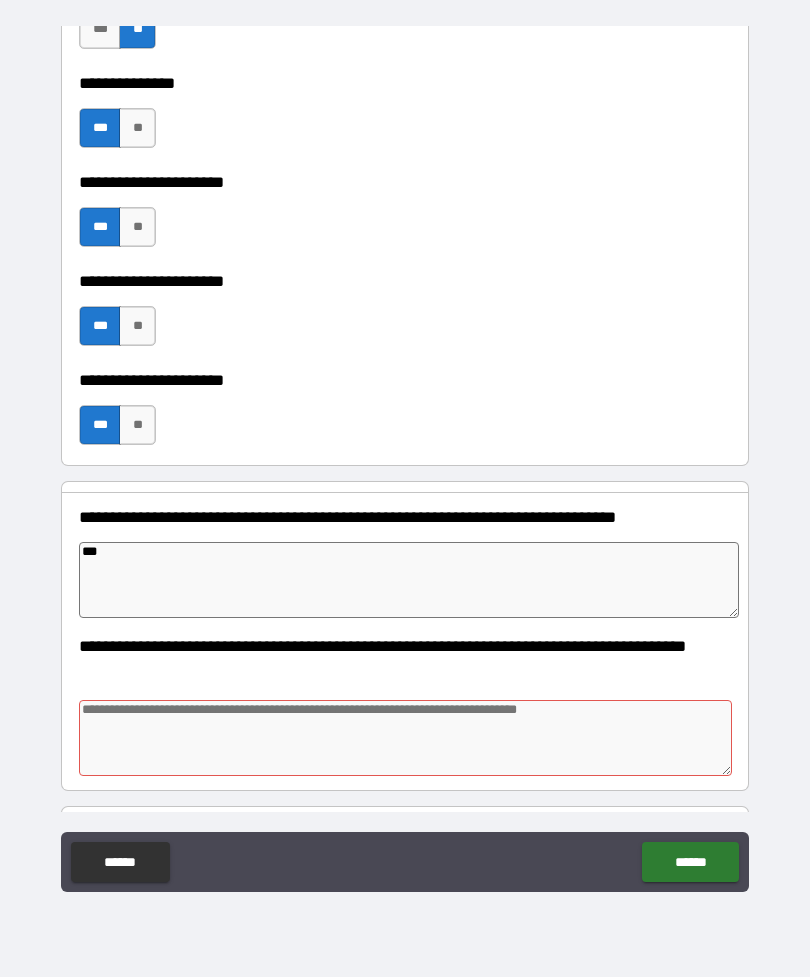 type on "*" 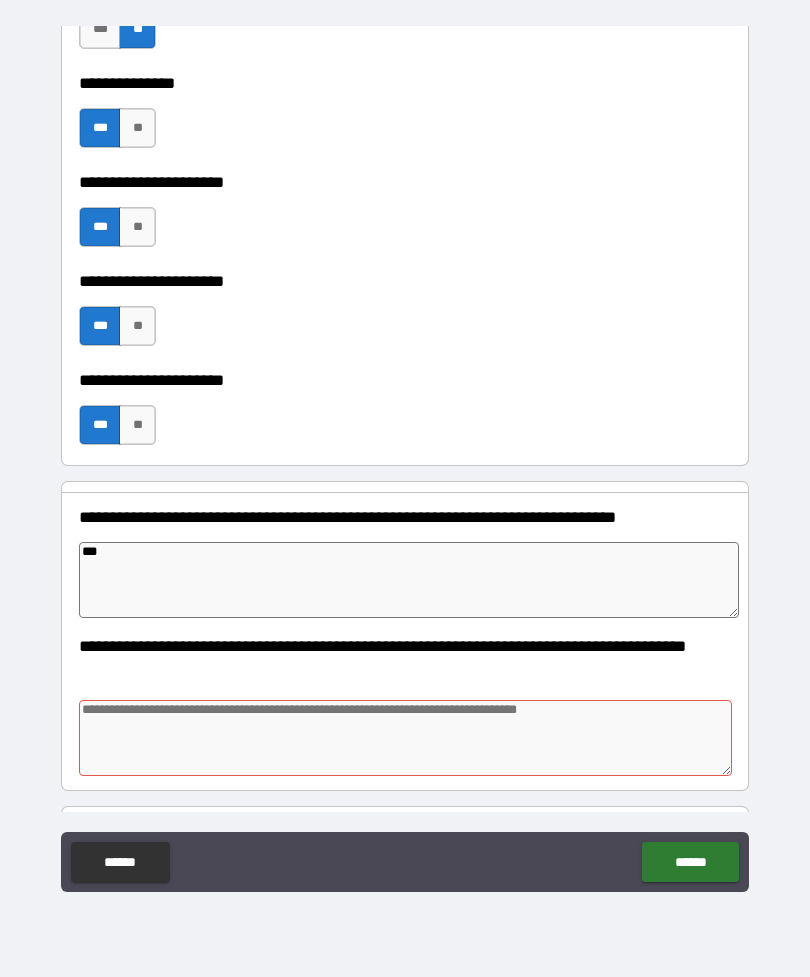 type on "*" 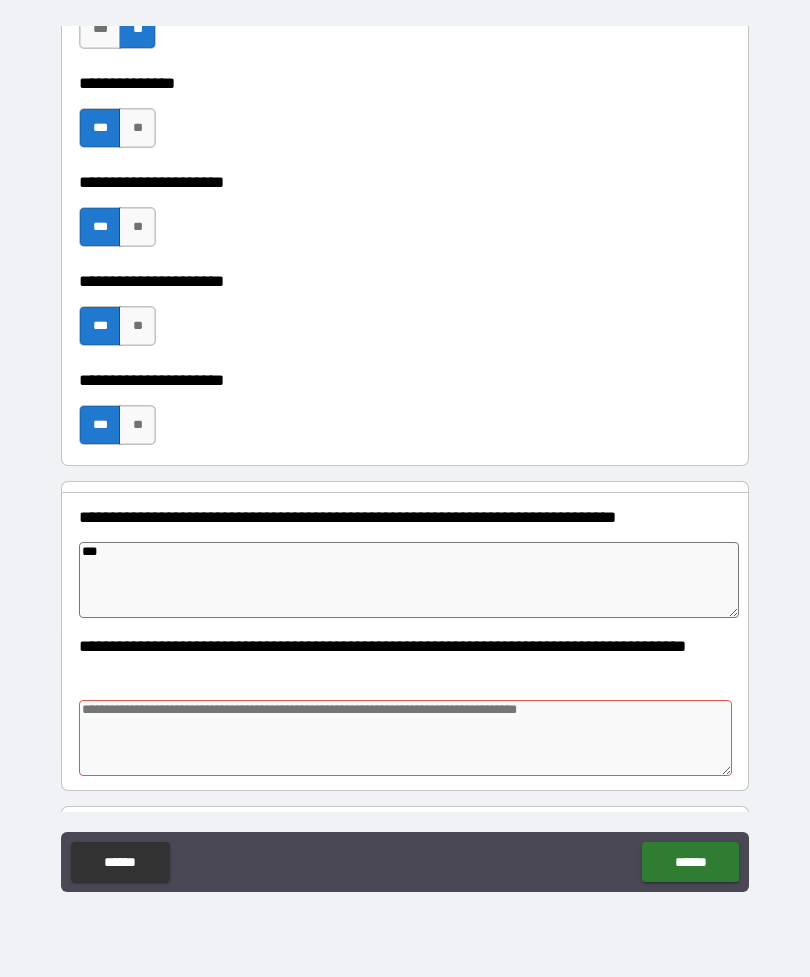 type on "*" 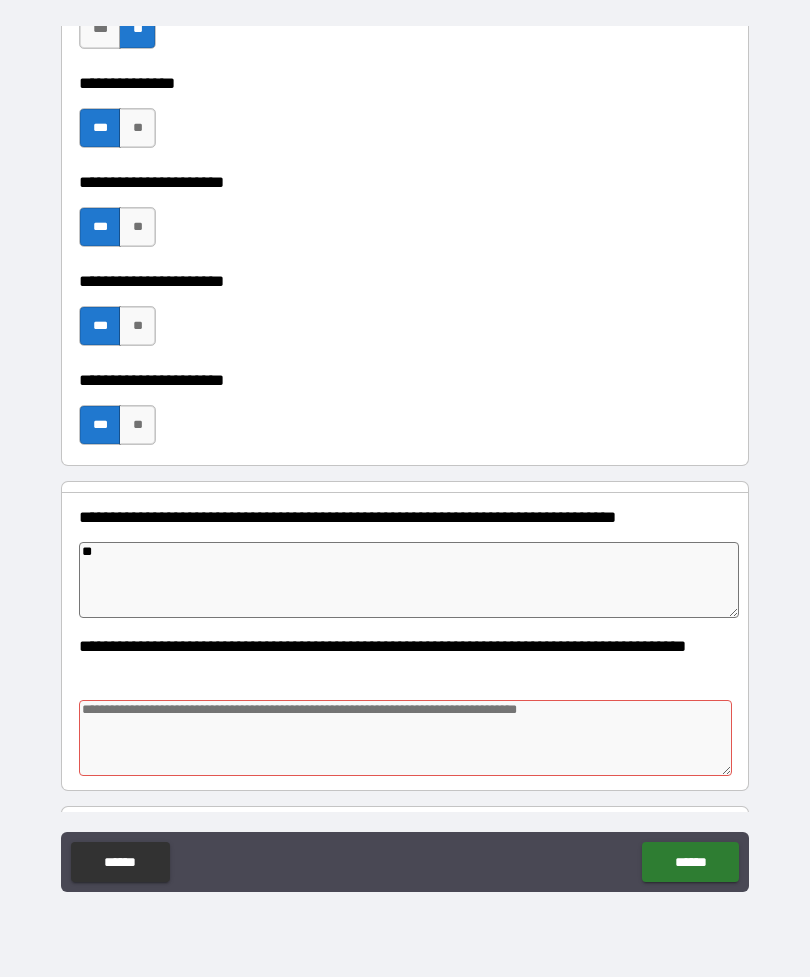 type on "*" 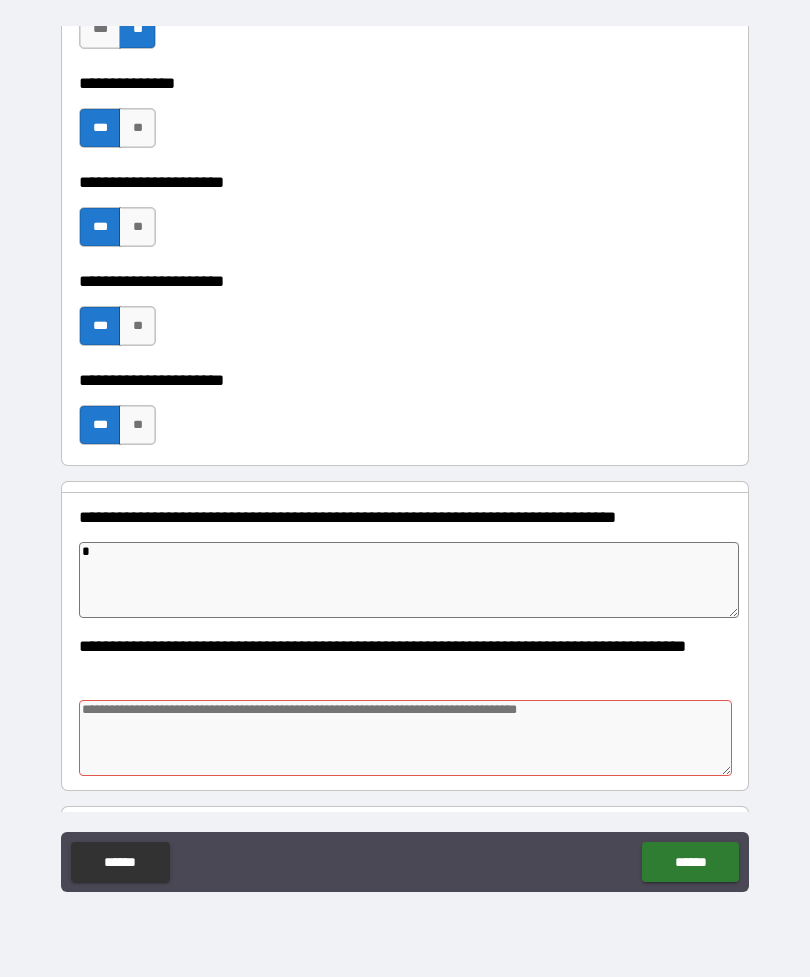 type on "*" 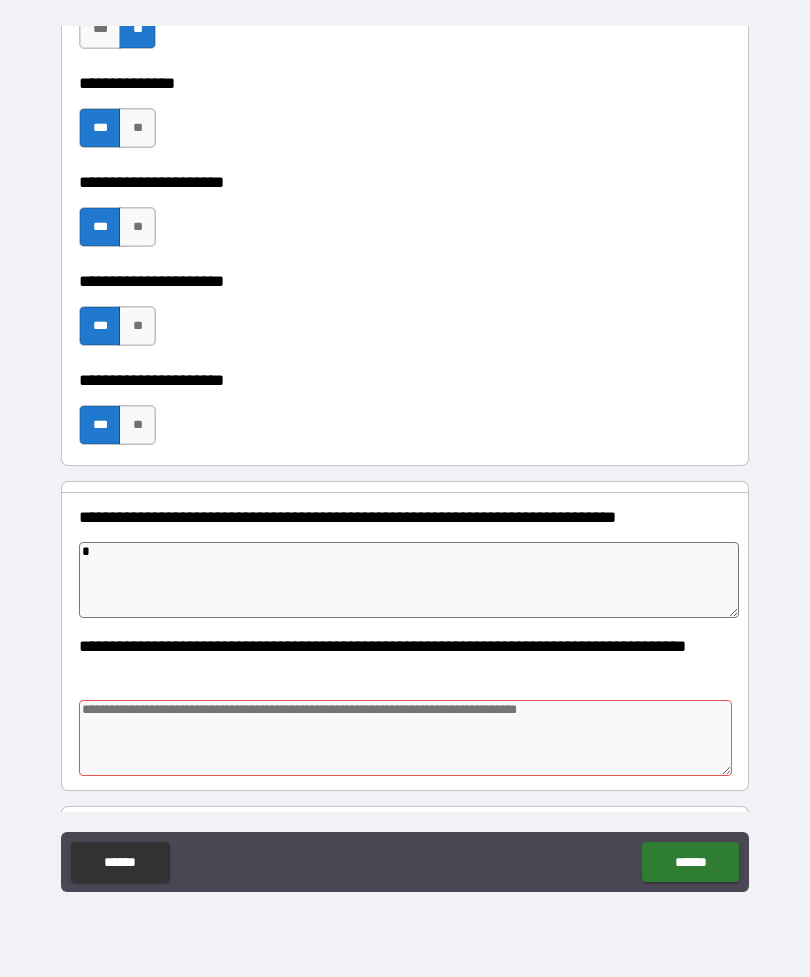 type 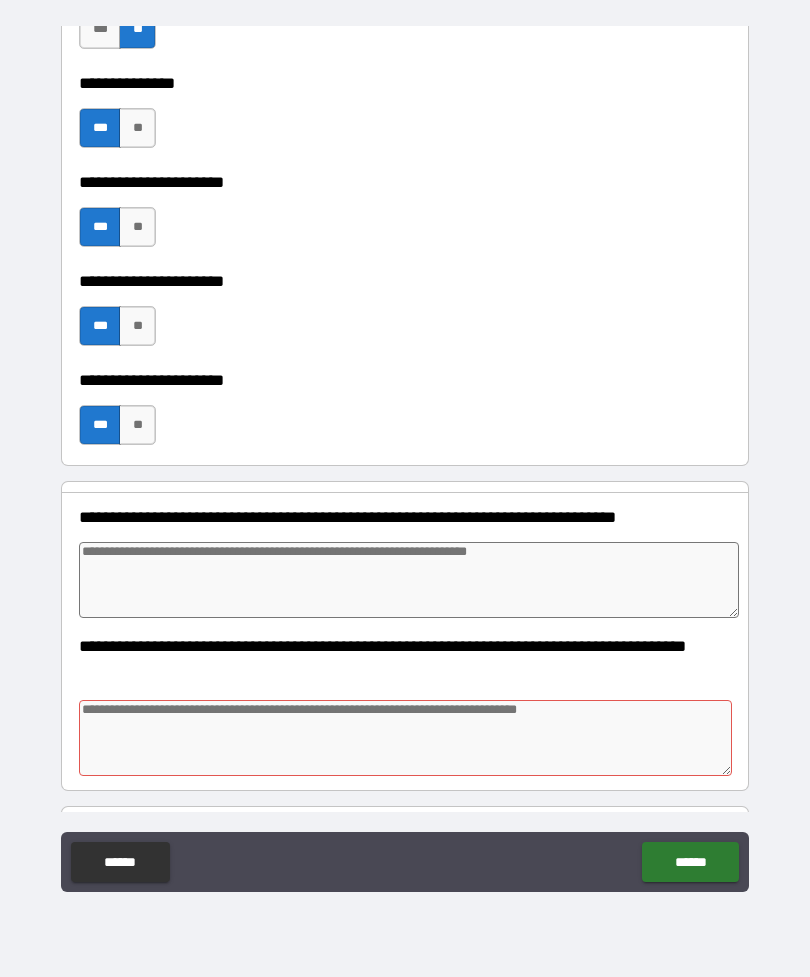 type on "*" 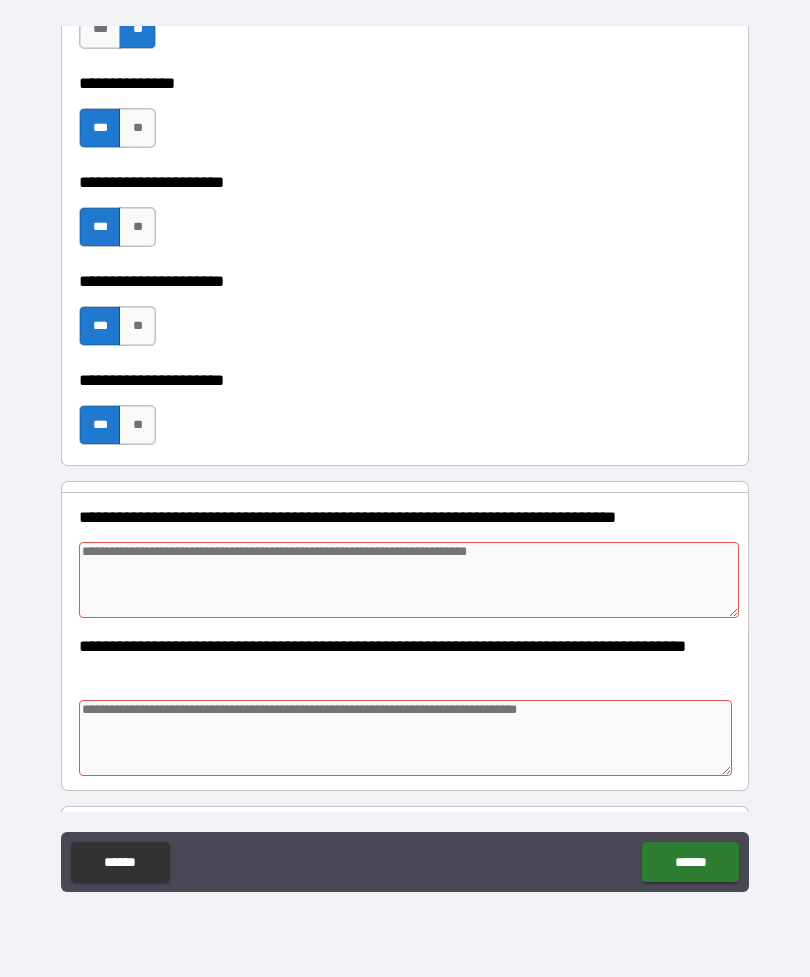 type on "*" 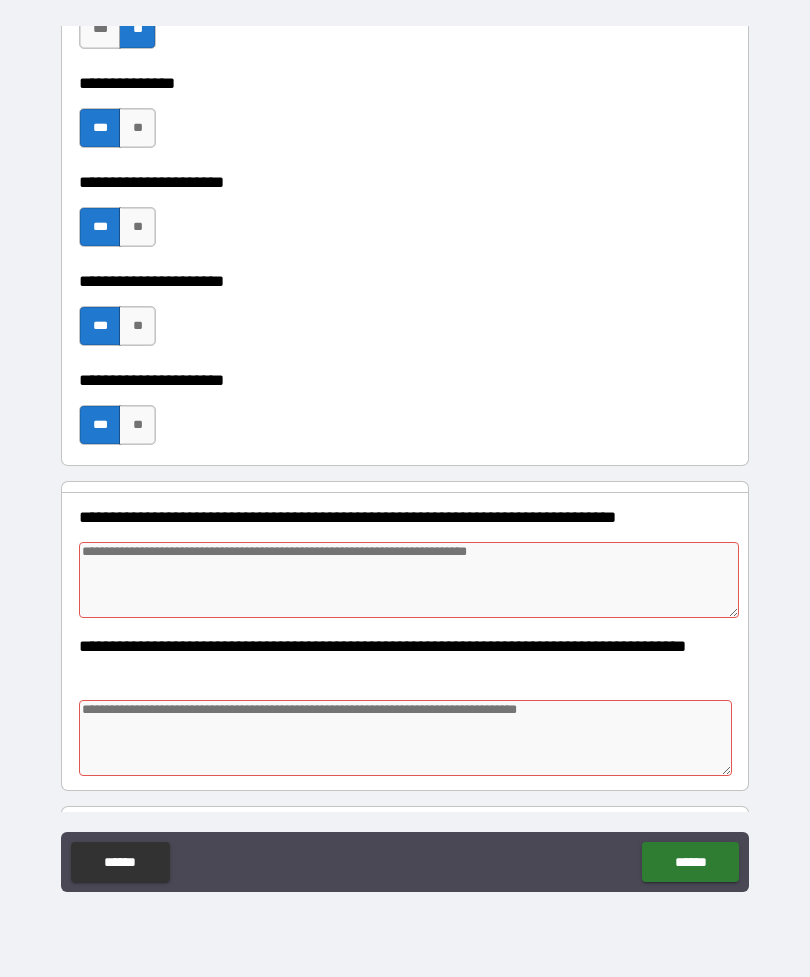 type on "*" 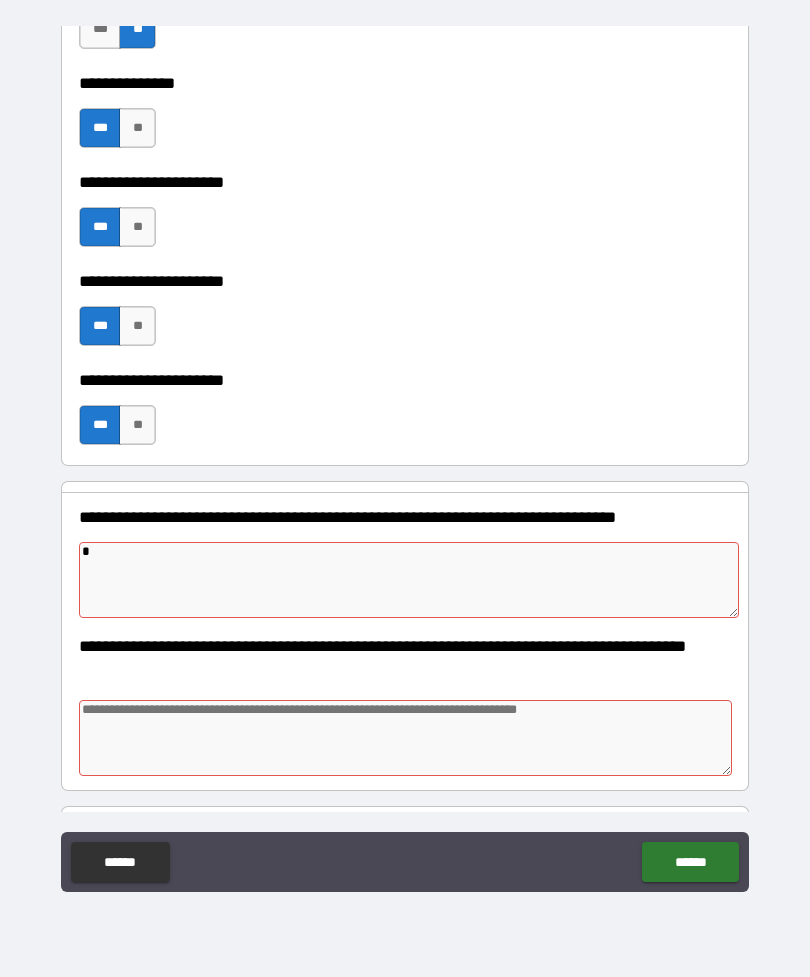 type on "*" 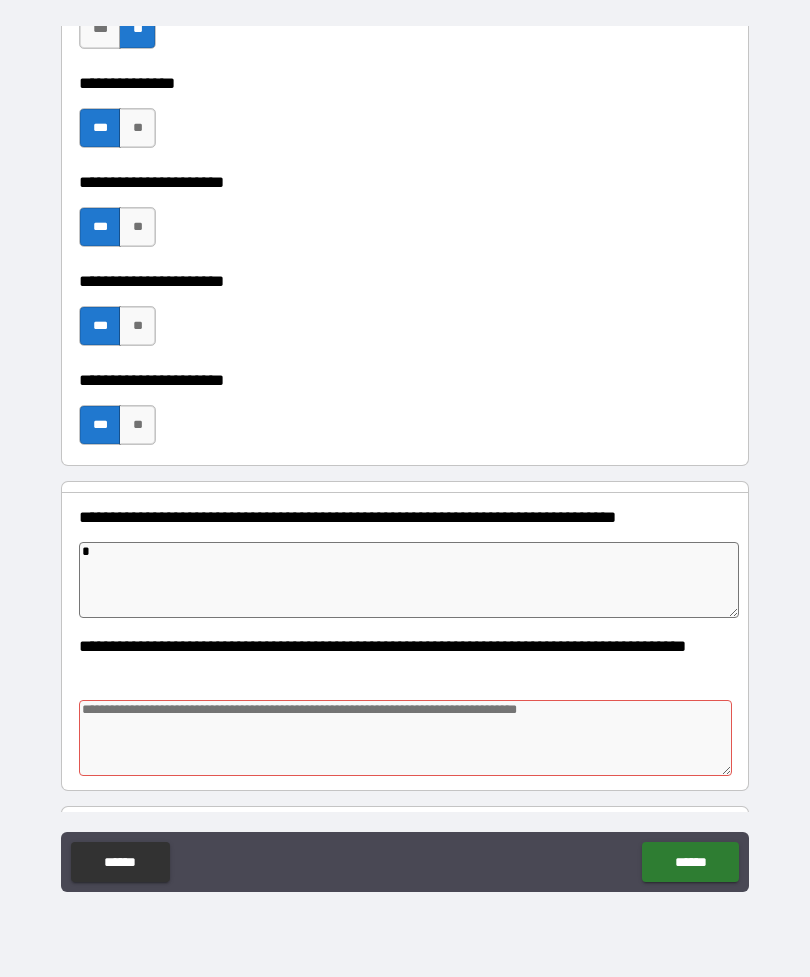 type on "**" 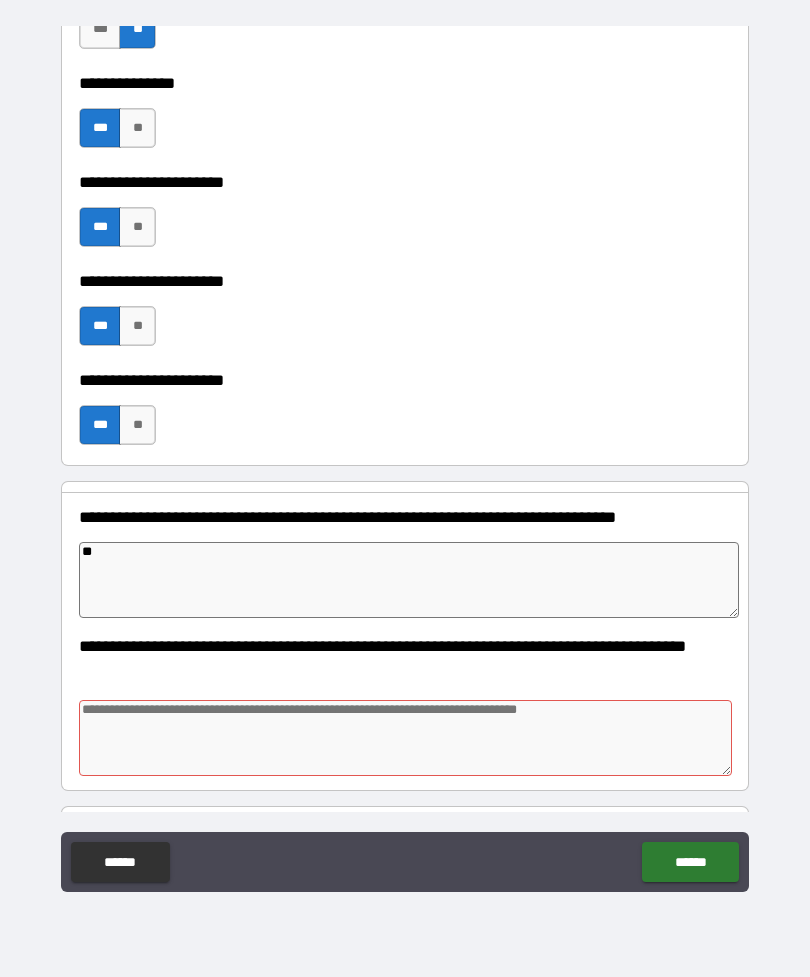 type on "*" 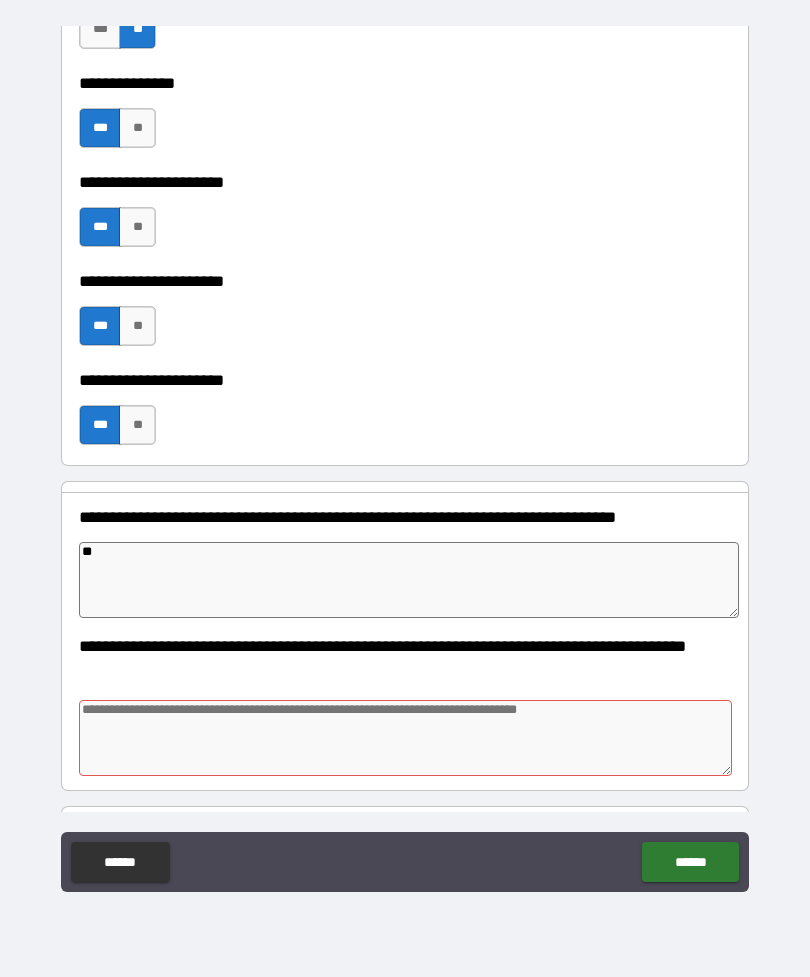 type on "*" 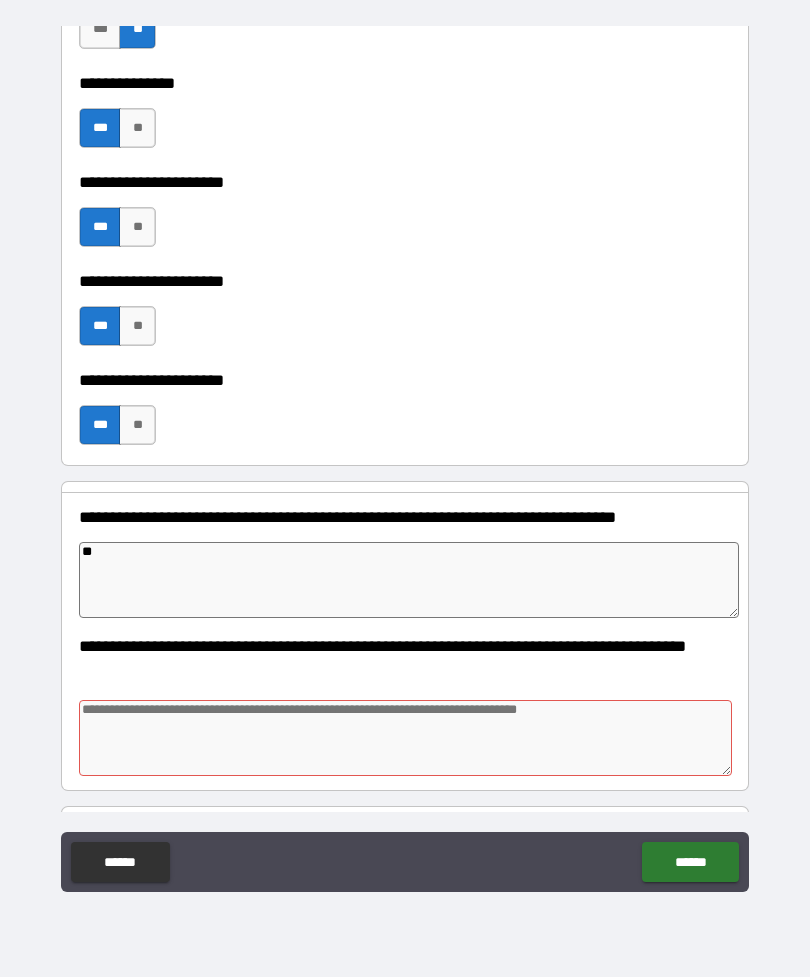 type on "*" 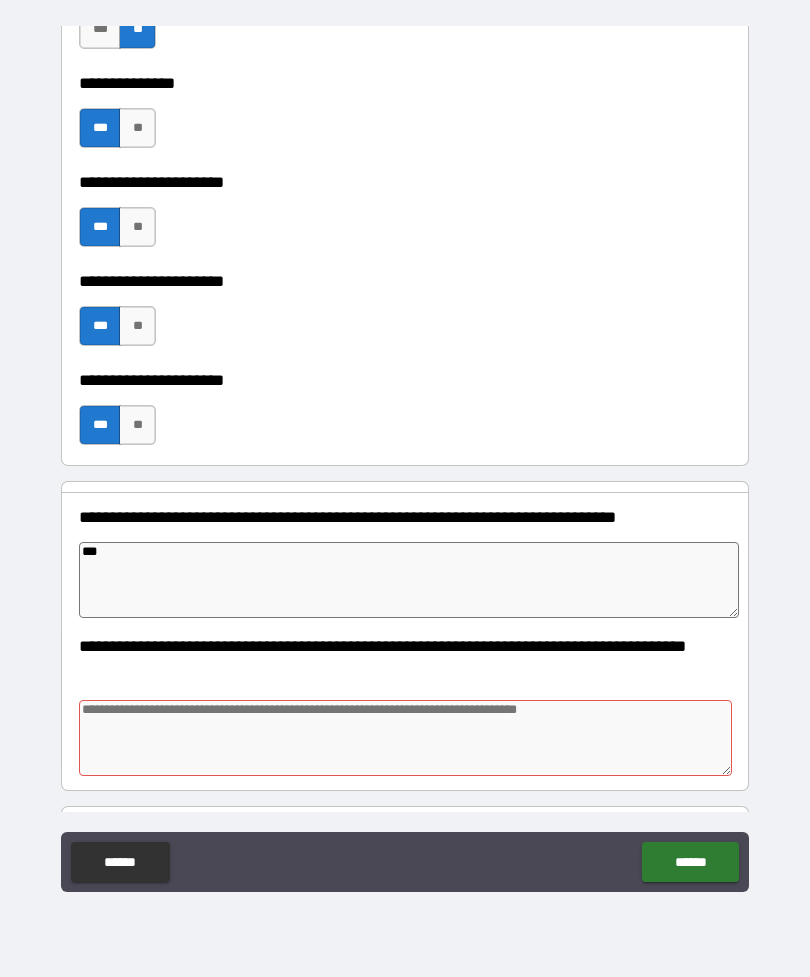 type on "*" 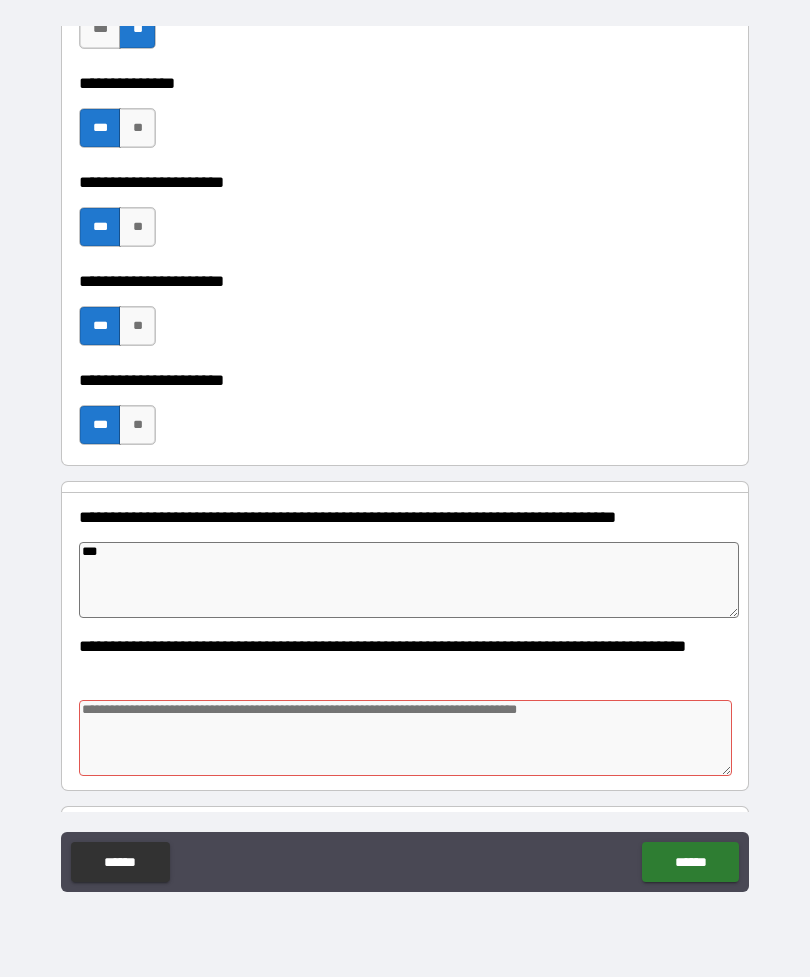 type on "*" 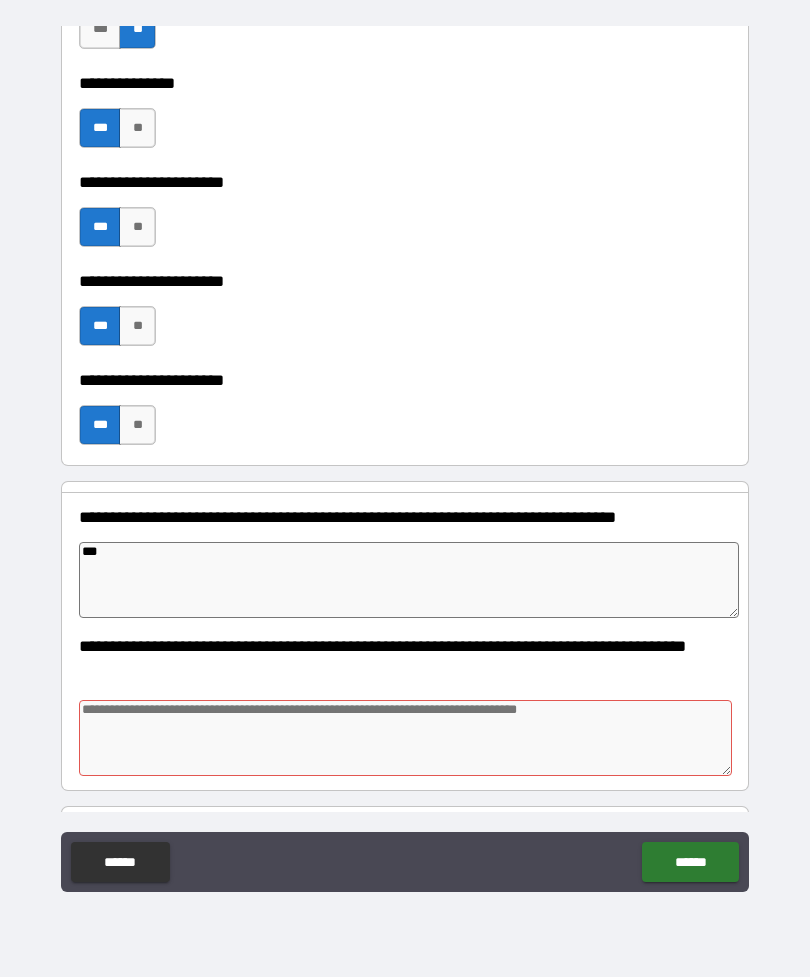 type on "*" 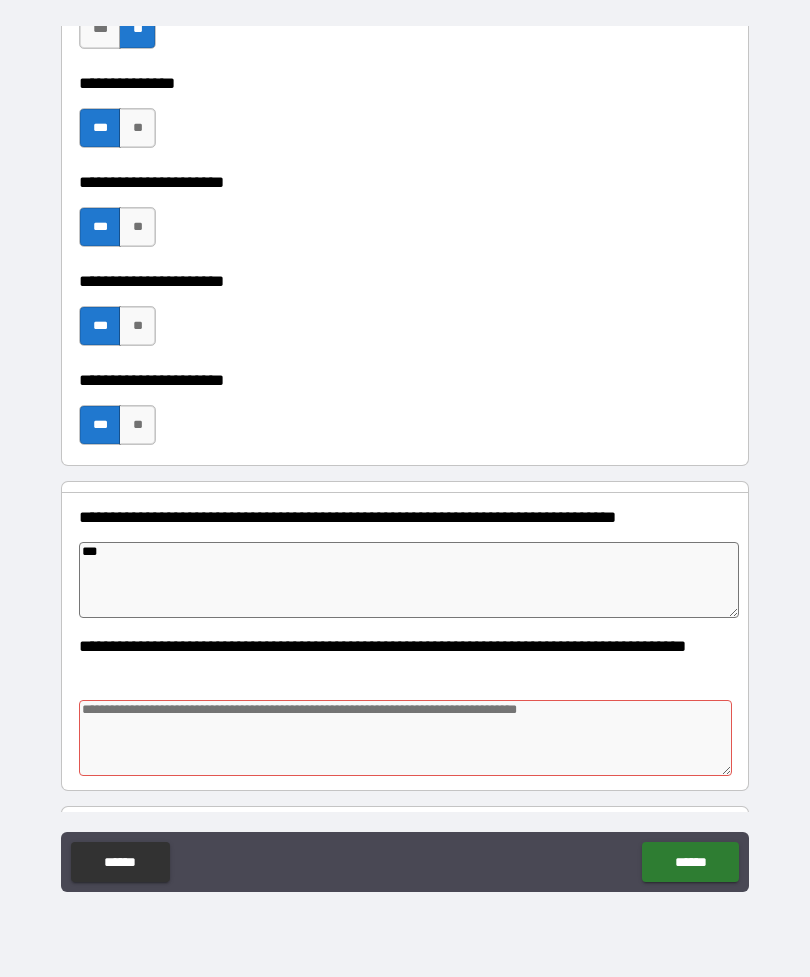 type on "****" 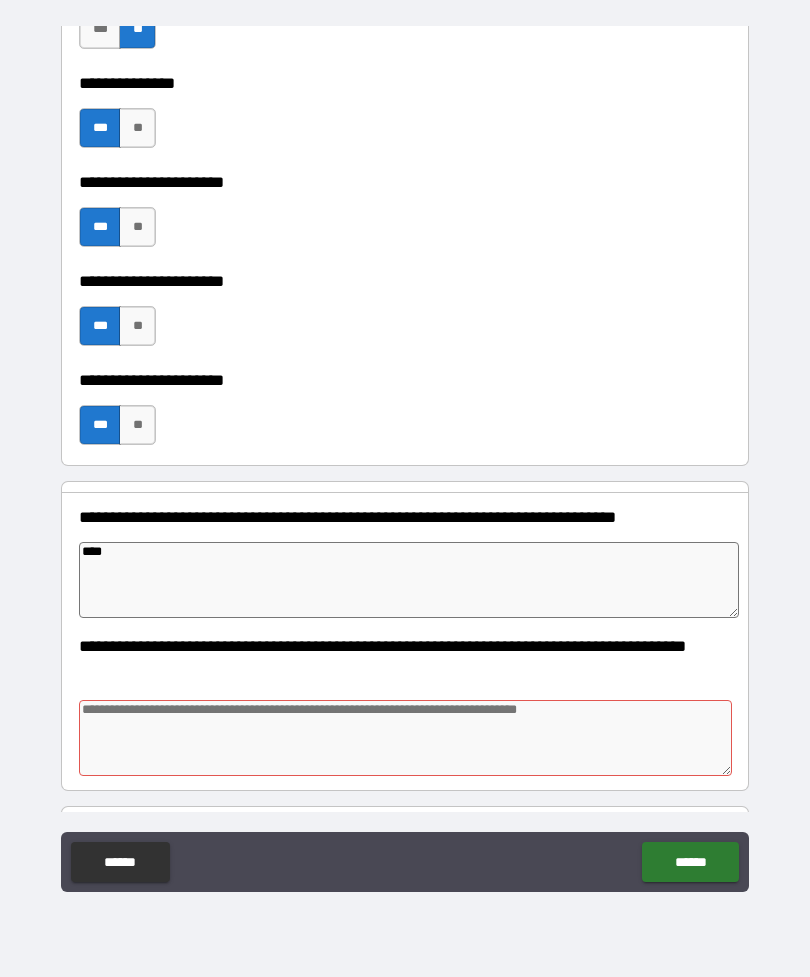 type on "*" 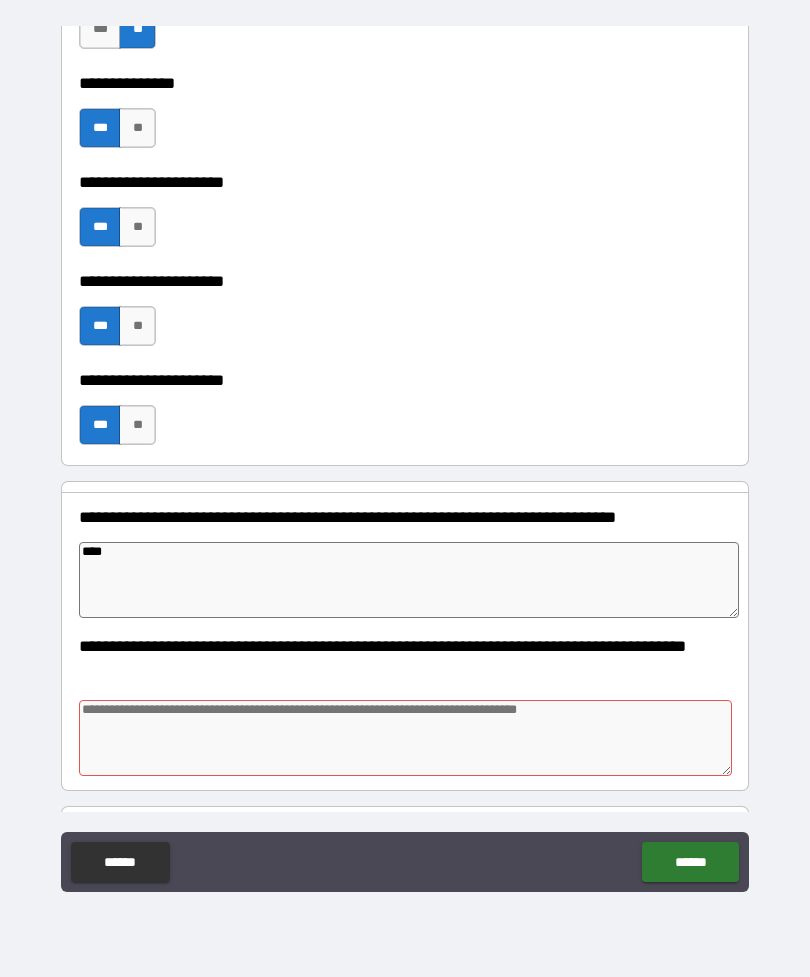 type on "*" 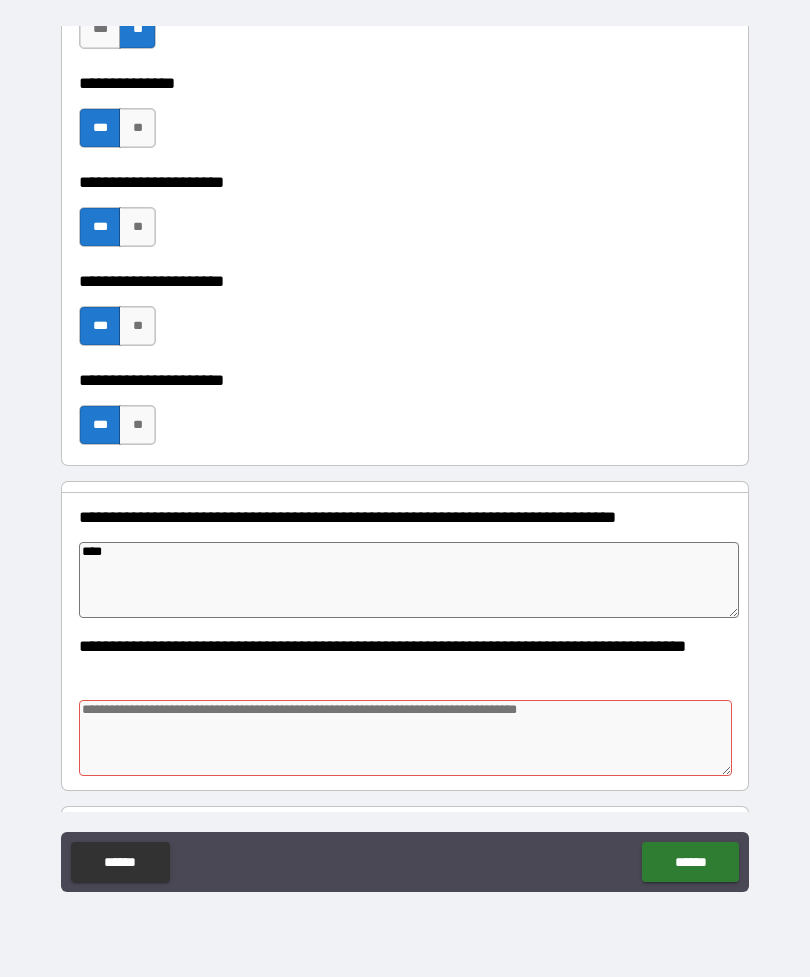 type on "*" 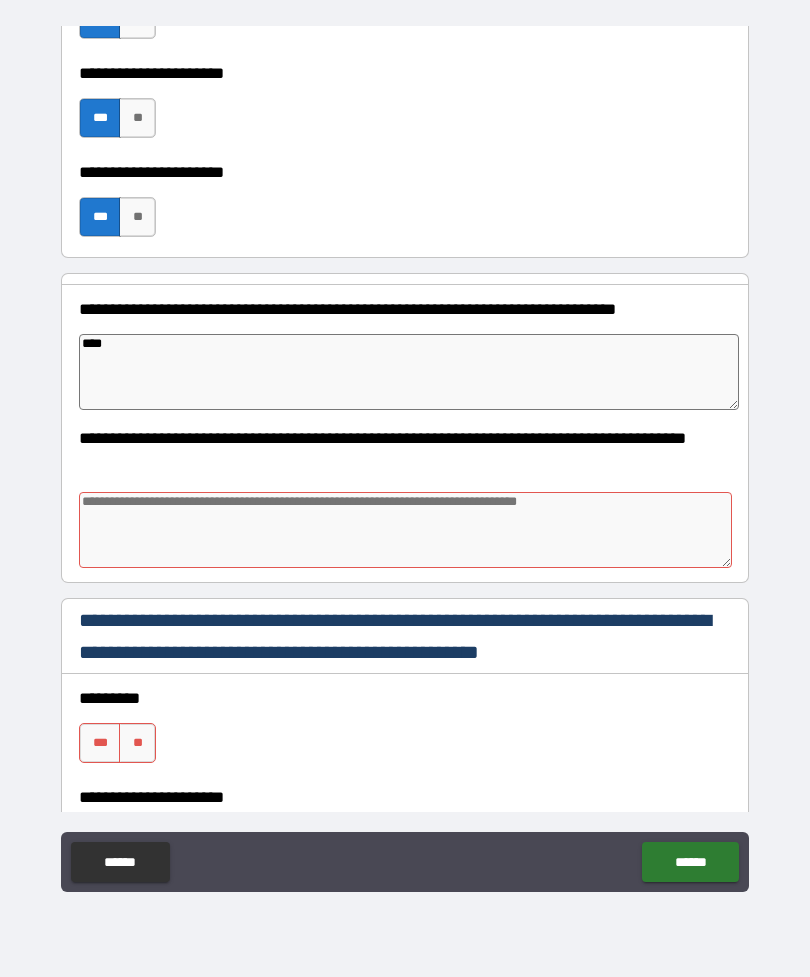 scroll, scrollTop: 851, scrollLeft: 0, axis: vertical 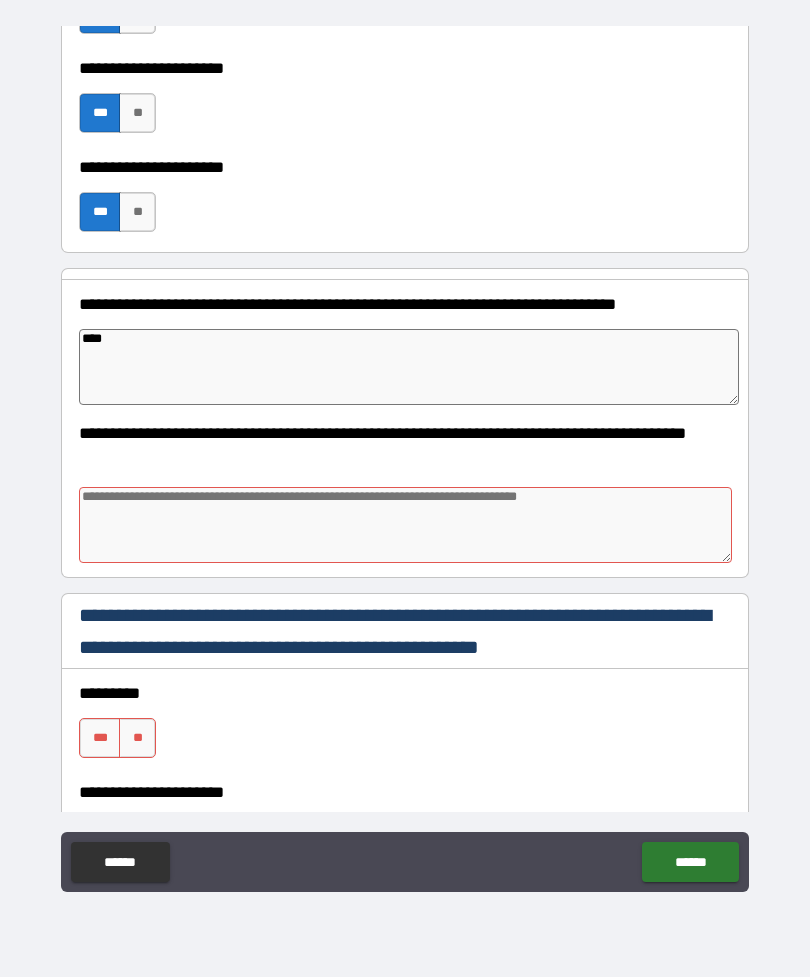 type on "****" 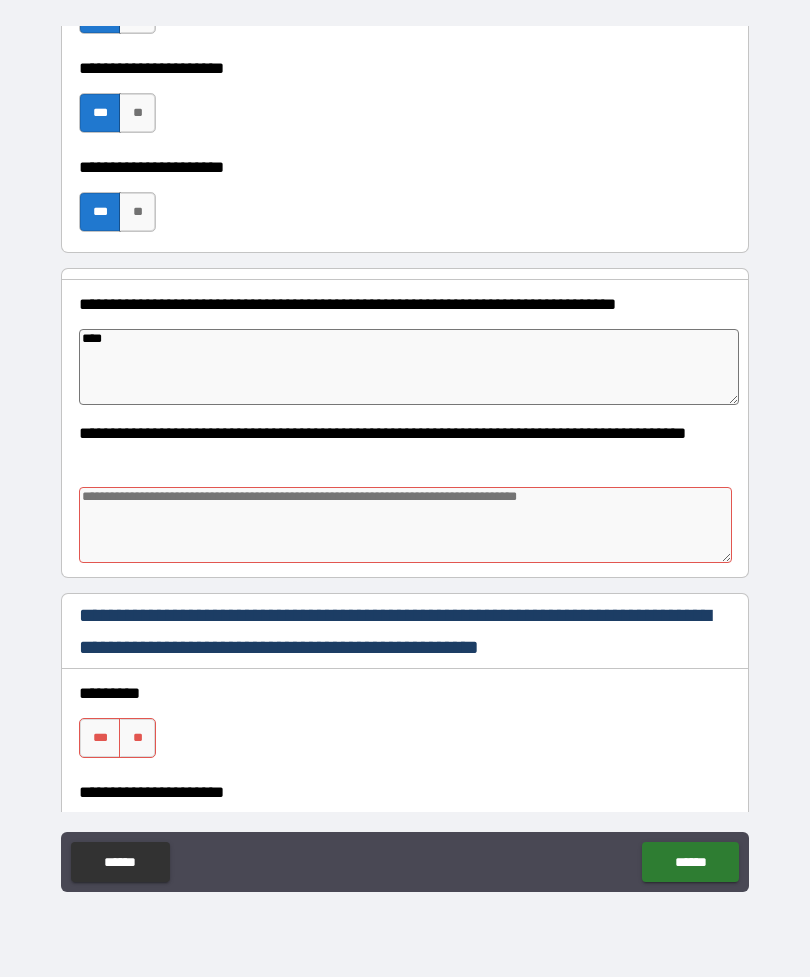 type on "*" 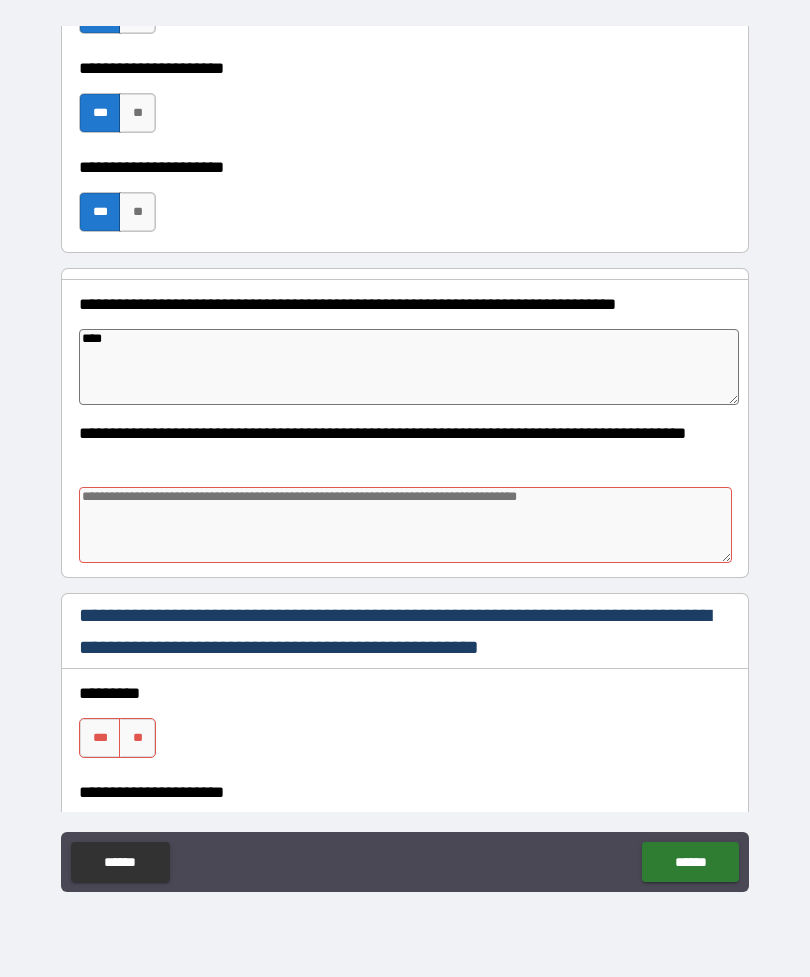 type on "*" 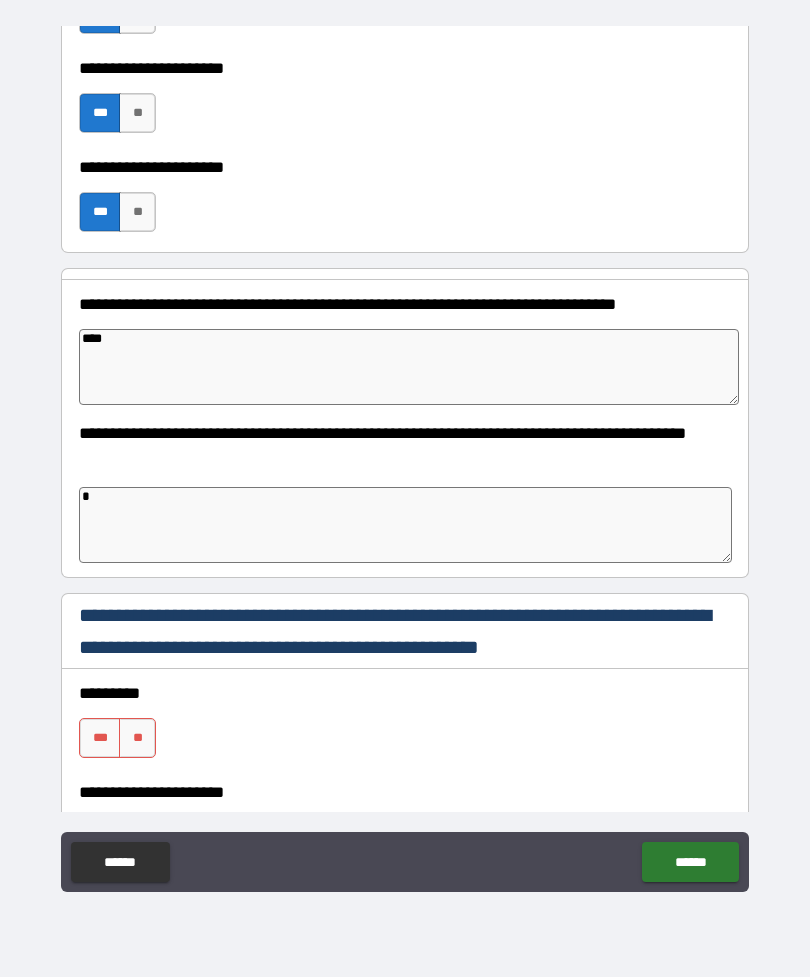 type on "*" 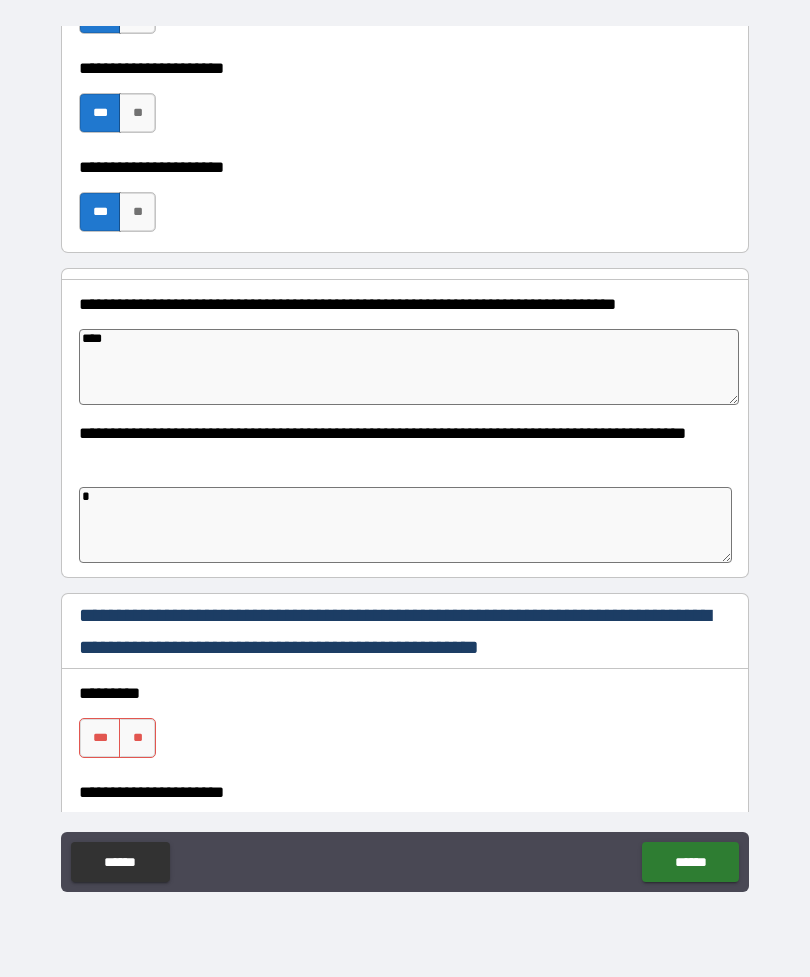 type on "*" 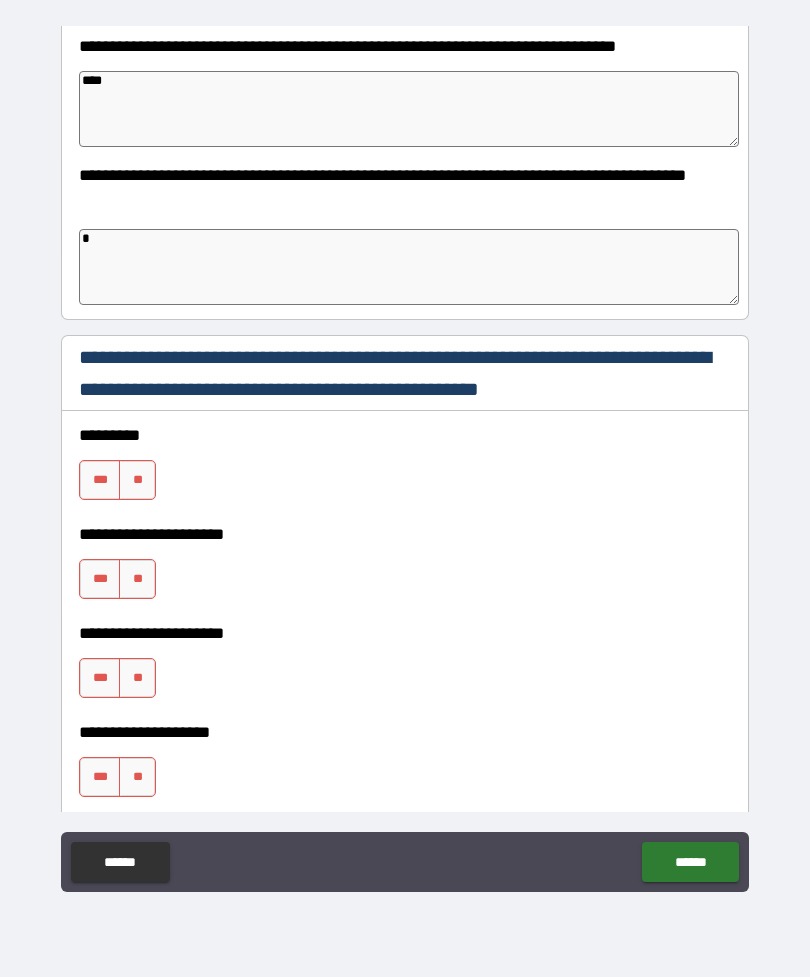 scroll, scrollTop: 1113, scrollLeft: 0, axis: vertical 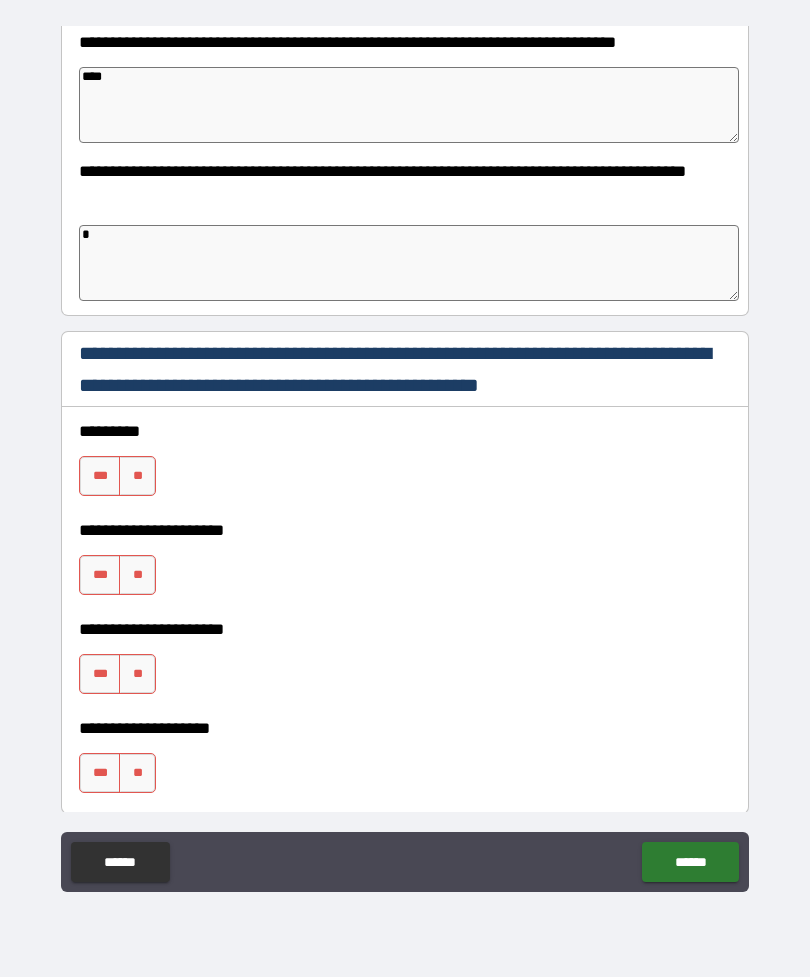 type on "*" 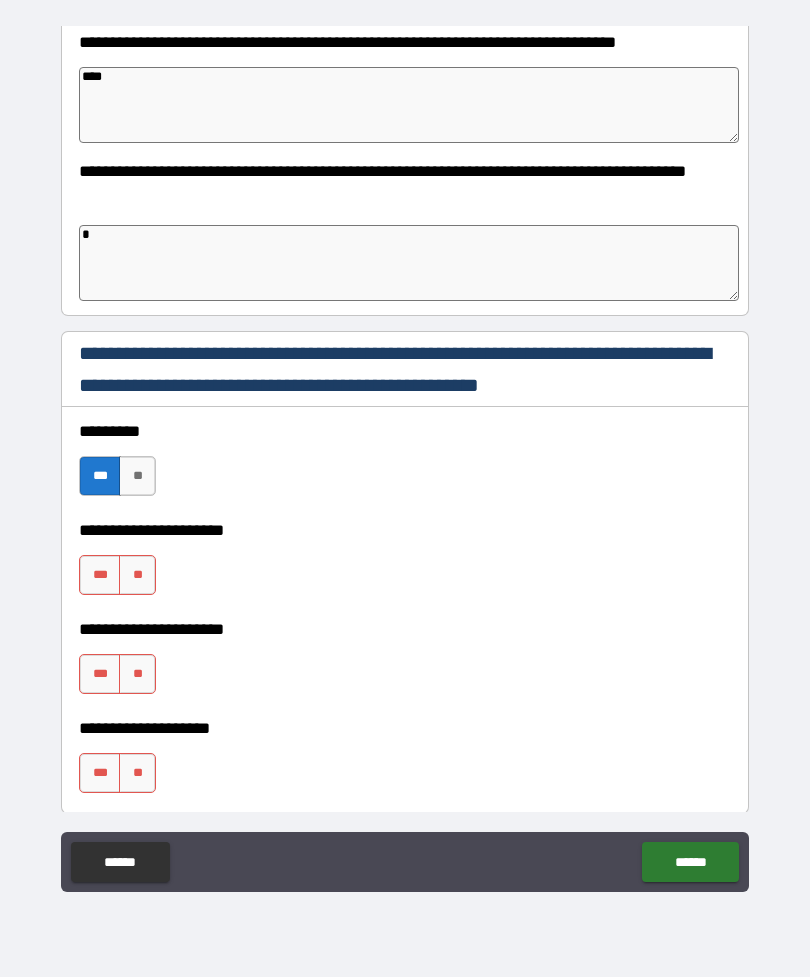 type on "*" 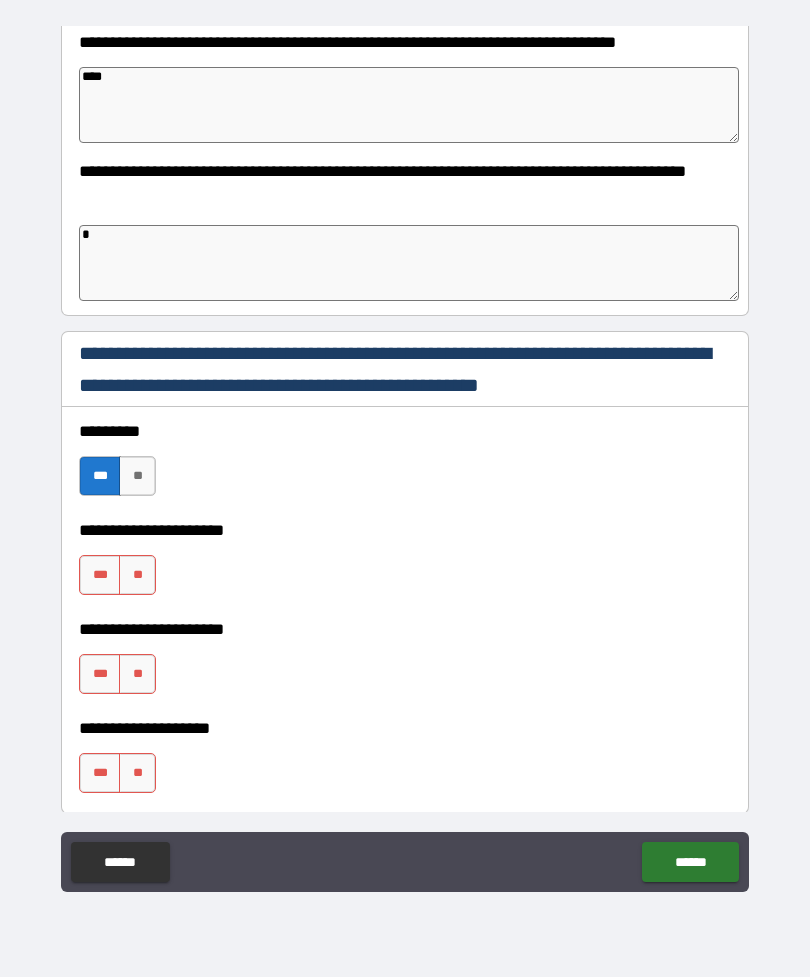 type on "*" 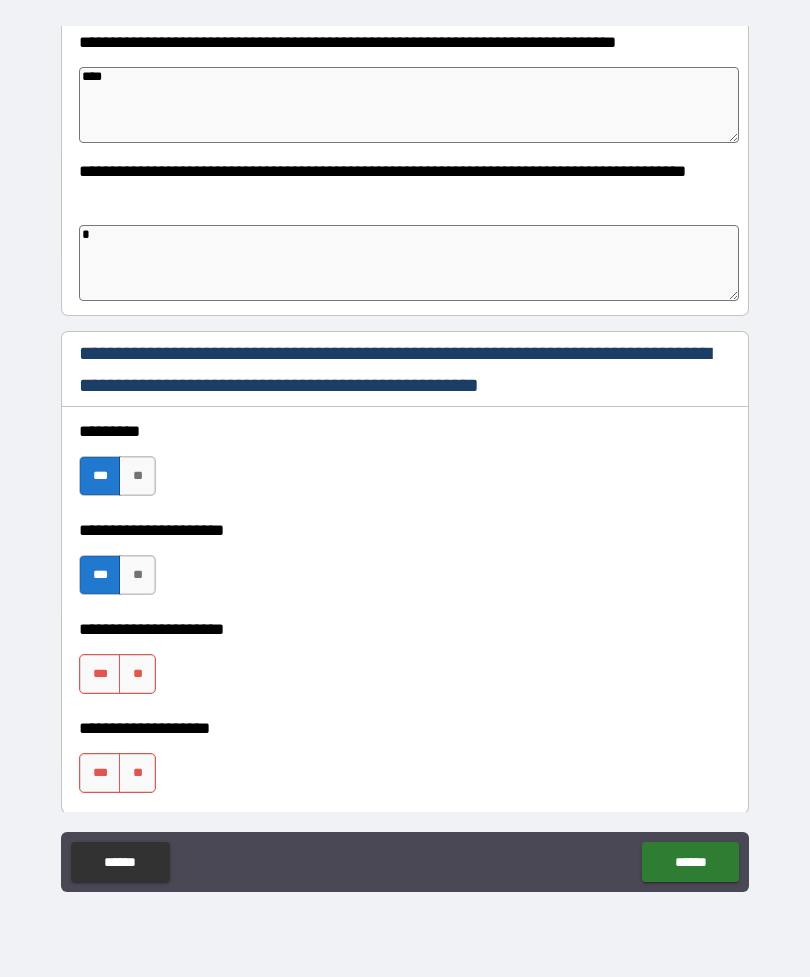 type on "*" 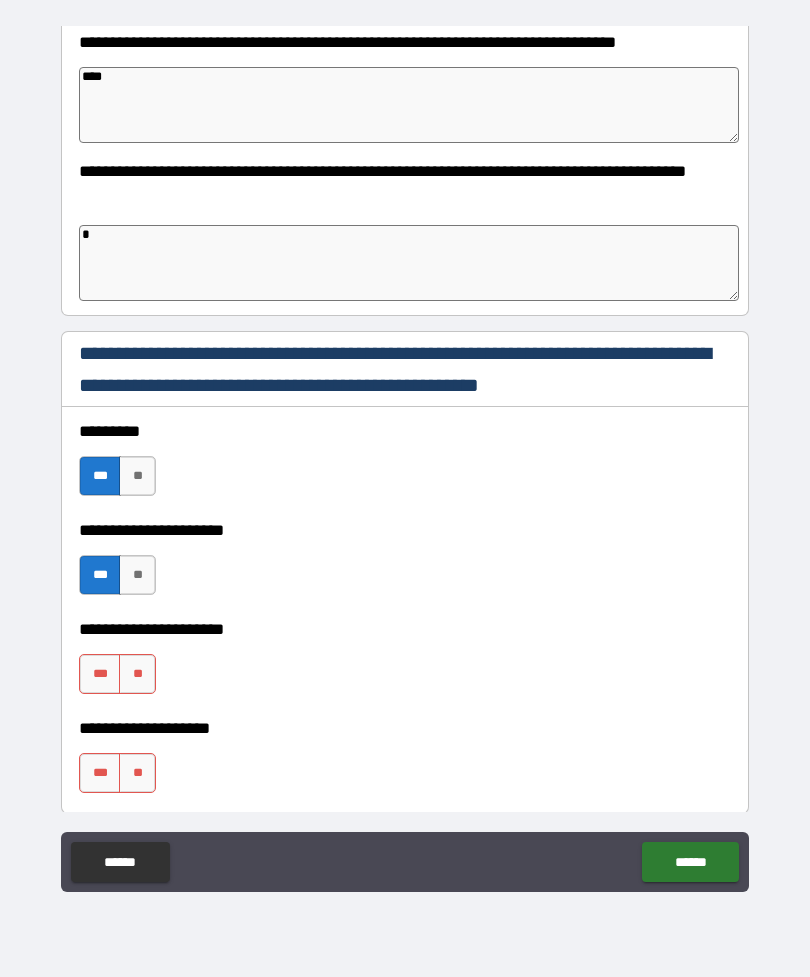 type on "*" 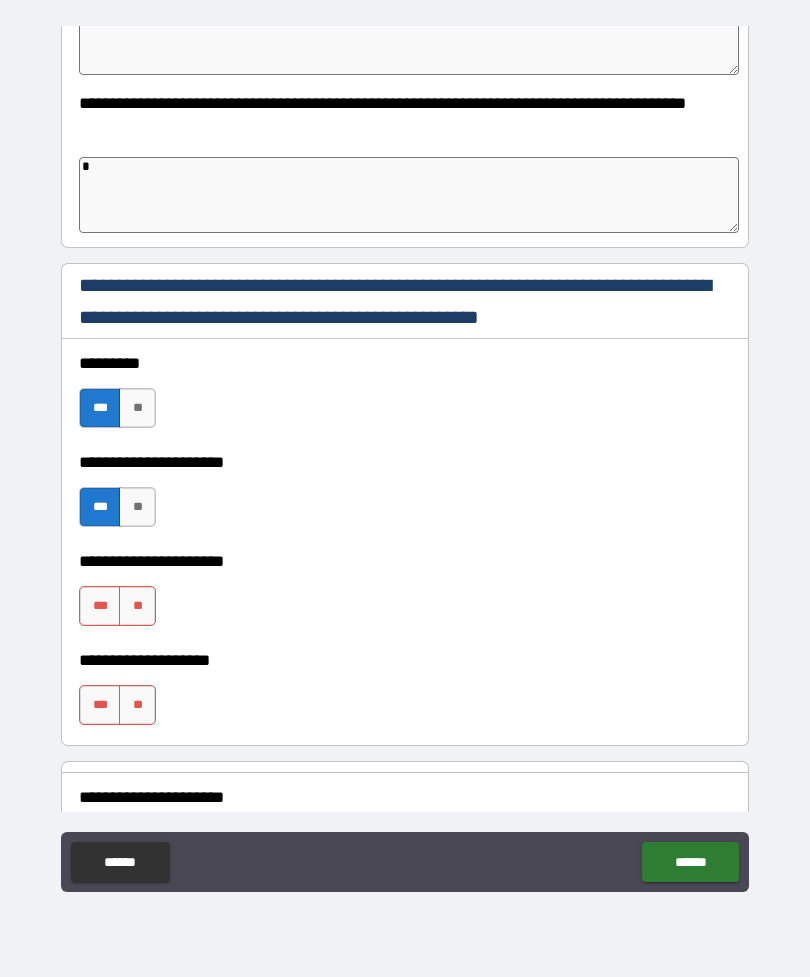 scroll, scrollTop: 1201, scrollLeft: 0, axis: vertical 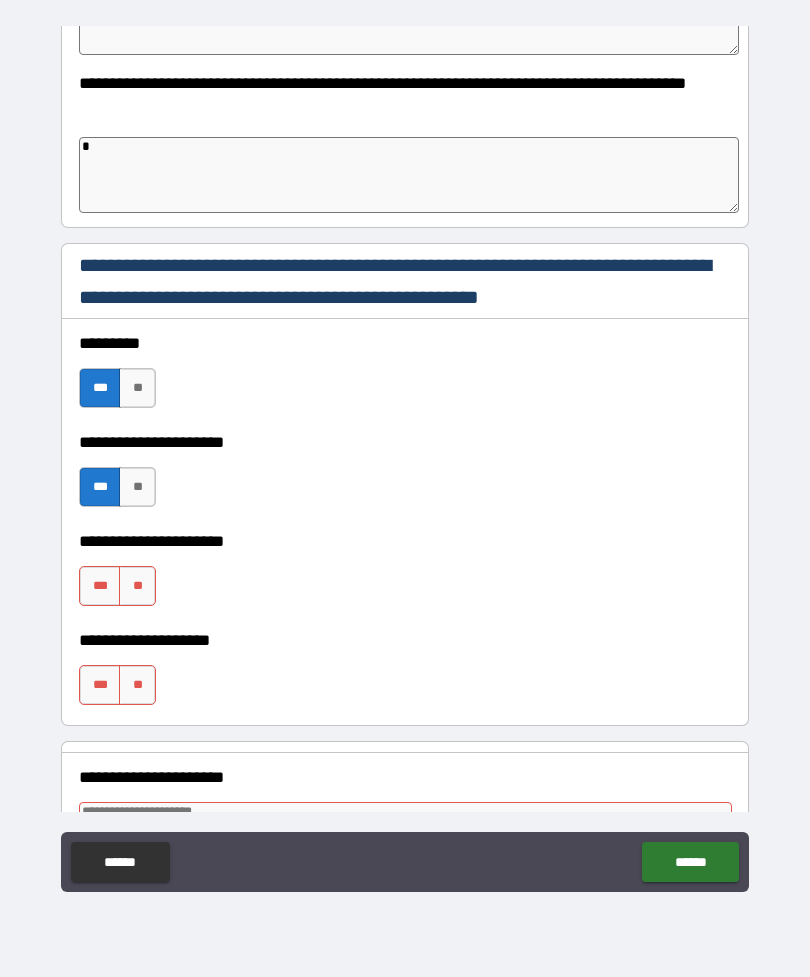 click on "***" at bounding box center (100, 586) 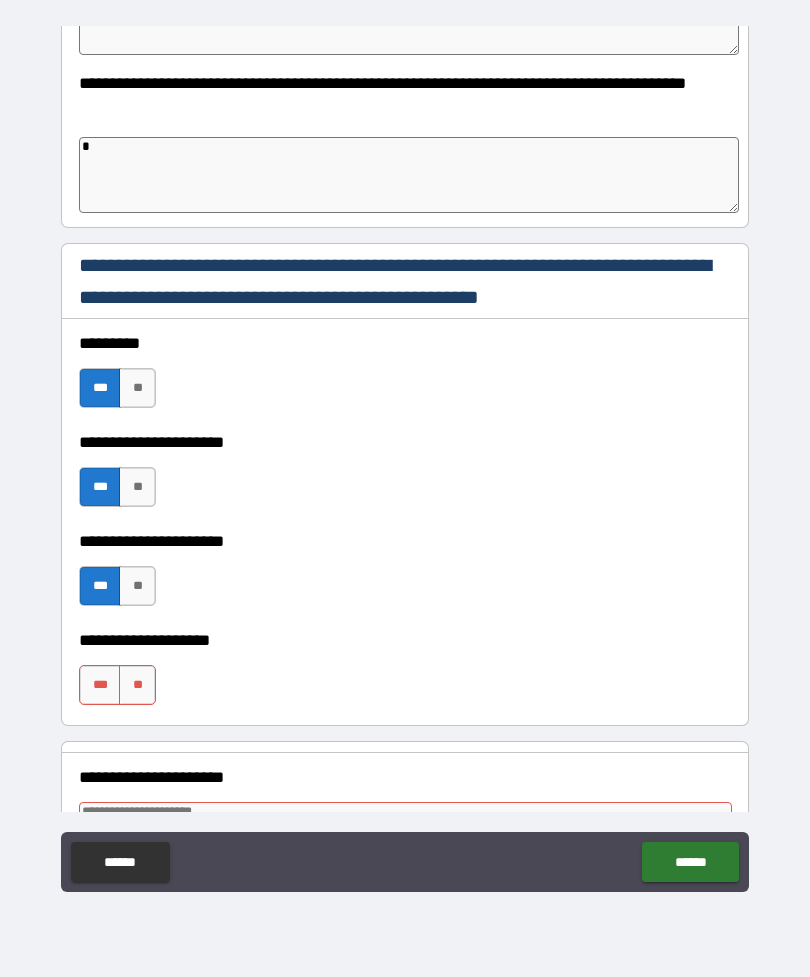 type on "*" 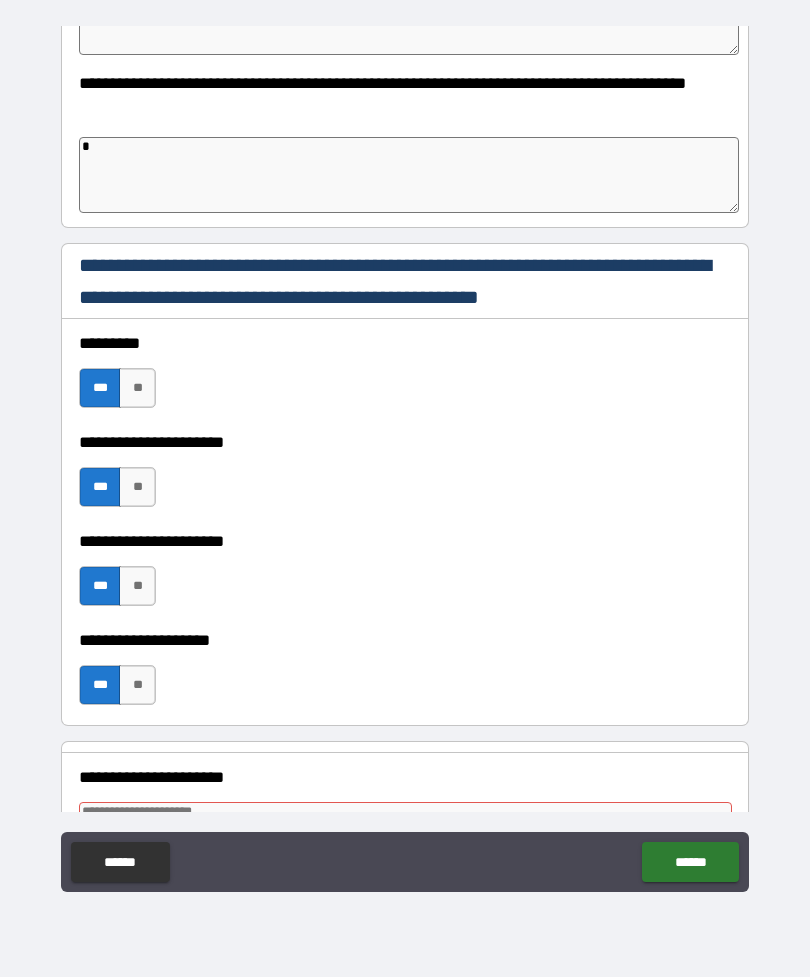 type on "*" 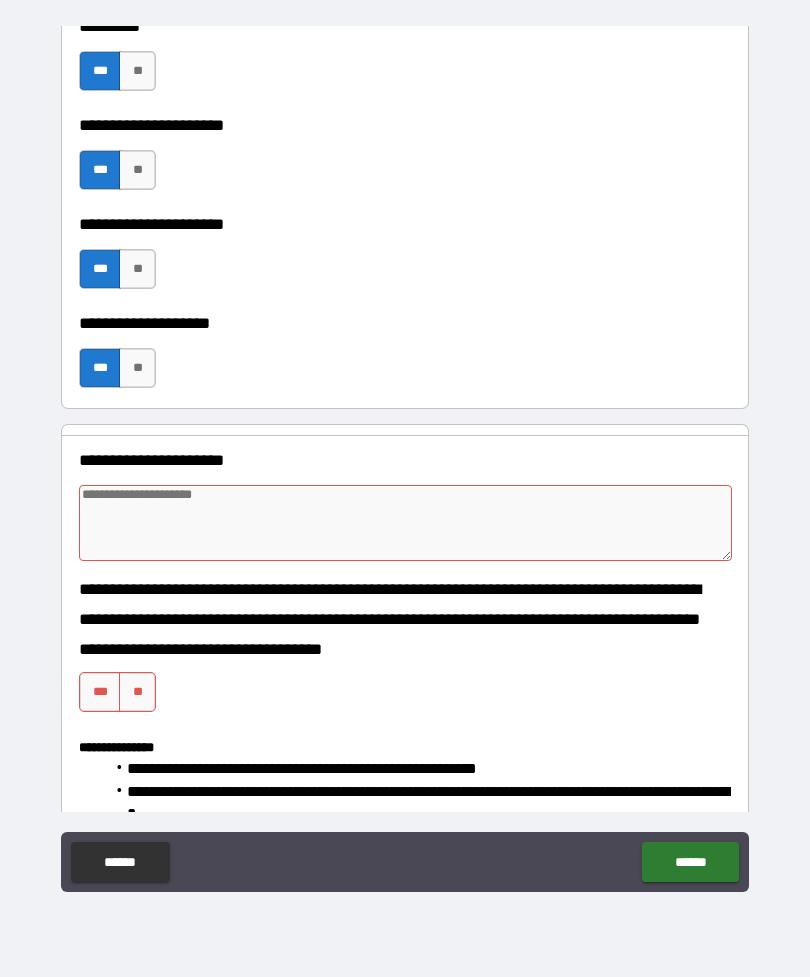 scroll, scrollTop: 1521, scrollLeft: 0, axis: vertical 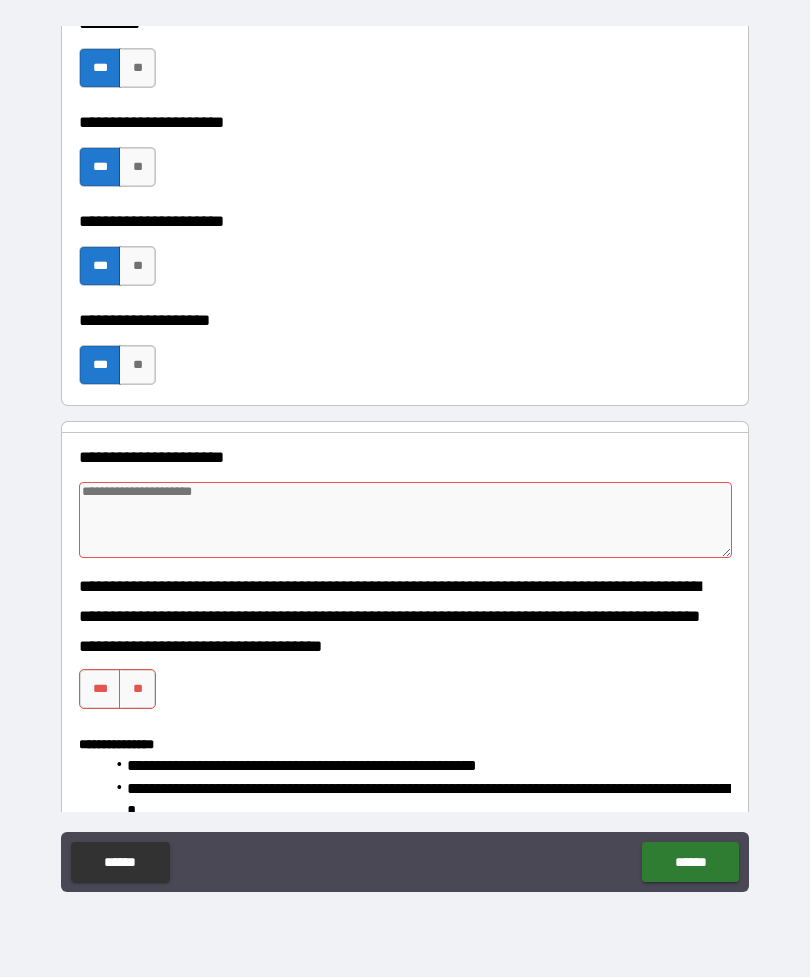 click at bounding box center [405, 520] 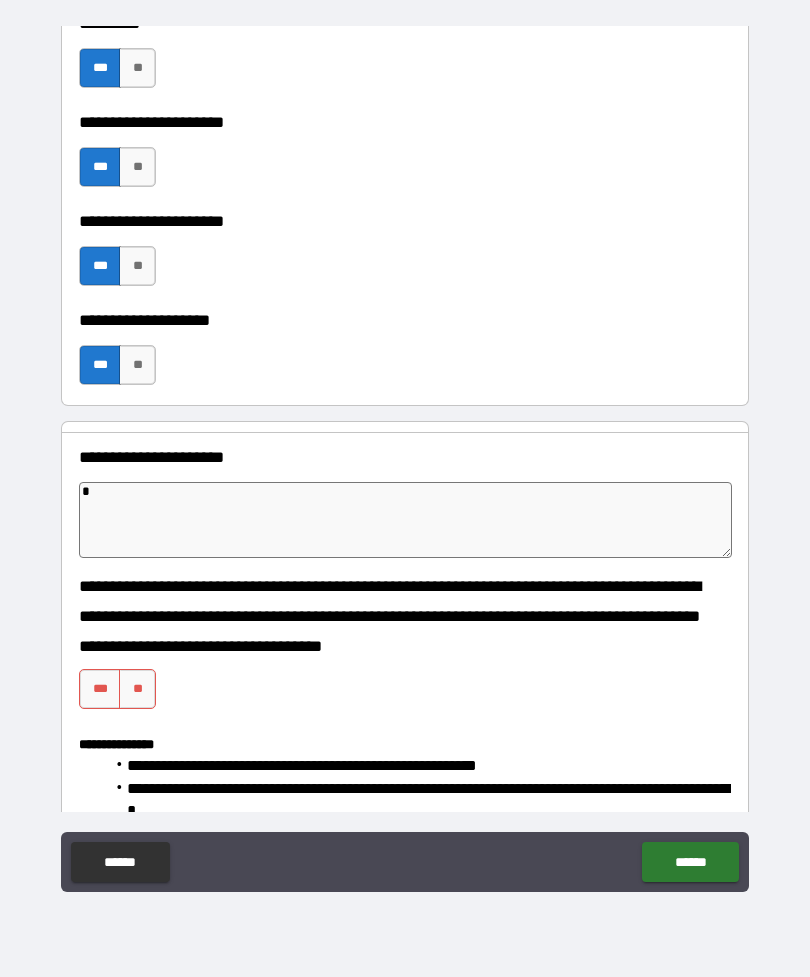 type on "*" 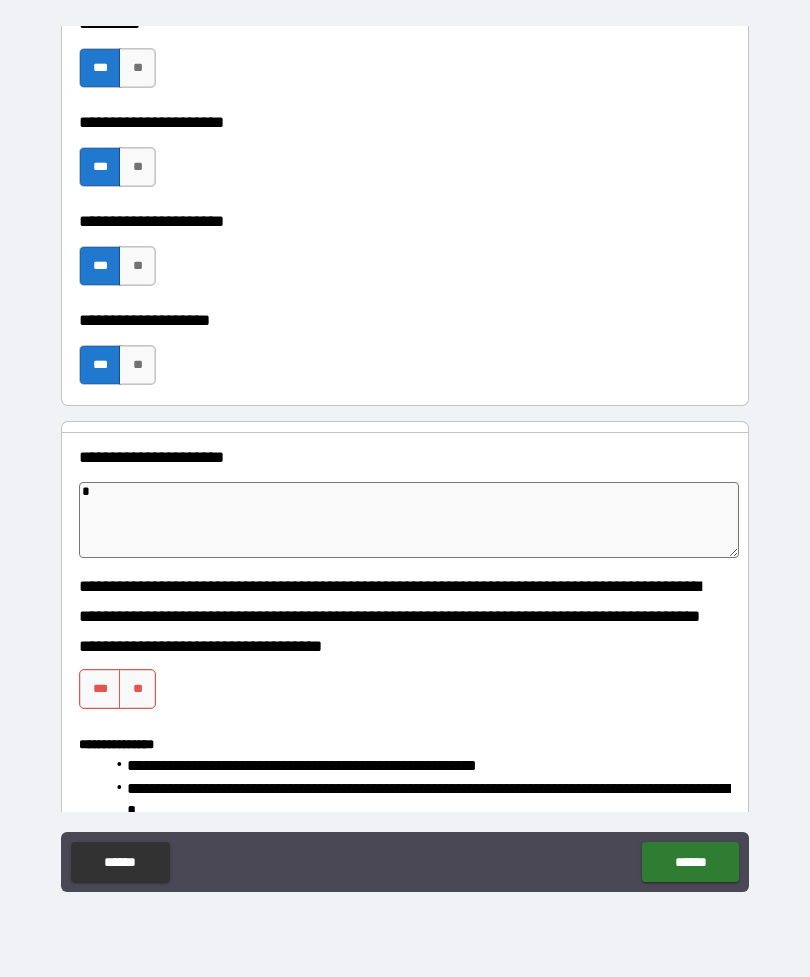 type 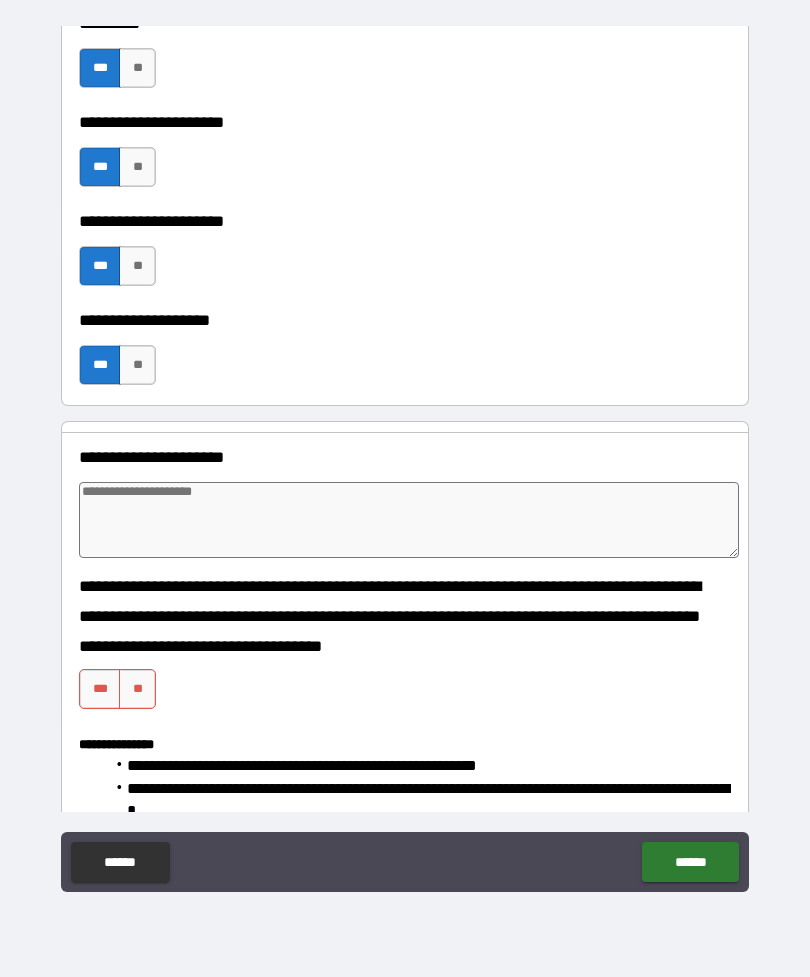 type on "*" 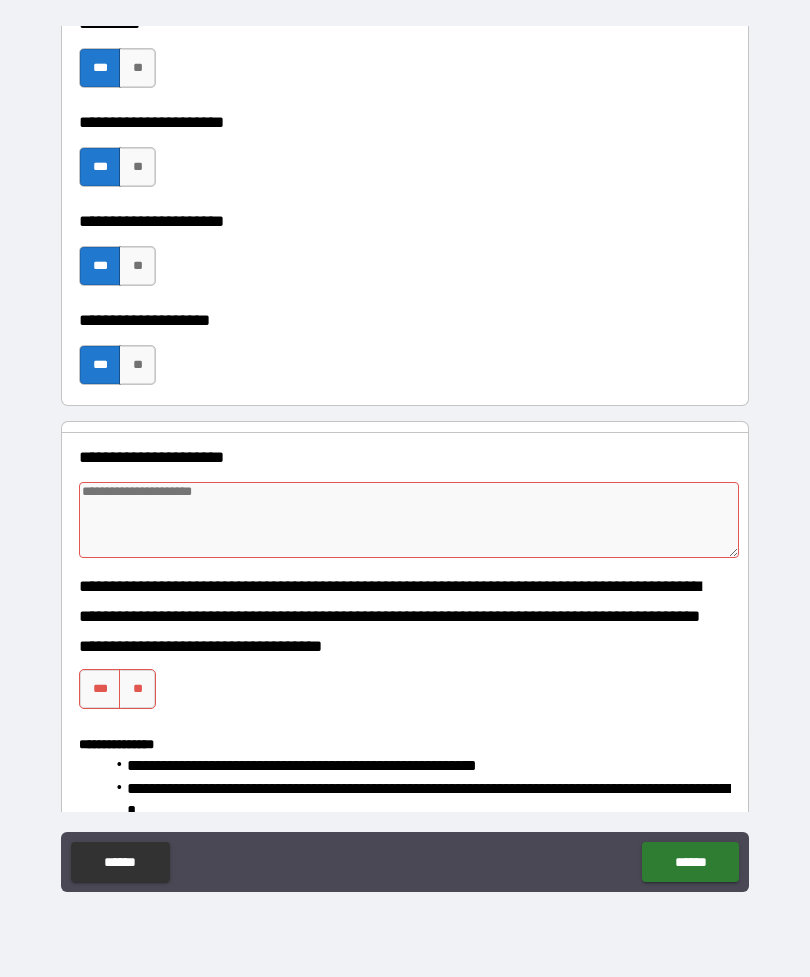 type on "*" 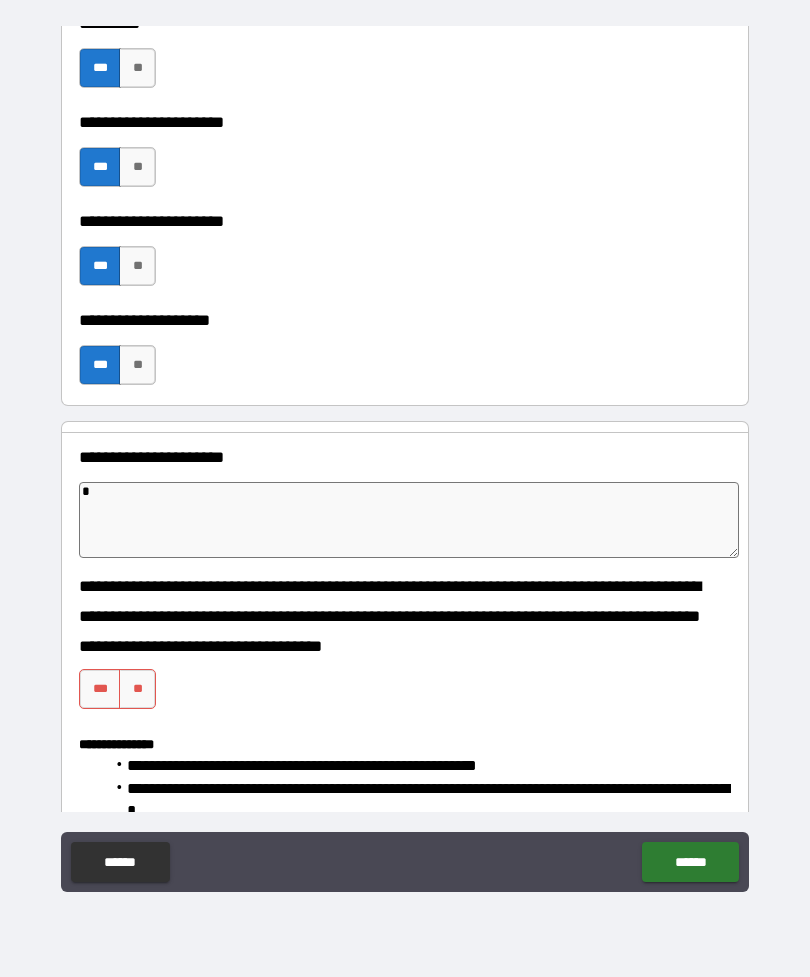 type on "*" 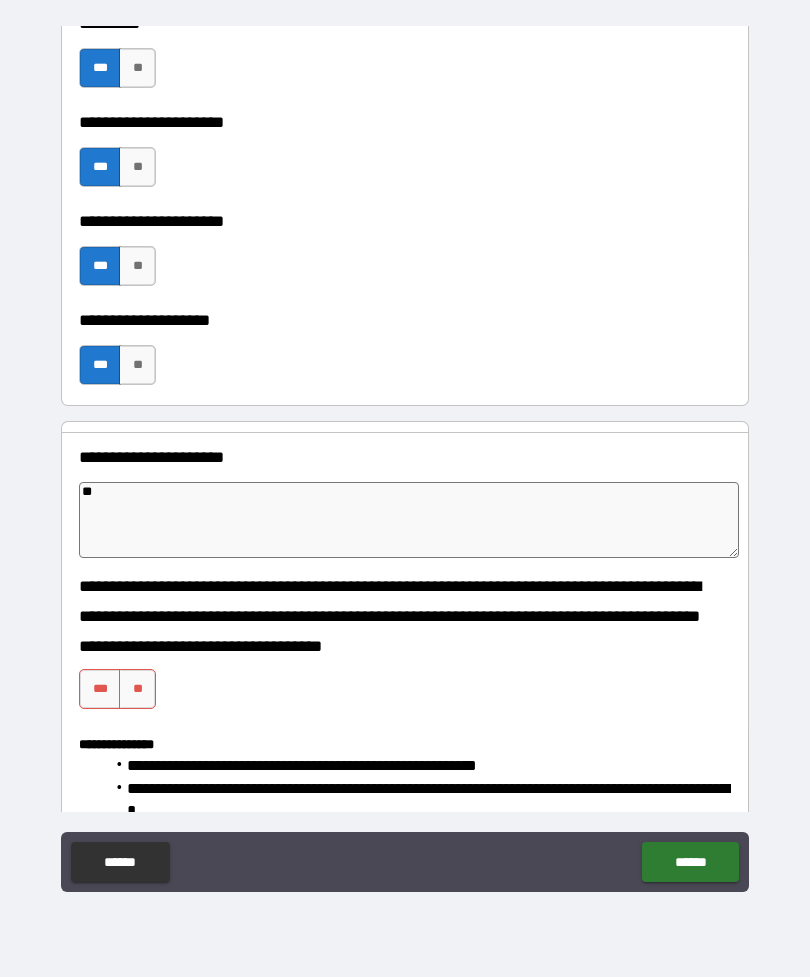 type on "*" 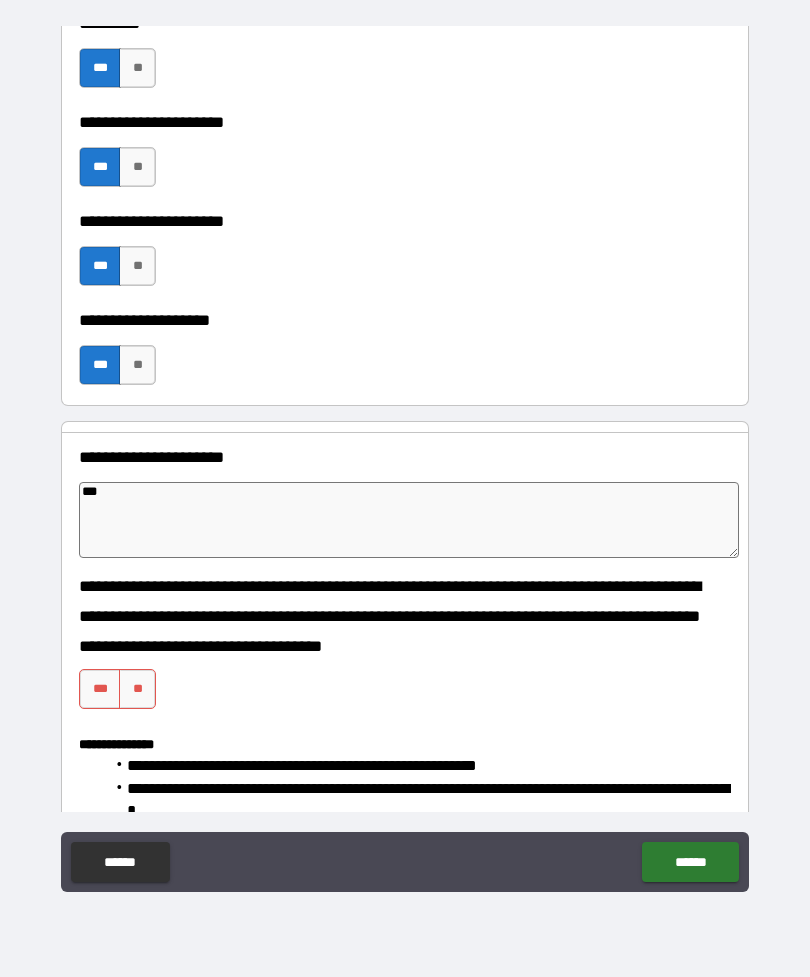 type on "*" 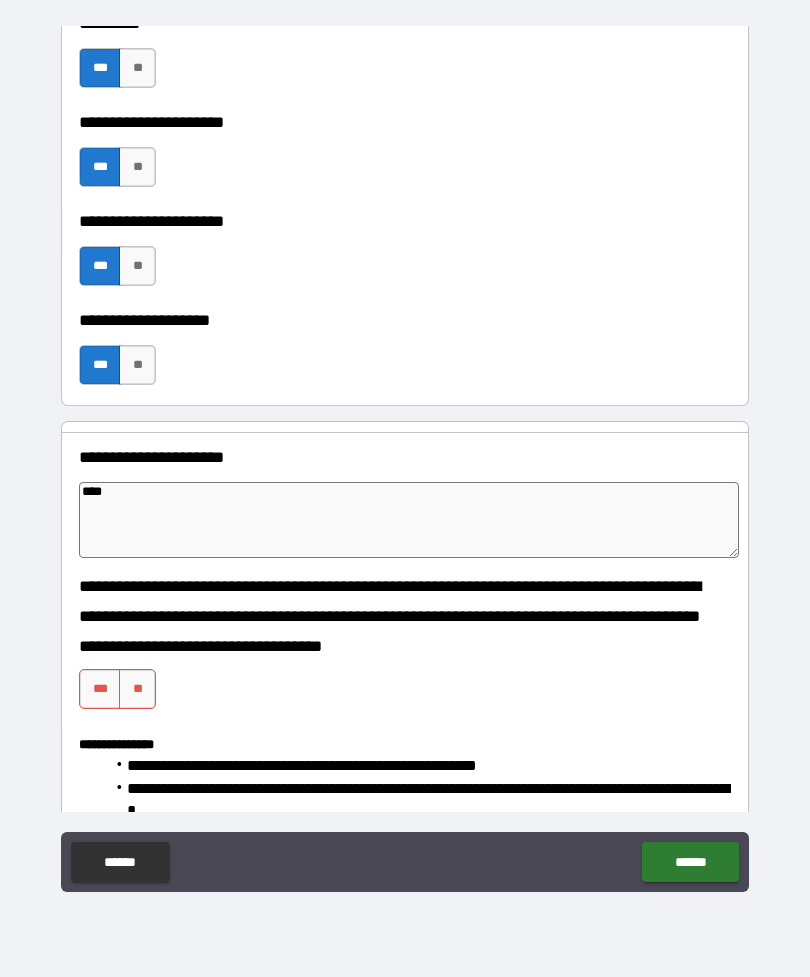 type on "*" 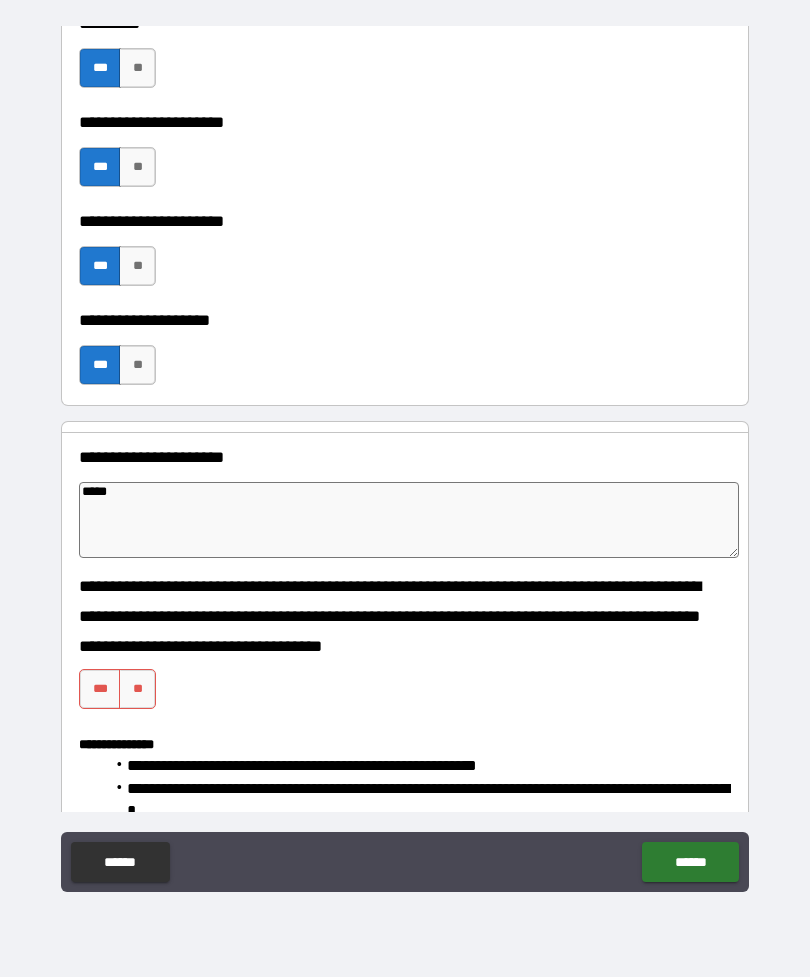 type on "*" 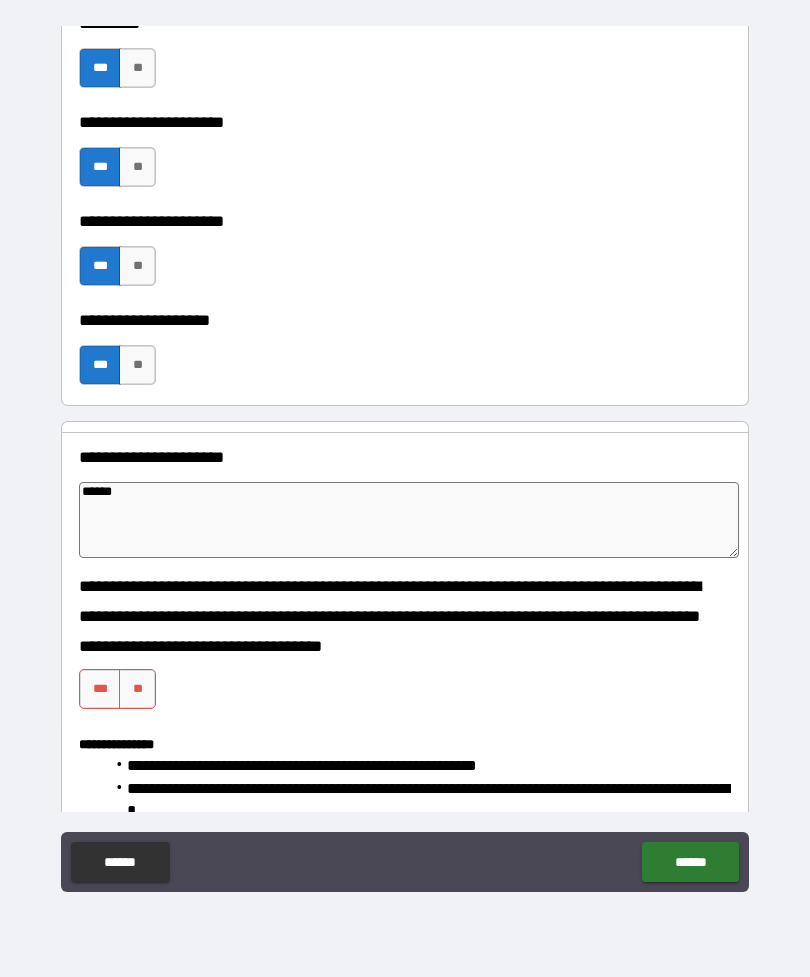 type on "*" 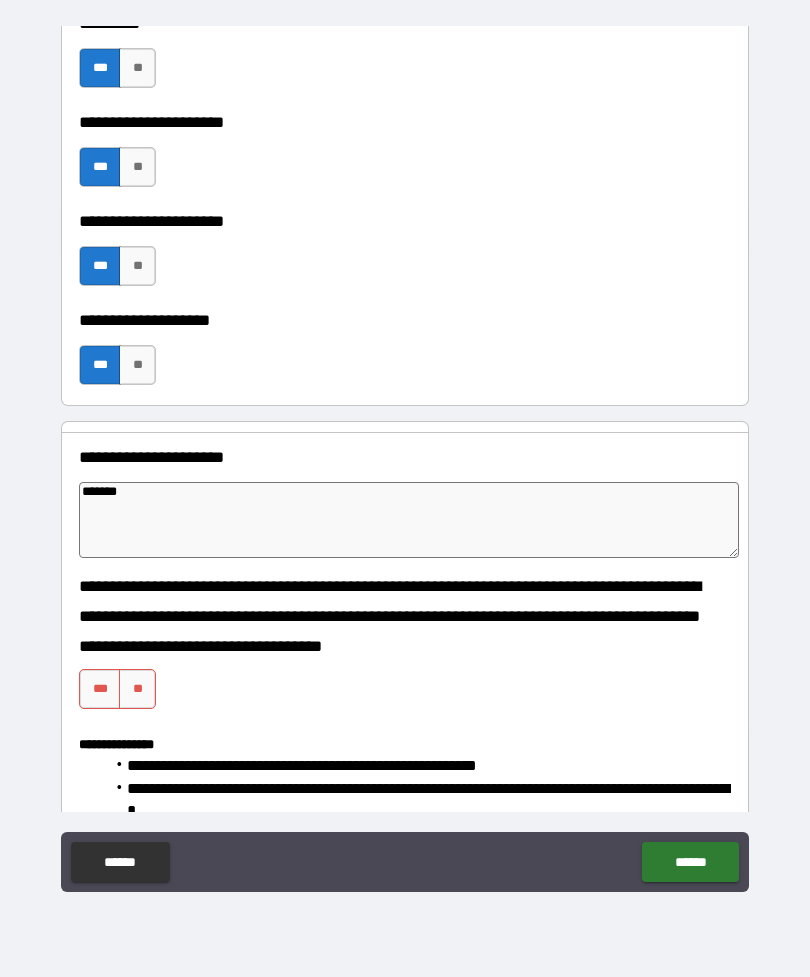 type on "*" 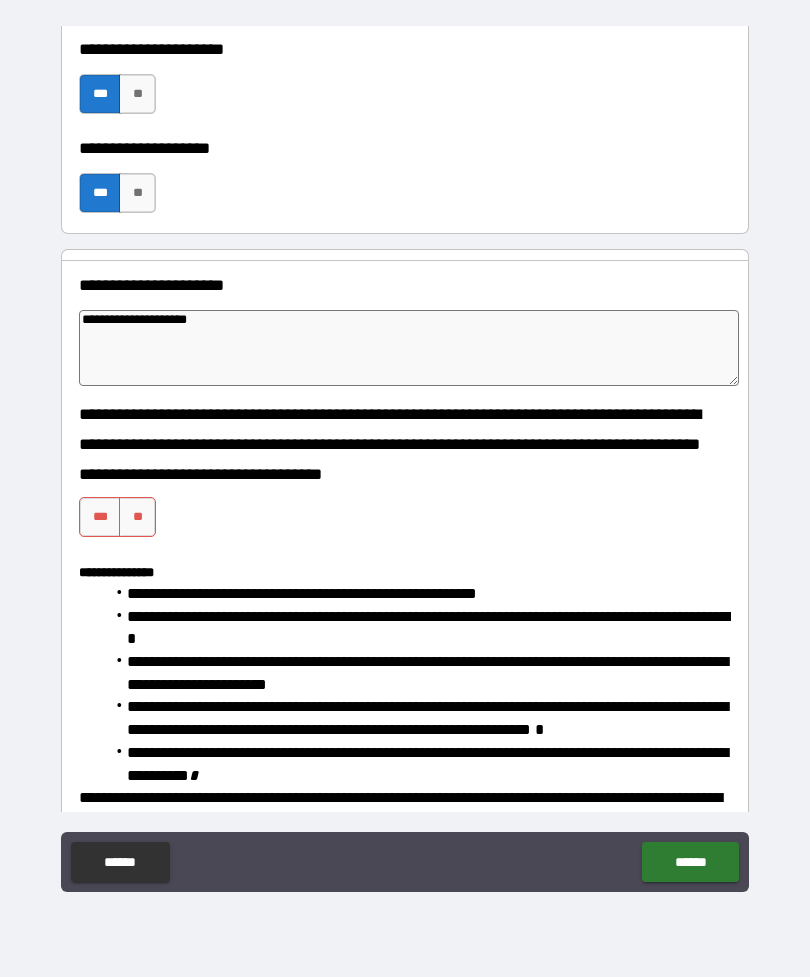 scroll, scrollTop: 1694, scrollLeft: 0, axis: vertical 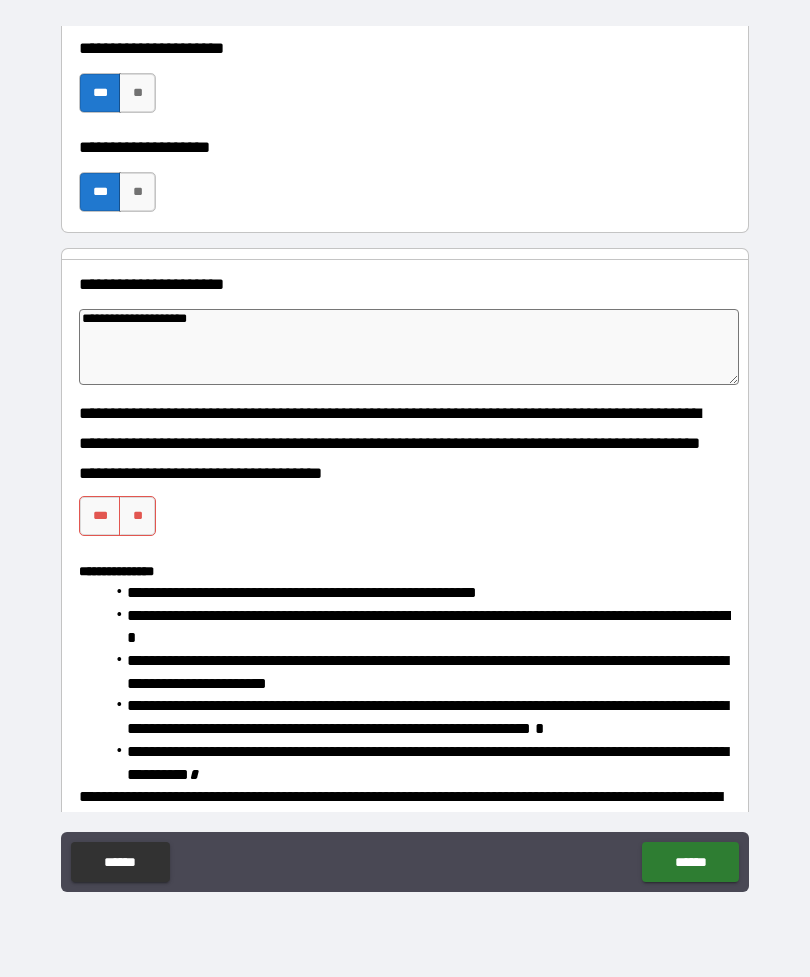 click on "***" at bounding box center (100, 516) 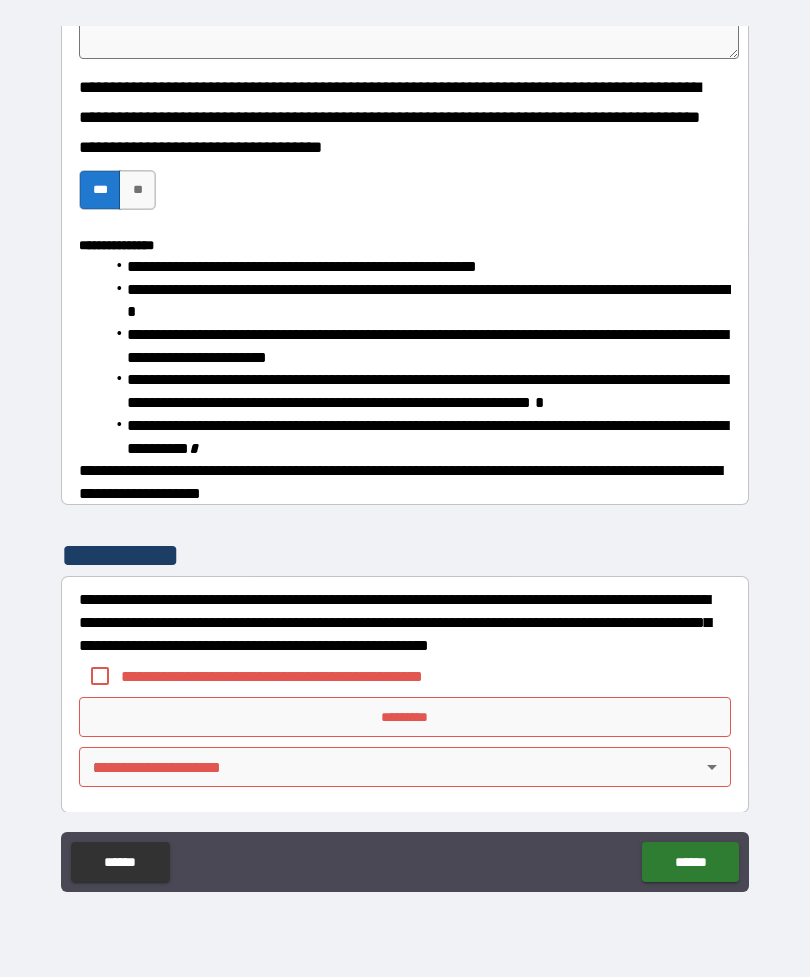 scroll, scrollTop: 2019, scrollLeft: 0, axis: vertical 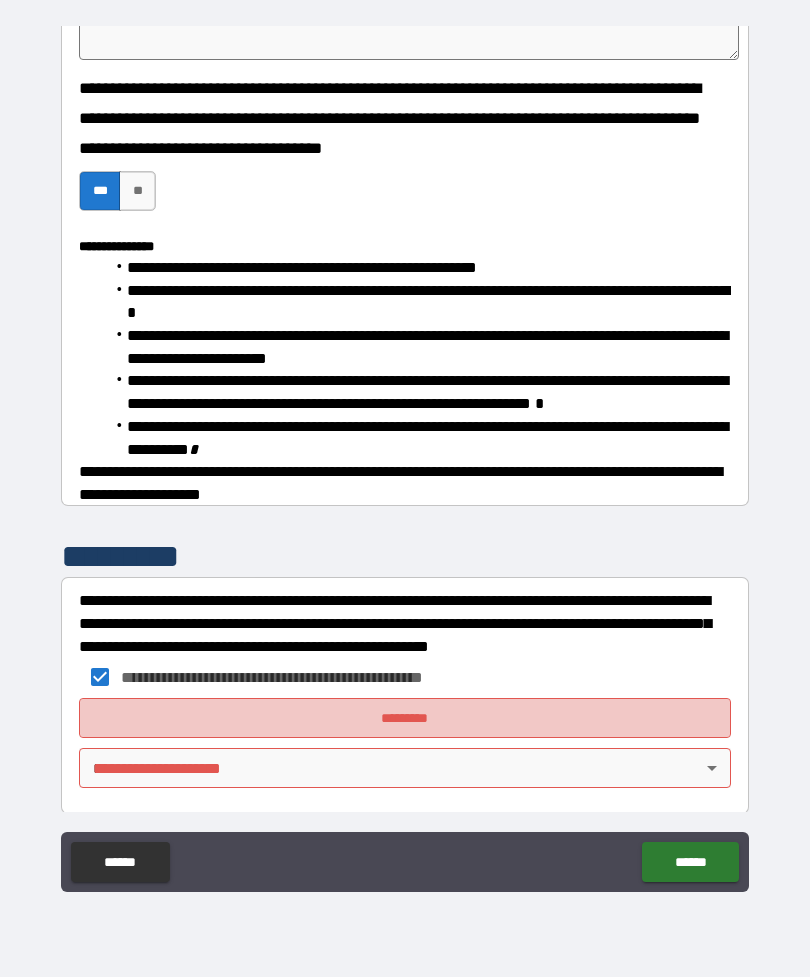 click on "*********" at bounding box center [405, 718] 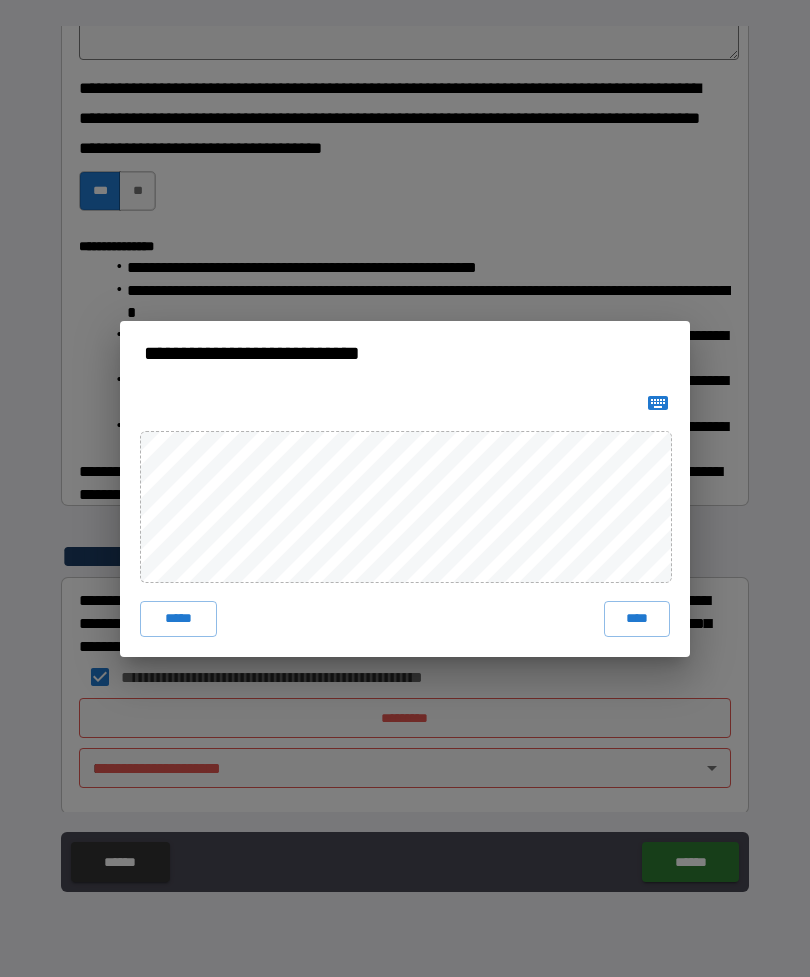click on "****" at bounding box center (637, 619) 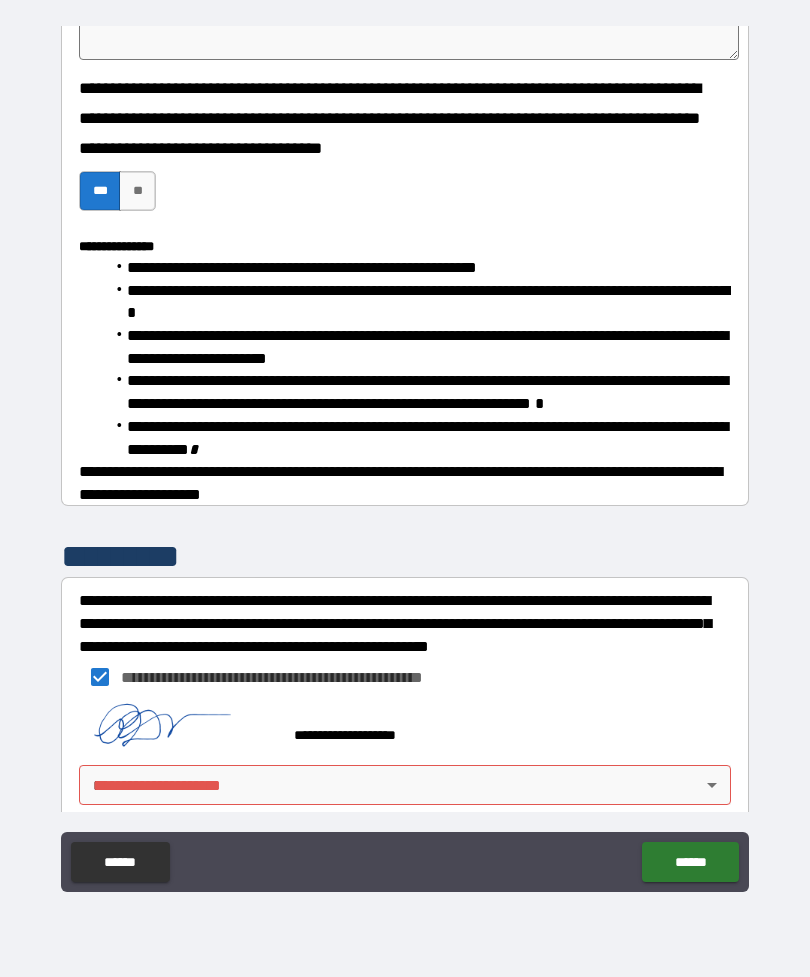 scroll, scrollTop: 2009, scrollLeft: 0, axis: vertical 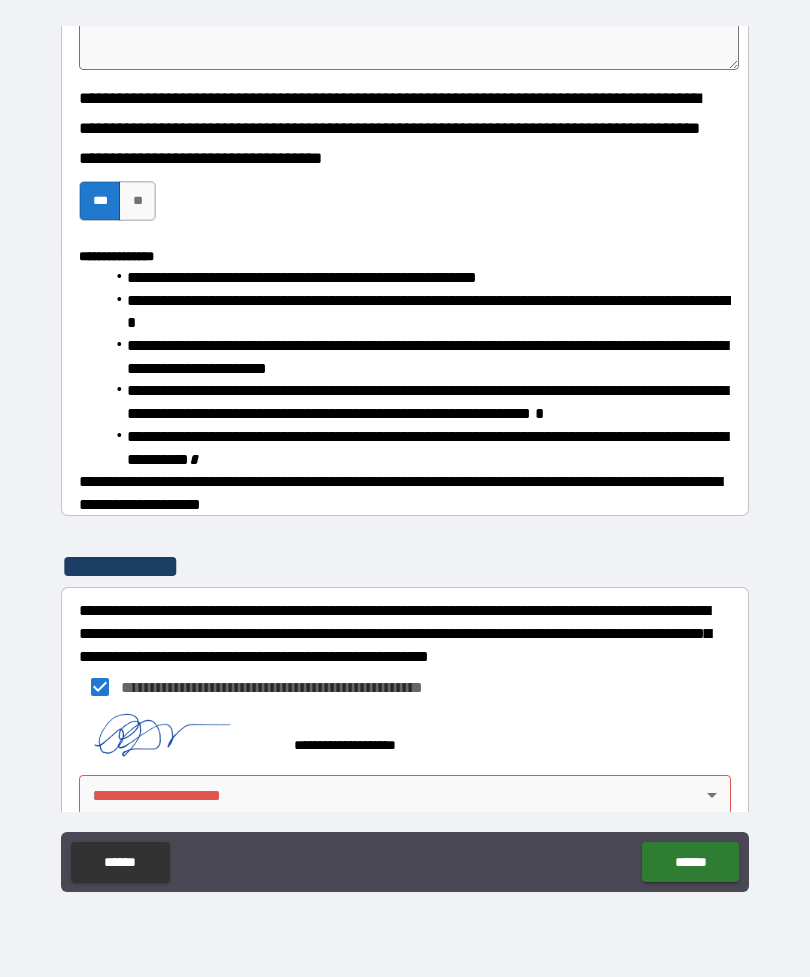 click on "**********" at bounding box center [405, 456] 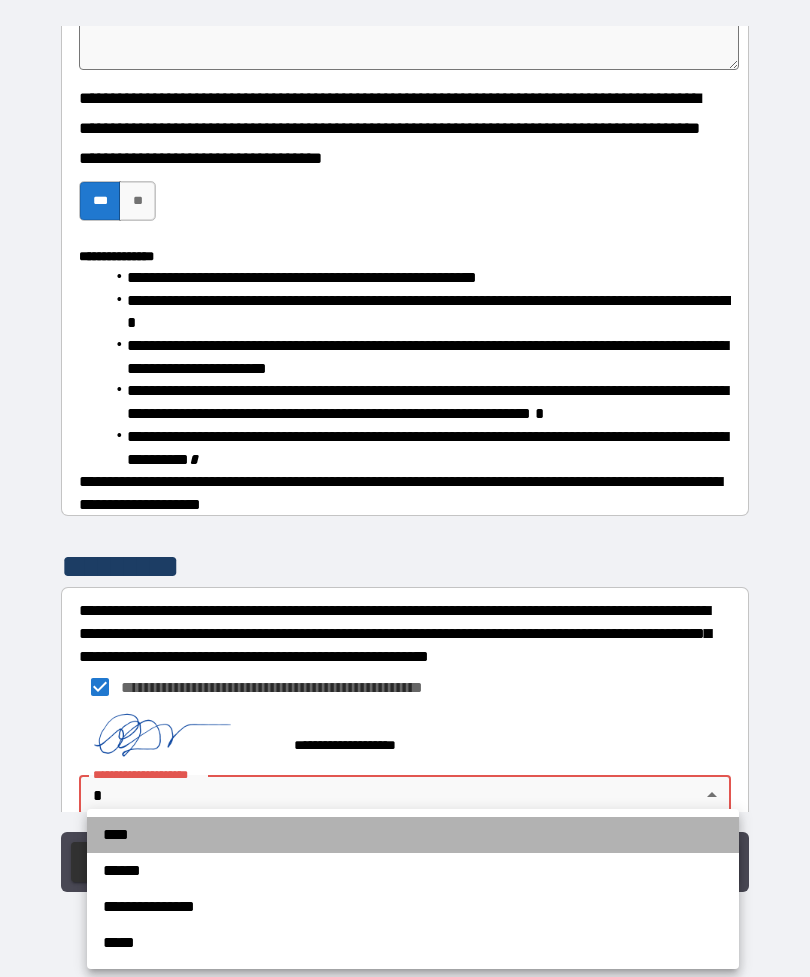 click on "****" at bounding box center (413, 835) 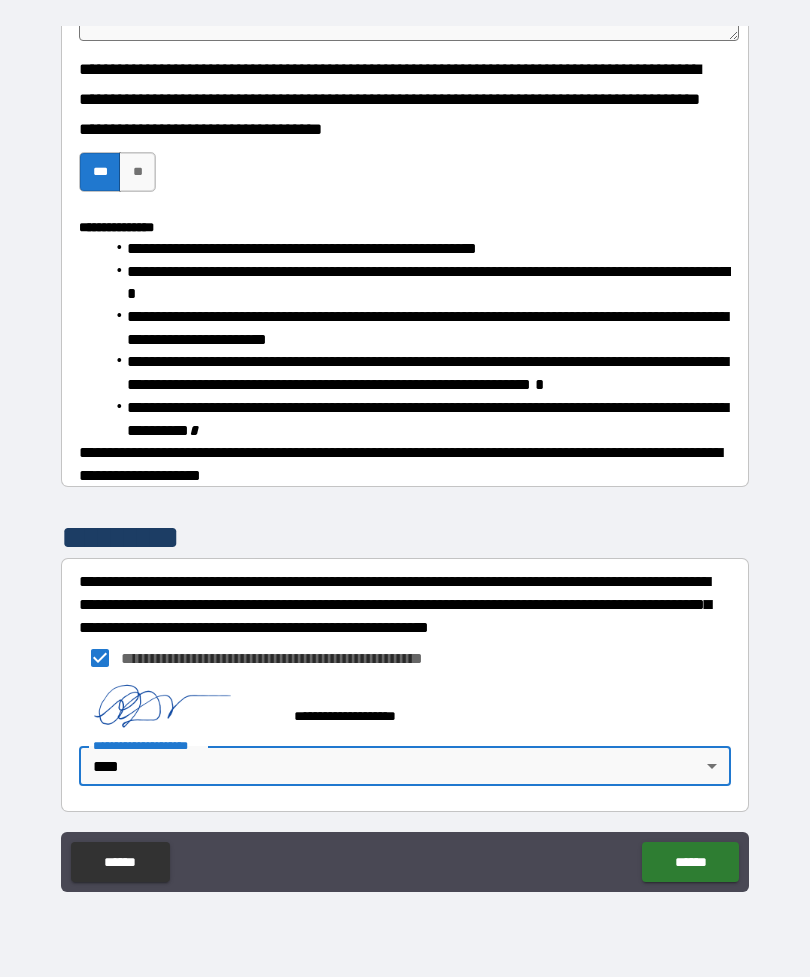 scroll, scrollTop: 2036, scrollLeft: 0, axis: vertical 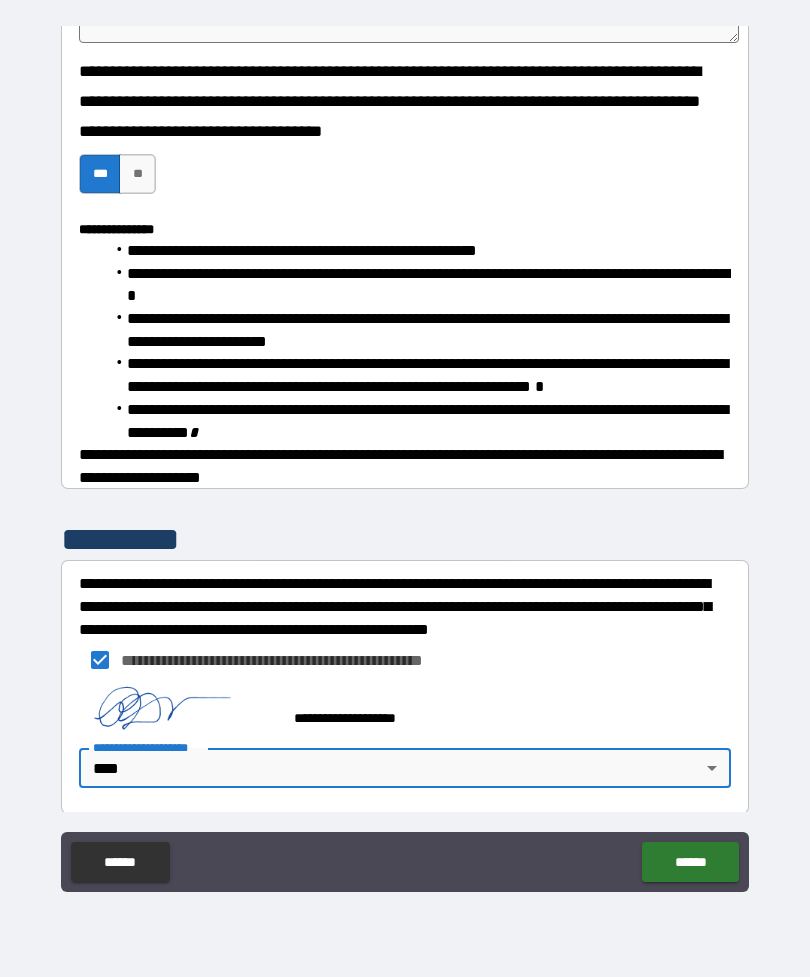 click on "******" at bounding box center (690, 862) 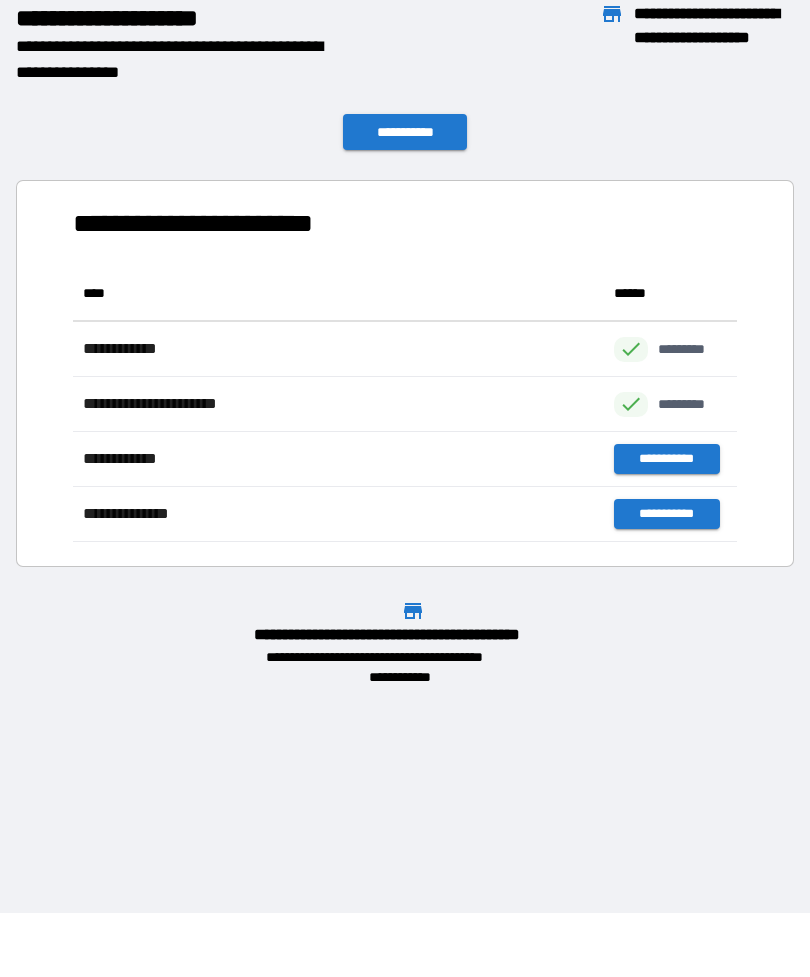 scroll, scrollTop: 1, scrollLeft: 1, axis: both 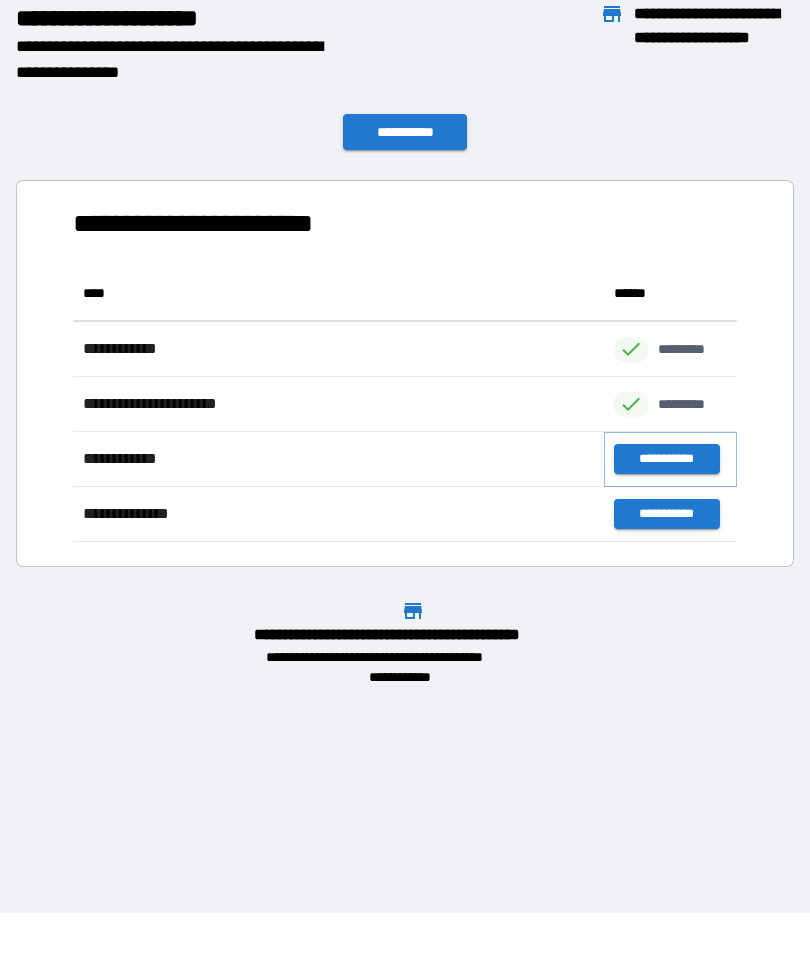 click on "**********" at bounding box center (666, 459) 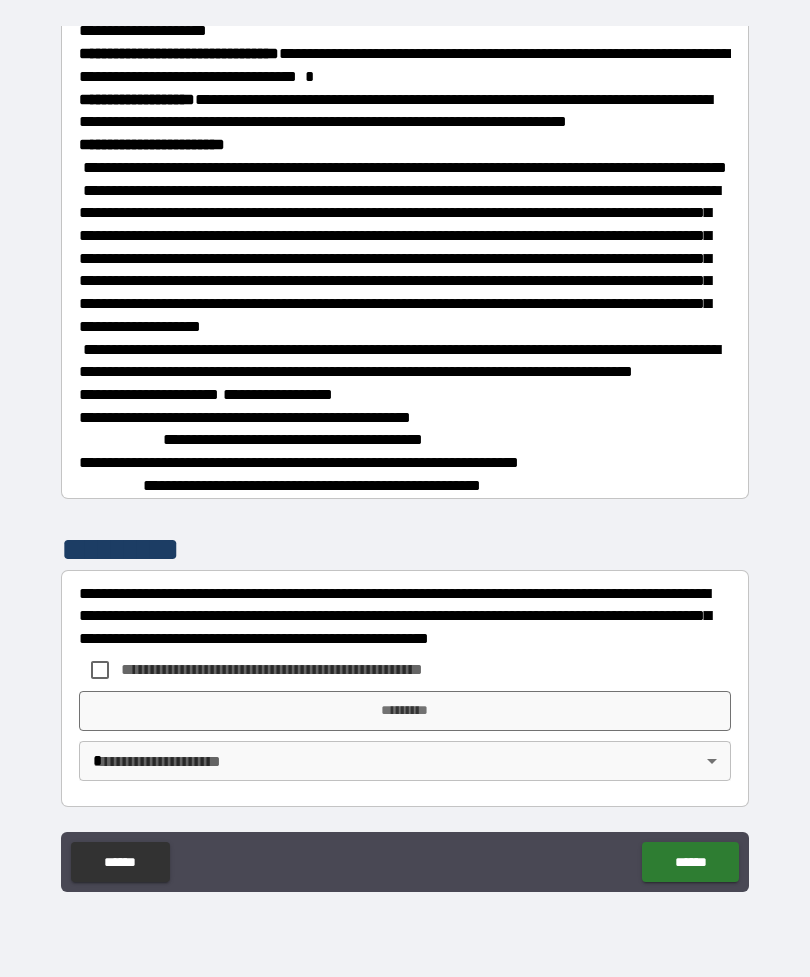 scroll, scrollTop: 3242, scrollLeft: 0, axis: vertical 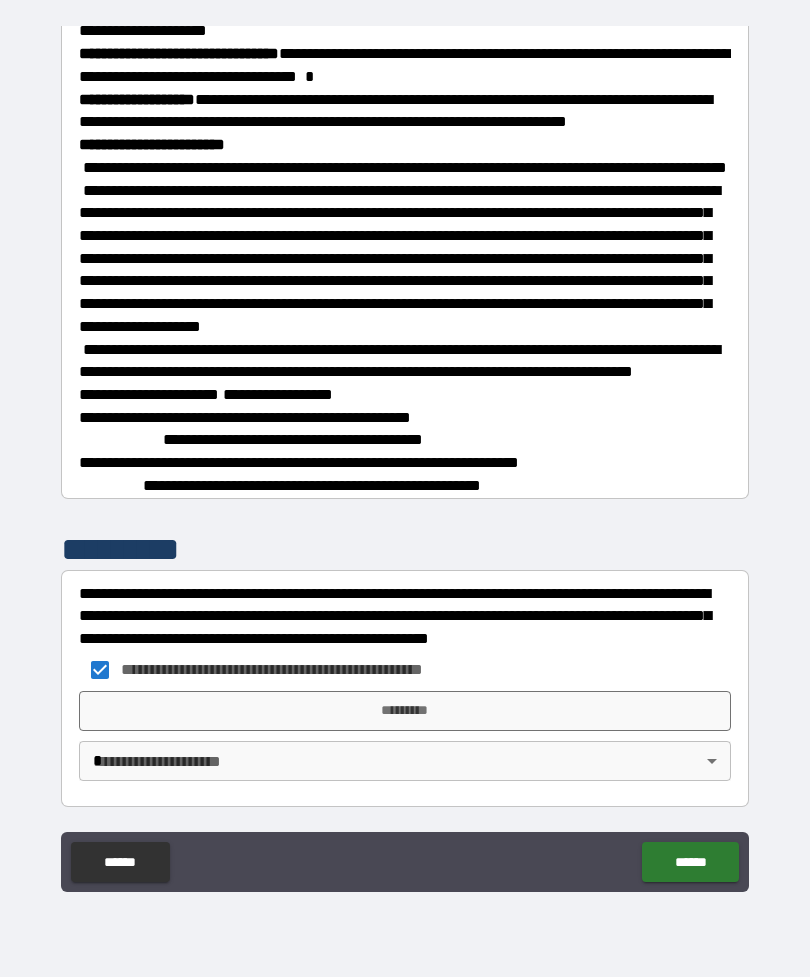 click on "*********" at bounding box center (405, 711) 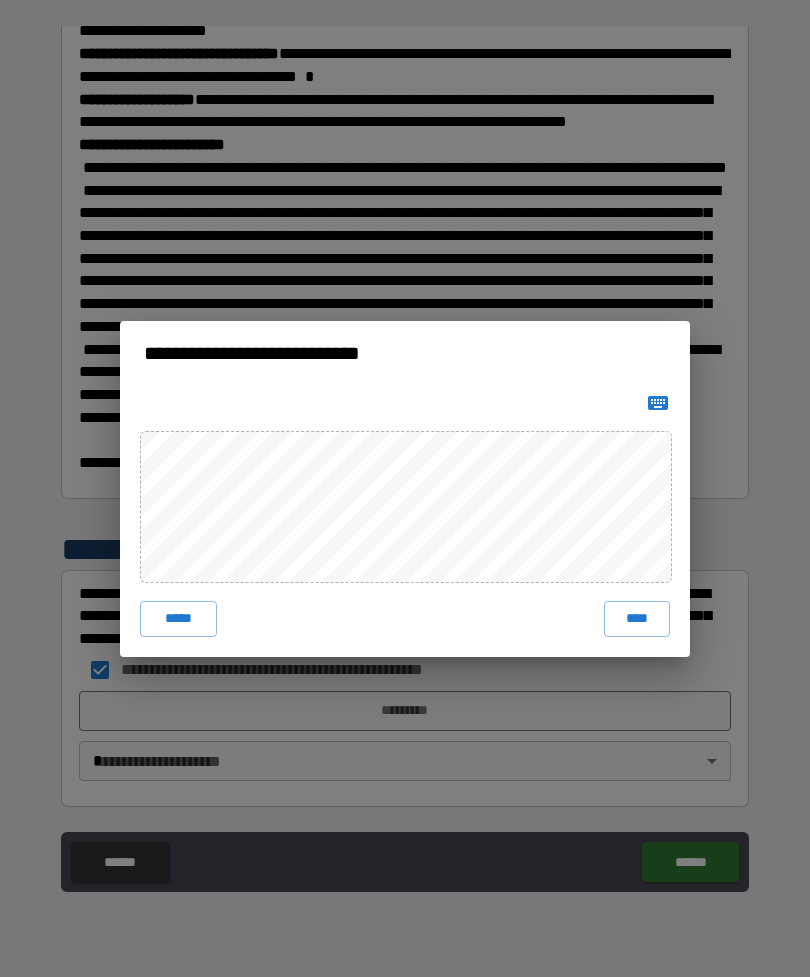 click on "***** ****" at bounding box center [405, 619] 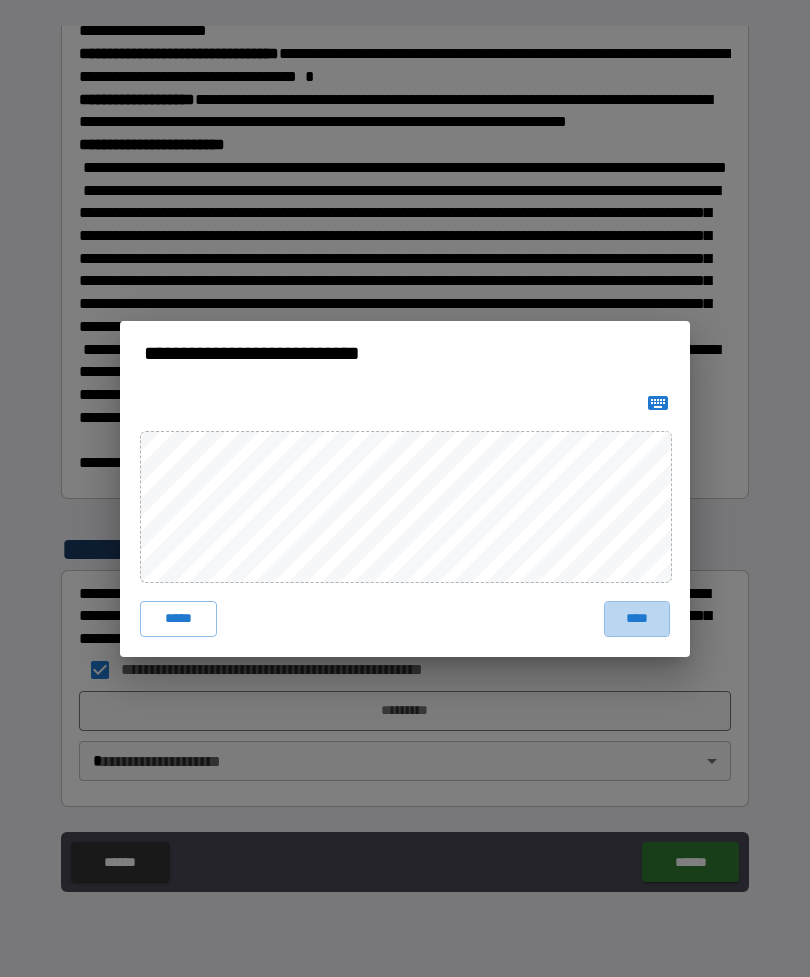 click on "****" at bounding box center (637, 619) 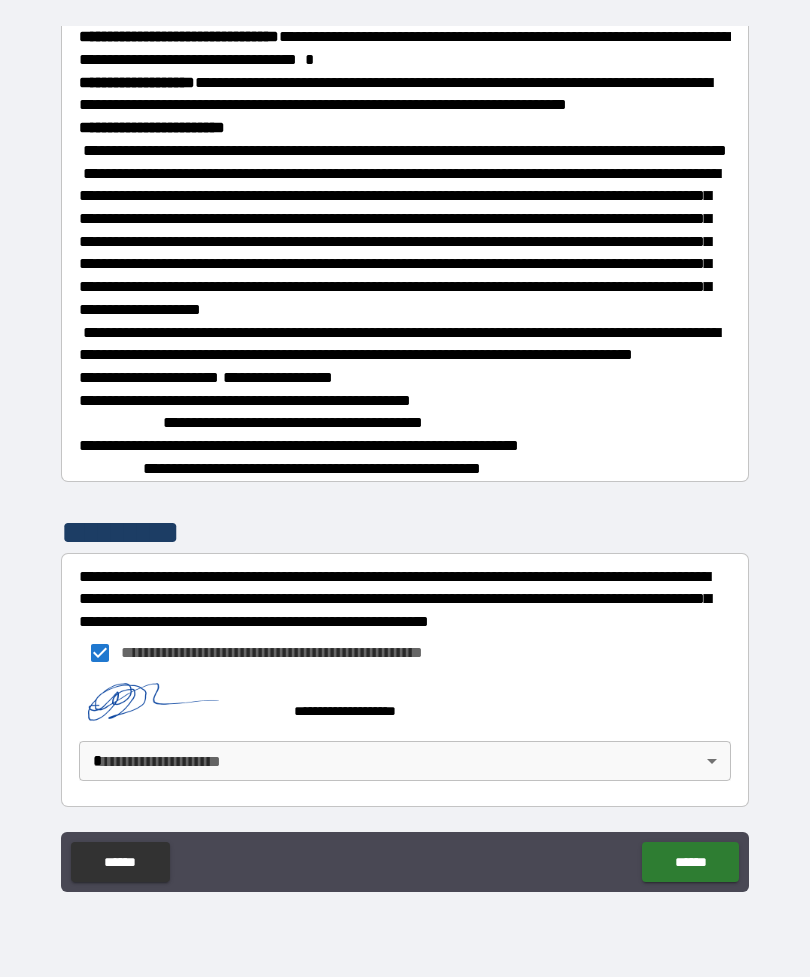 click on "**********" at bounding box center (405, 456) 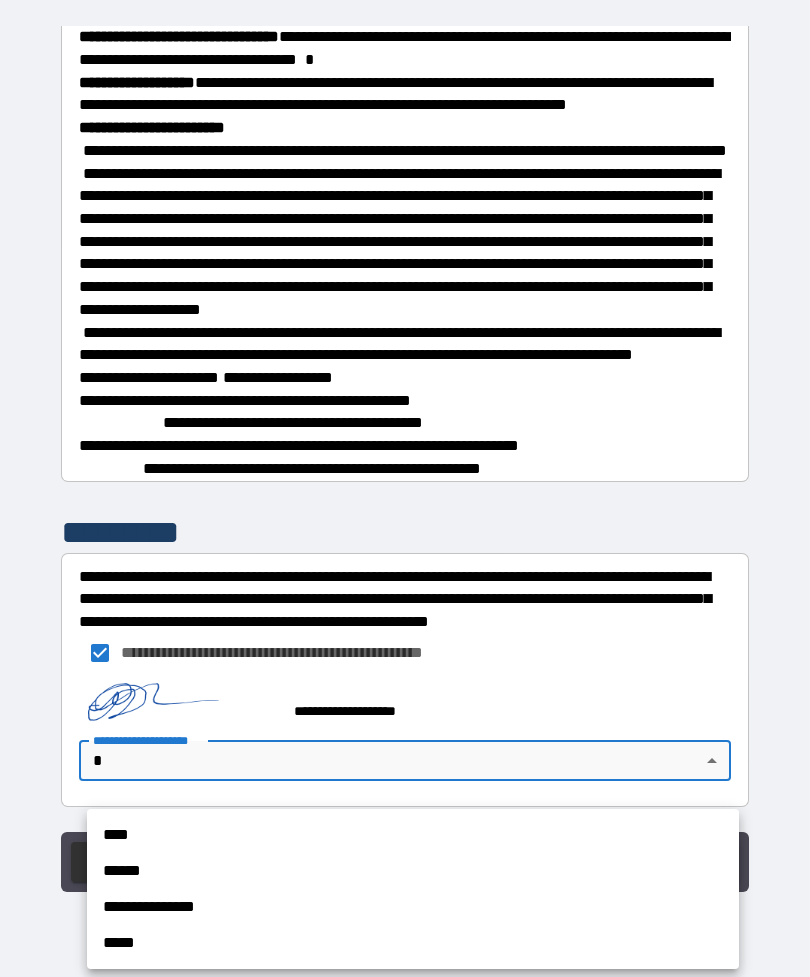 click on "****" at bounding box center [413, 835] 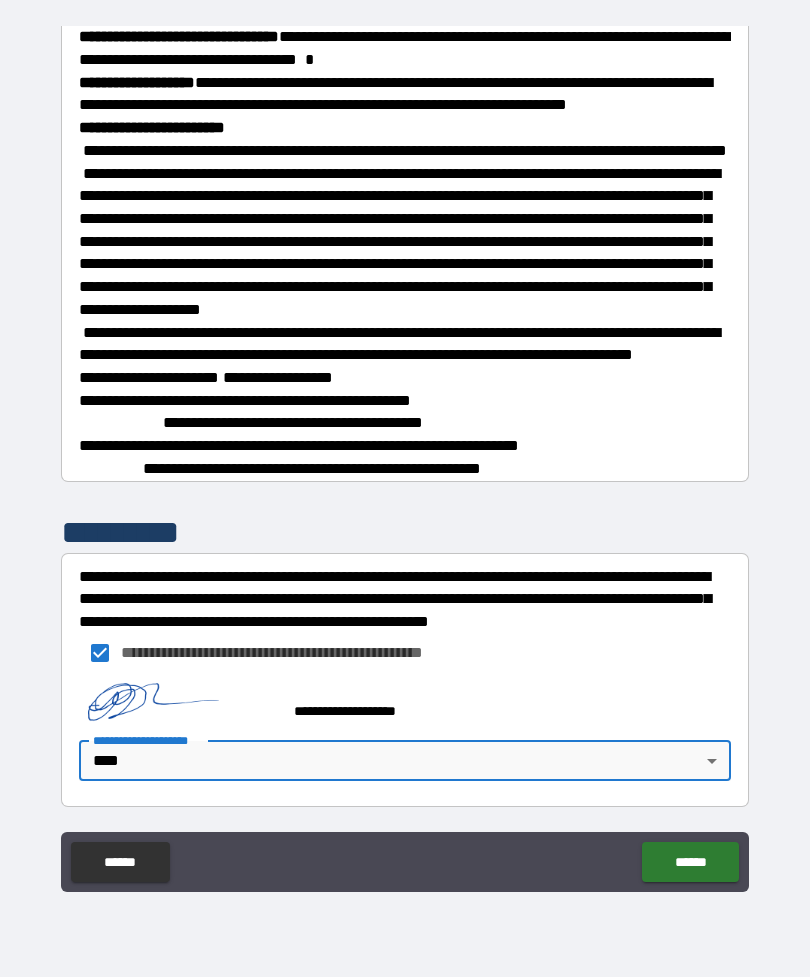 click on "******" at bounding box center [690, 862] 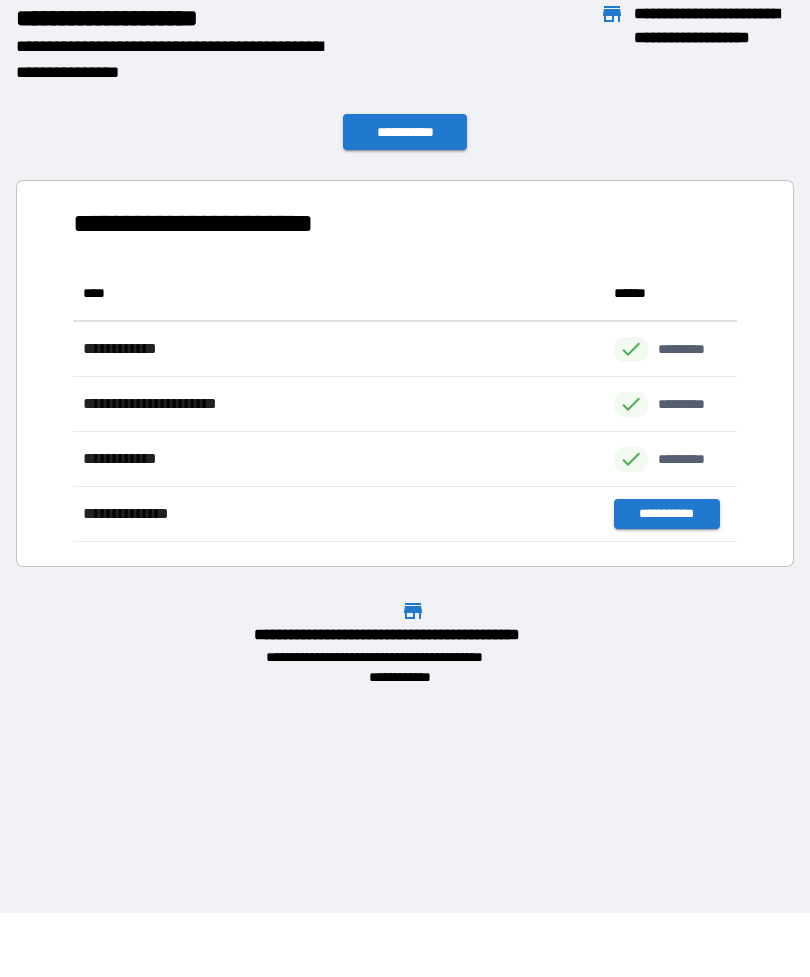 scroll, scrollTop: 276, scrollLeft: 664, axis: both 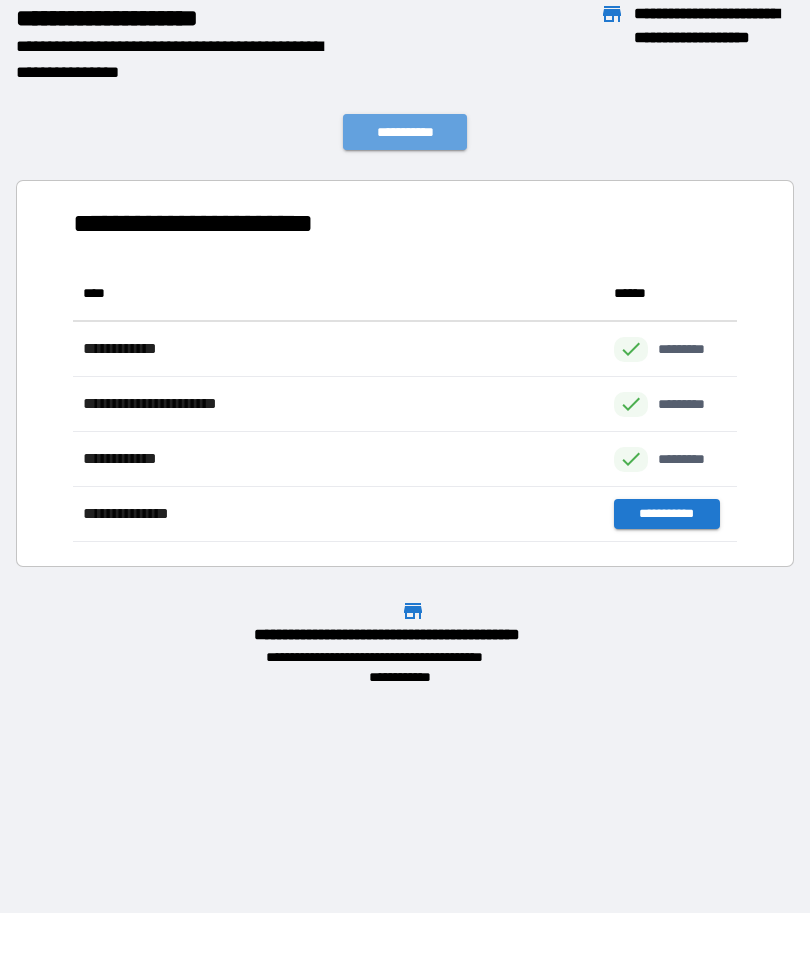 click on "**********" at bounding box center (405, 132) 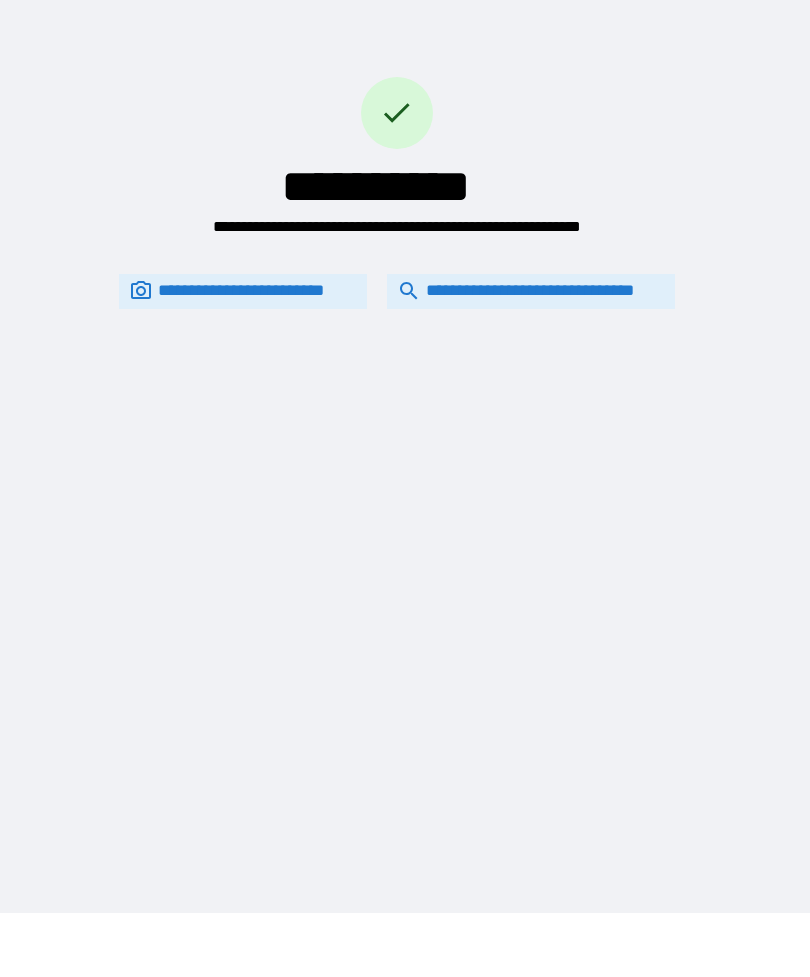 click on "**********" at bounding box center [531, 291] 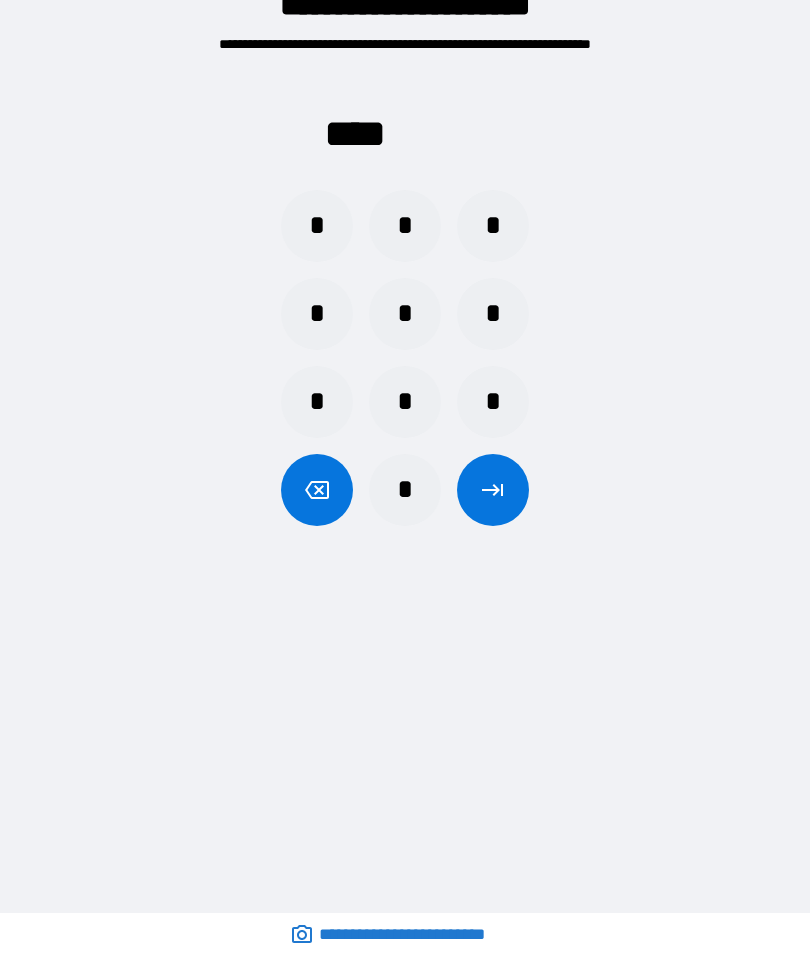 click on "*" at bounding box center (317, 314) 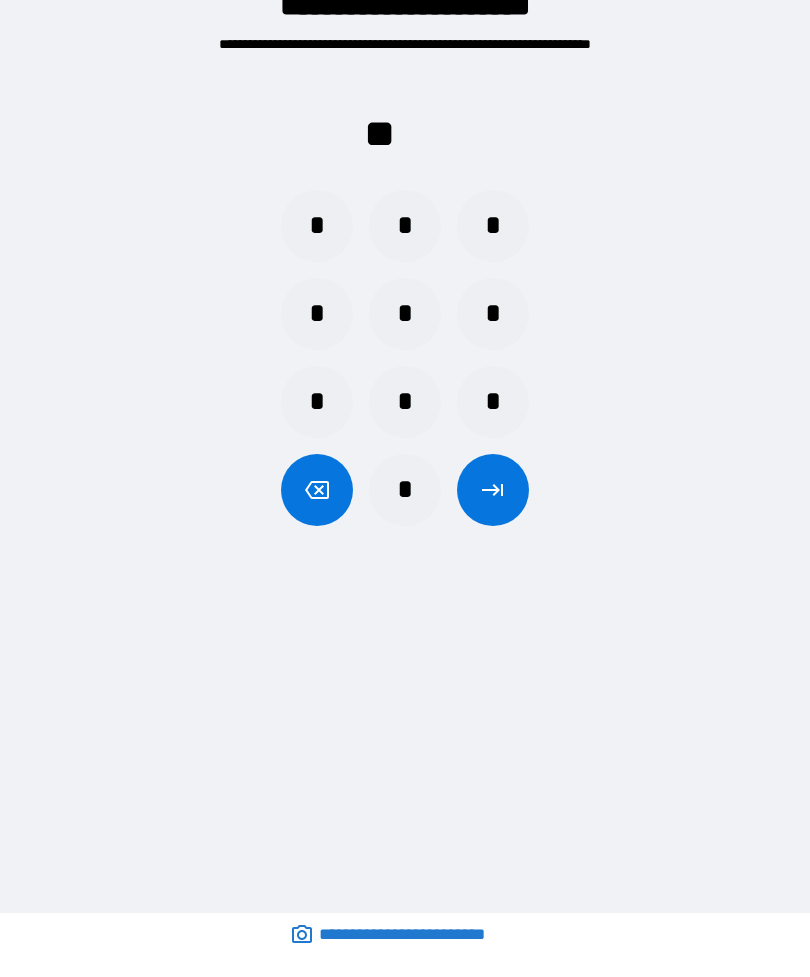 click on "*" at bounding box center (405, 314) 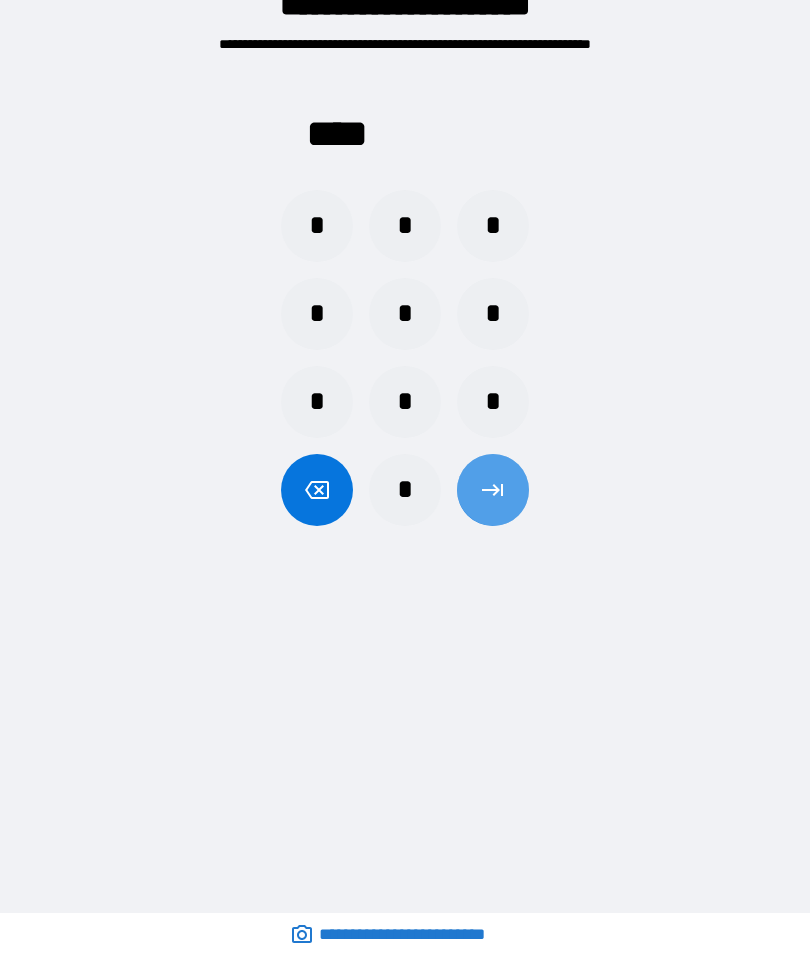 click at bounding box center [493, 490] 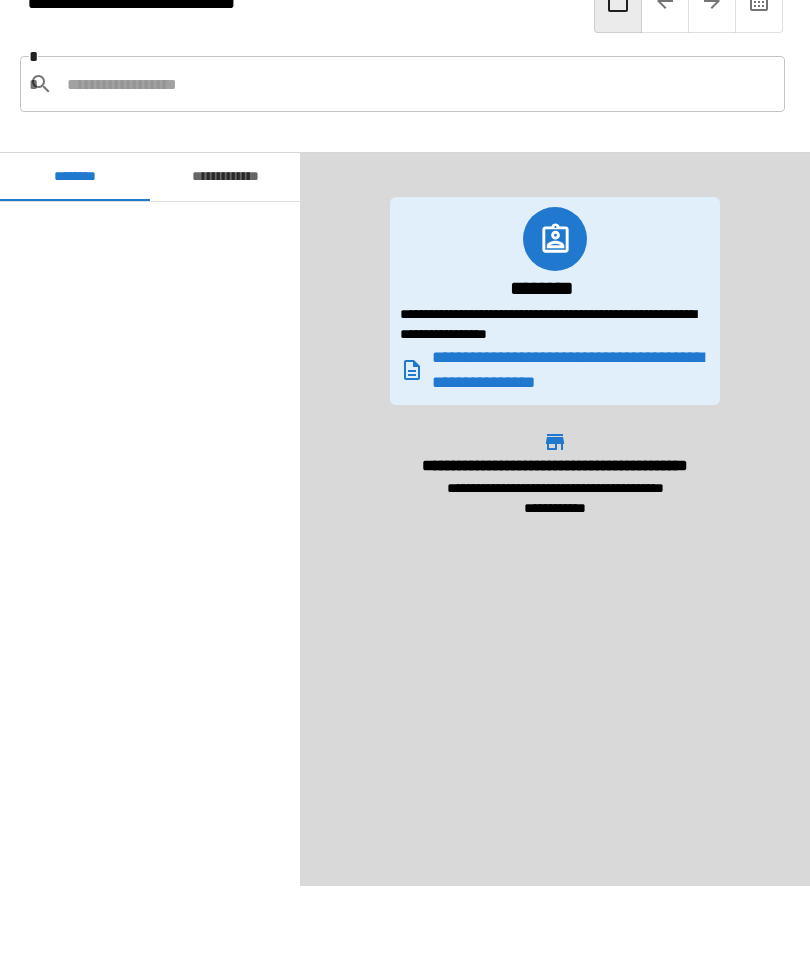 scroll, scrollTop: 1757, scrollLeft: 0, axis: vertical 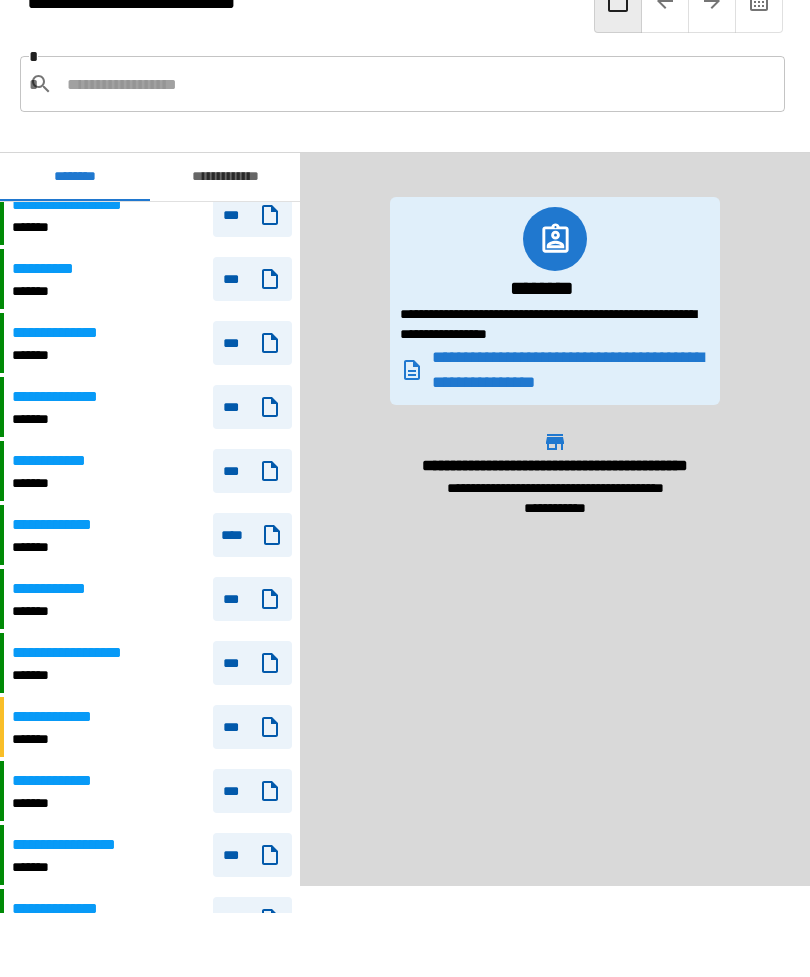 click on "**********" at bounding box center (63, 397) 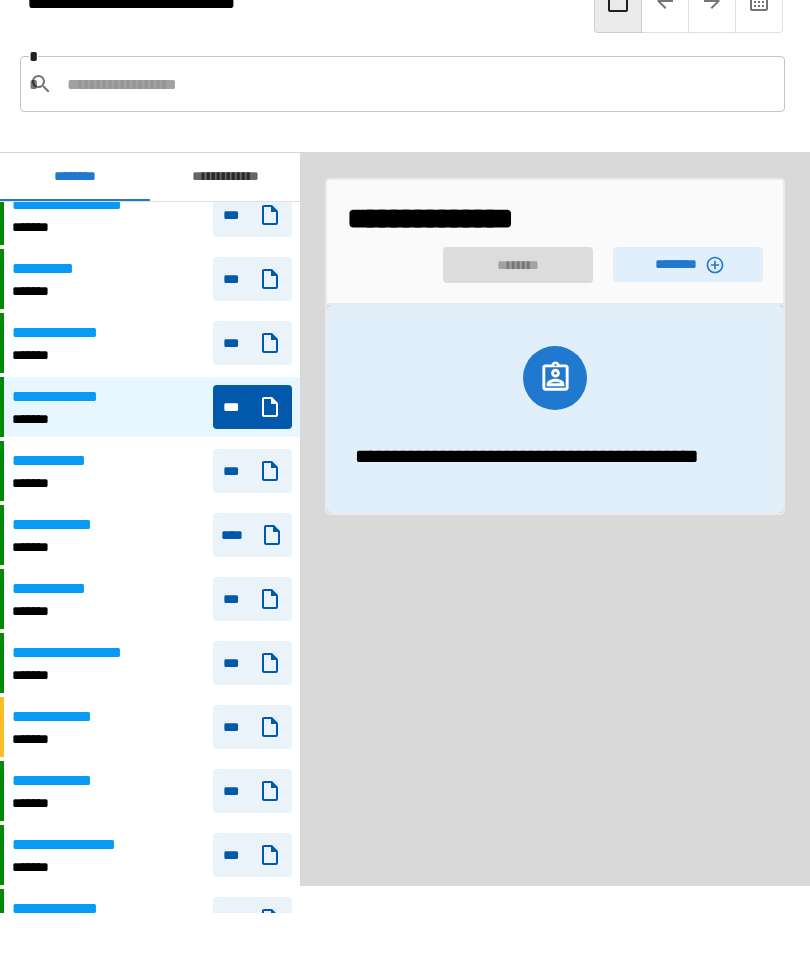 click on "********" at bounding box center (688, 264) 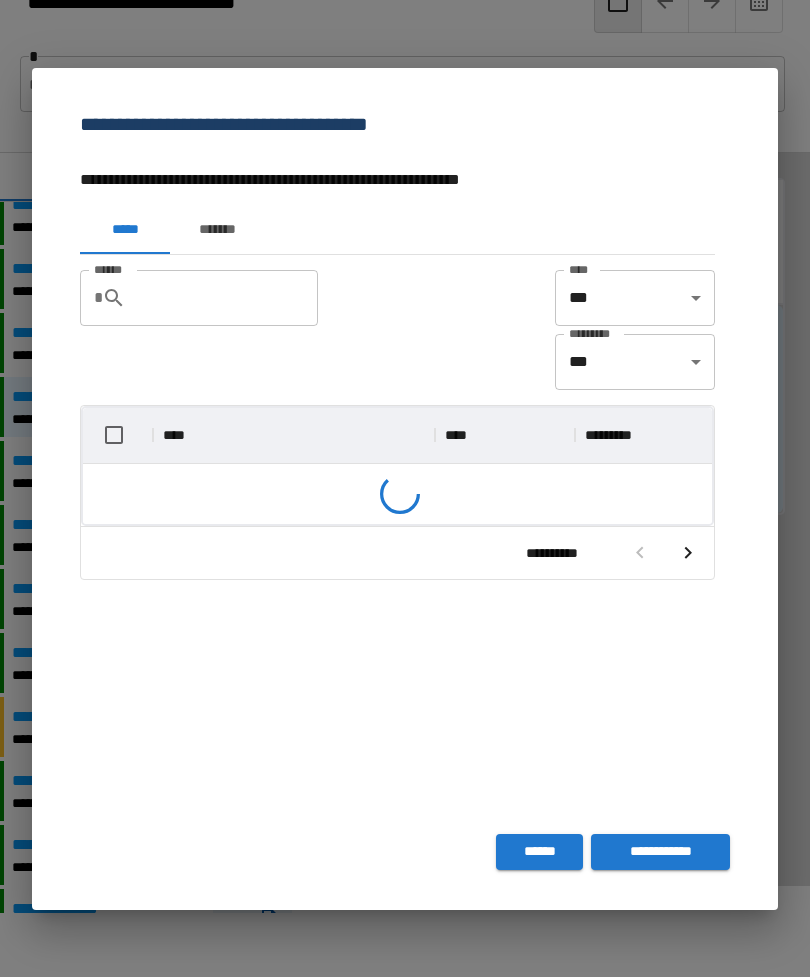 scroll, scrollTop: 356, scrollLeft: 629, axis: both 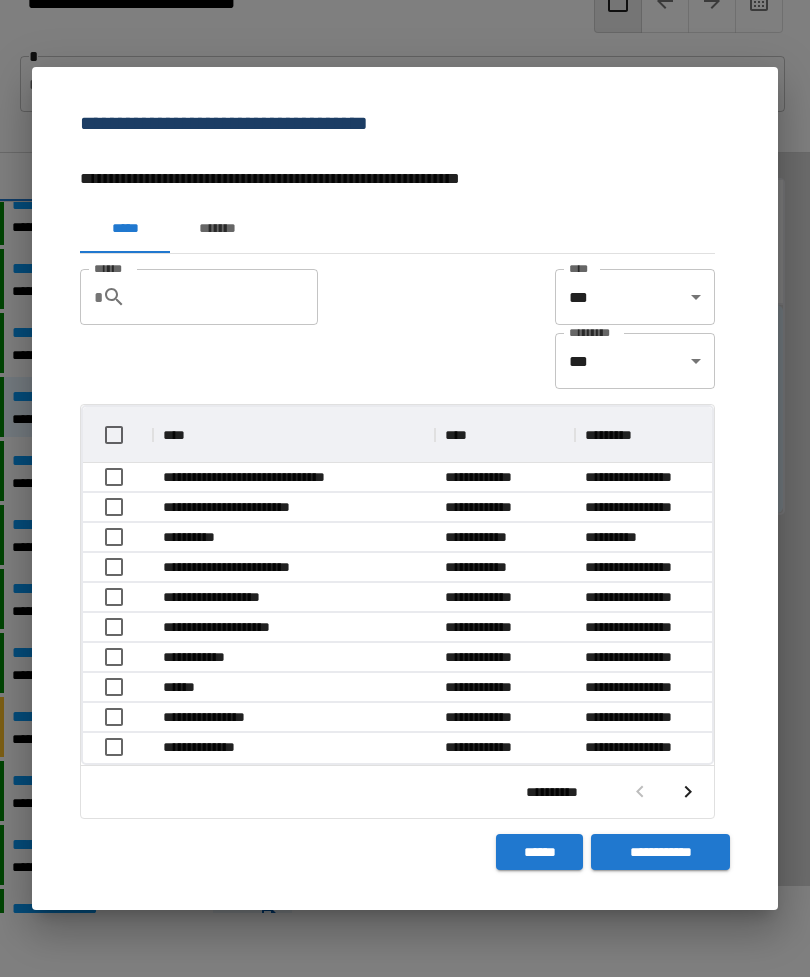 click on "*******" at bounding box center [217, 229] 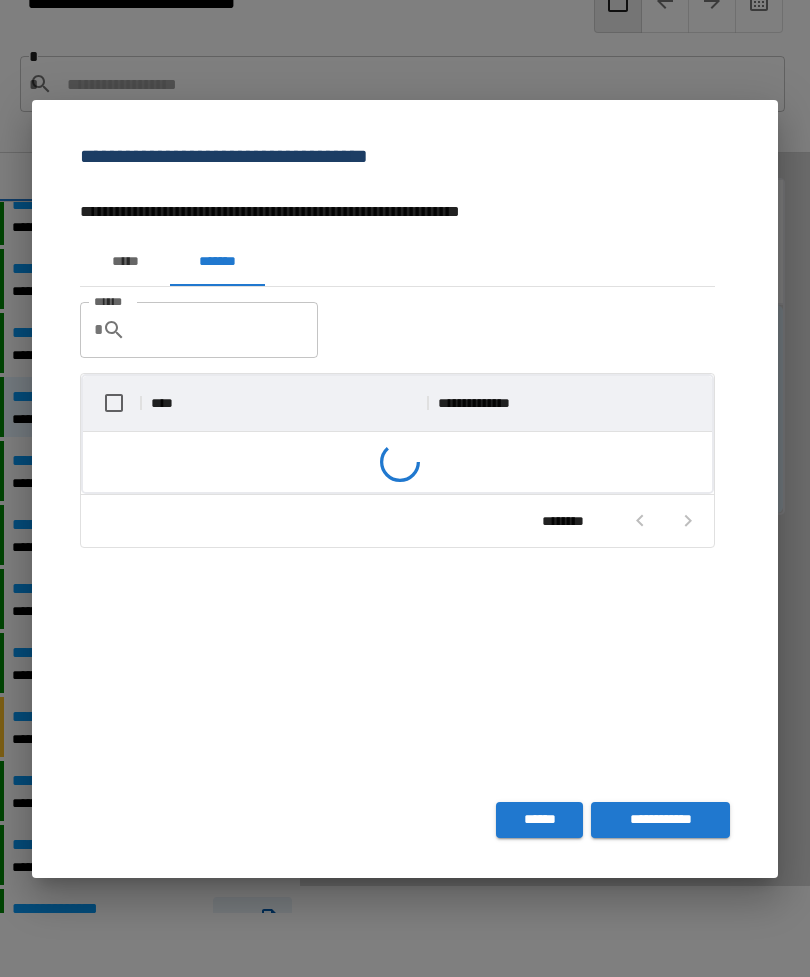 scroll, scrollTop: 116, scrollLeft: 629, axis: both 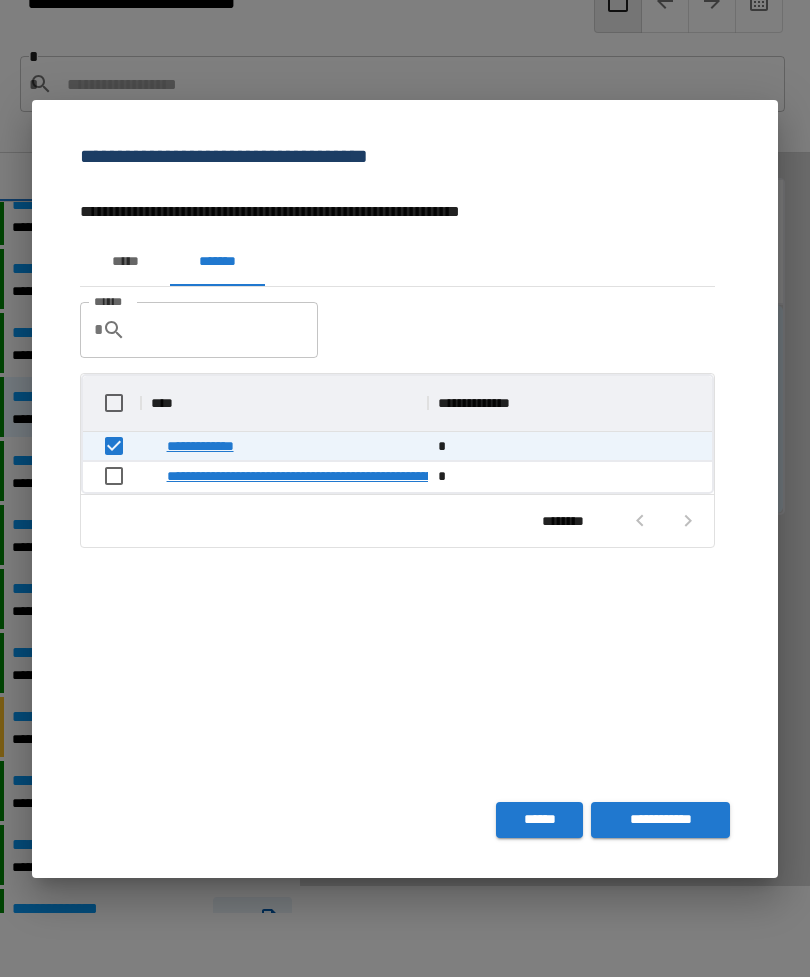click on "**********" at bounding box center (660, 820) 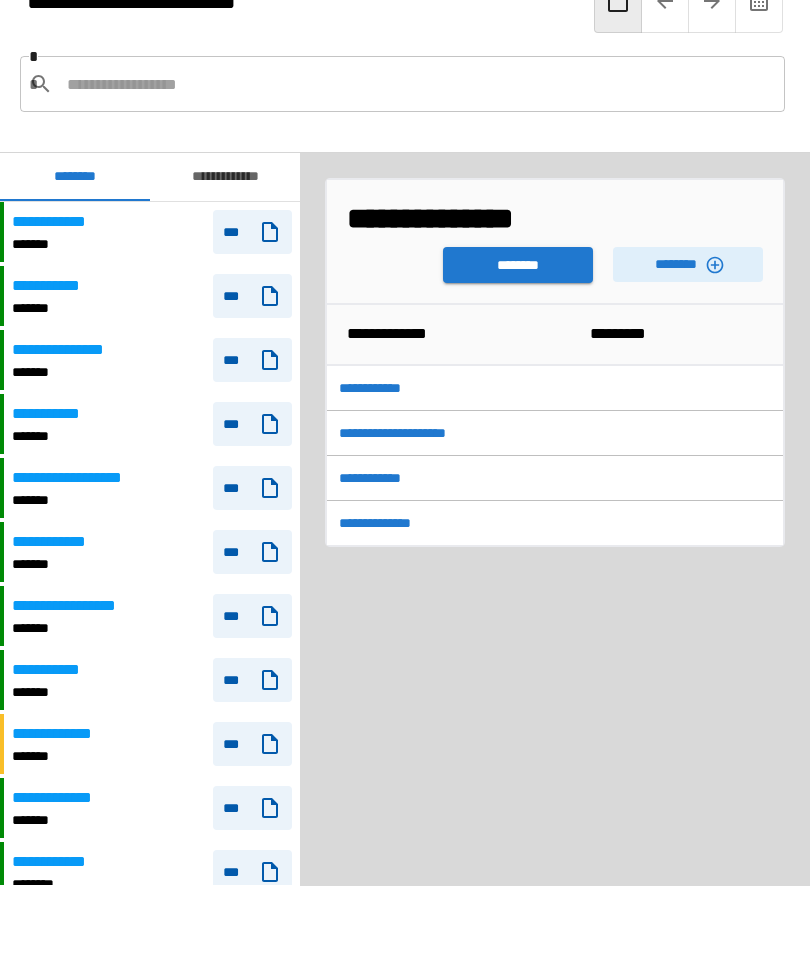 scroll, scrollTop: 1757, scrollLeft: 0, axis: vertical 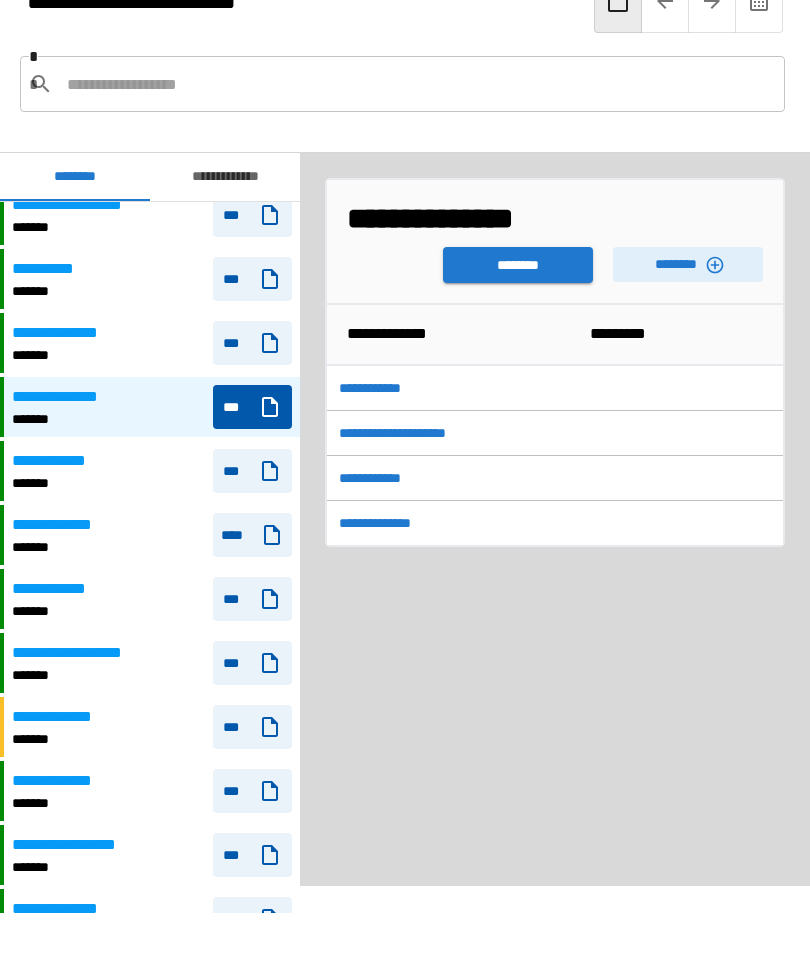 click on "********" at bounding box center [518, 265] 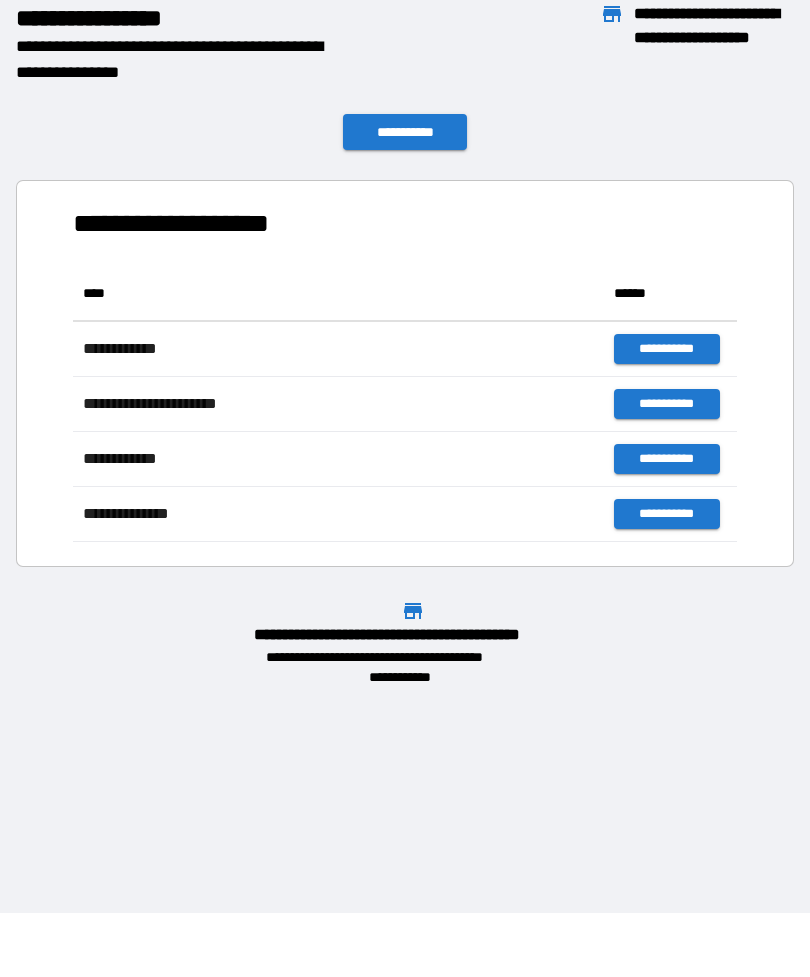 scroll, scrollTop: 276, scrollLeft: 664, axis: both 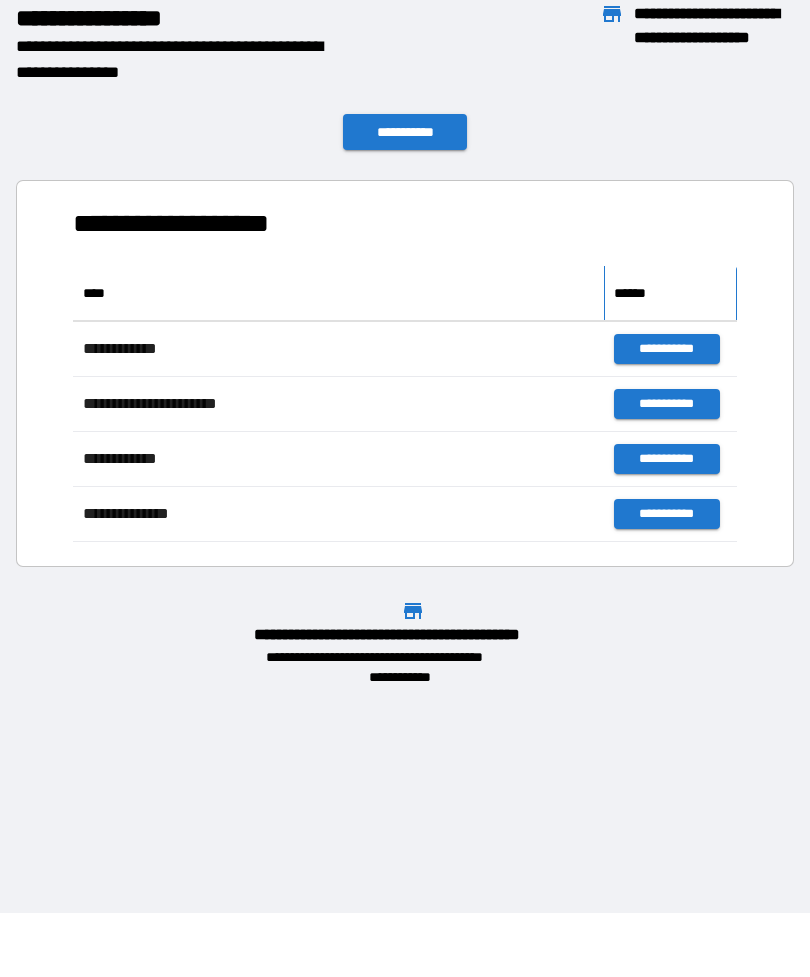 click on "******" at bounding box center (670, 293) 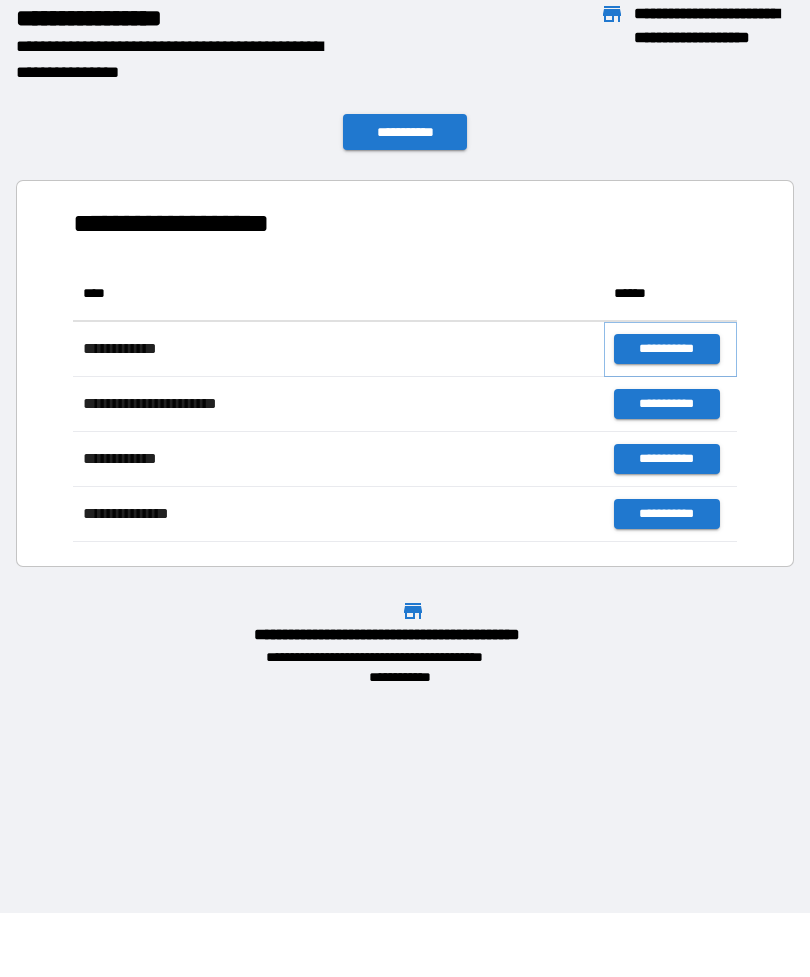 click on "**********" at bounding box center (666, 349) 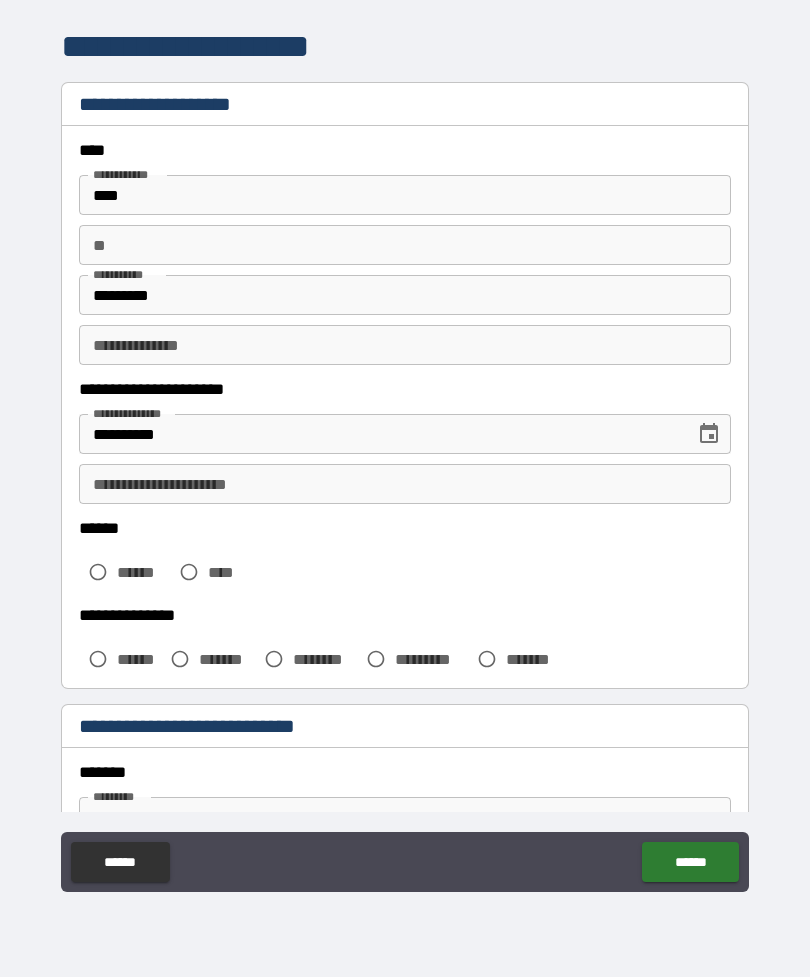 click on "**********" at bounding box center (405, 484) 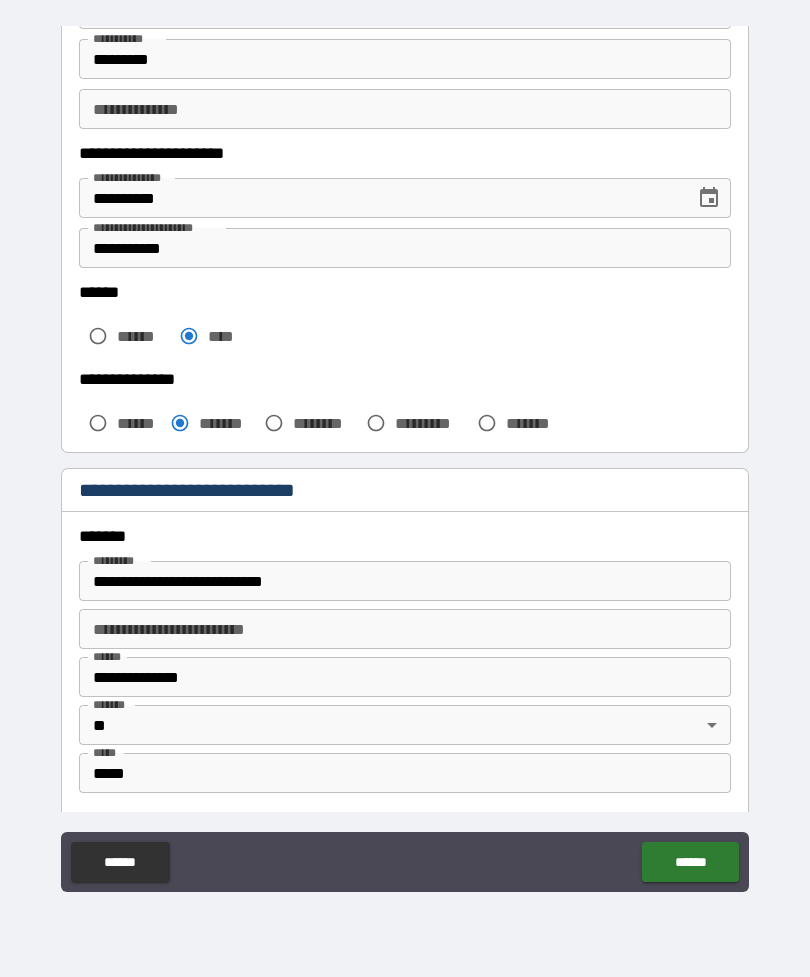 scroll, scrollTop: 282, scrollLeft: 0, axis: vertical 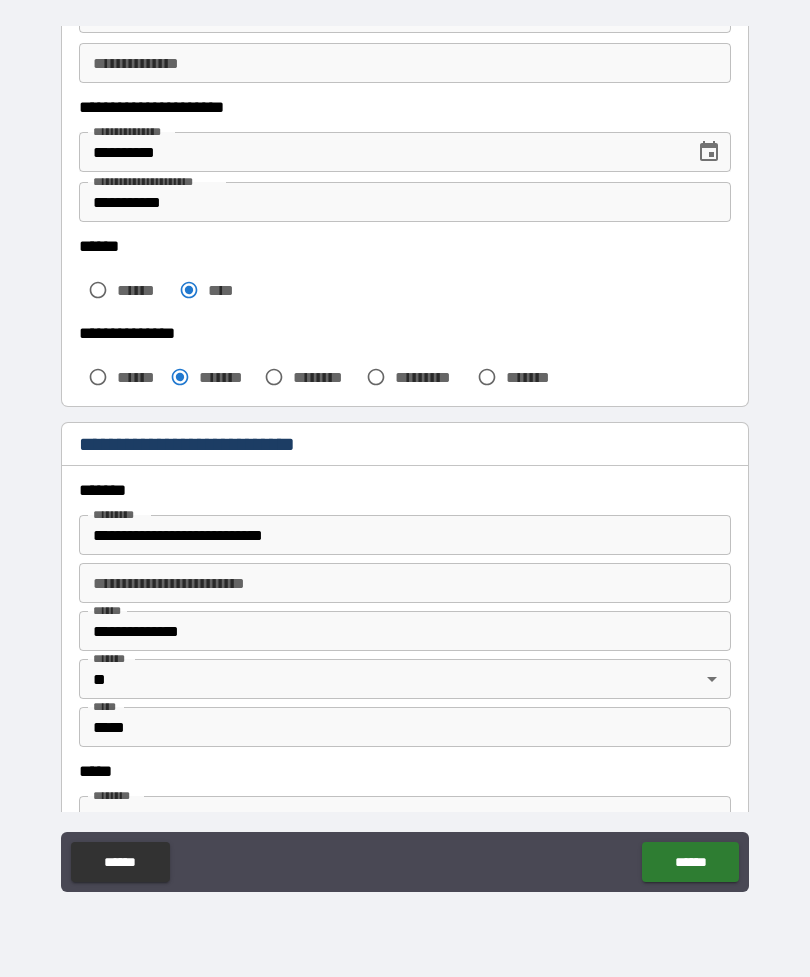 click on "**********" at bounding box center (405, 535) 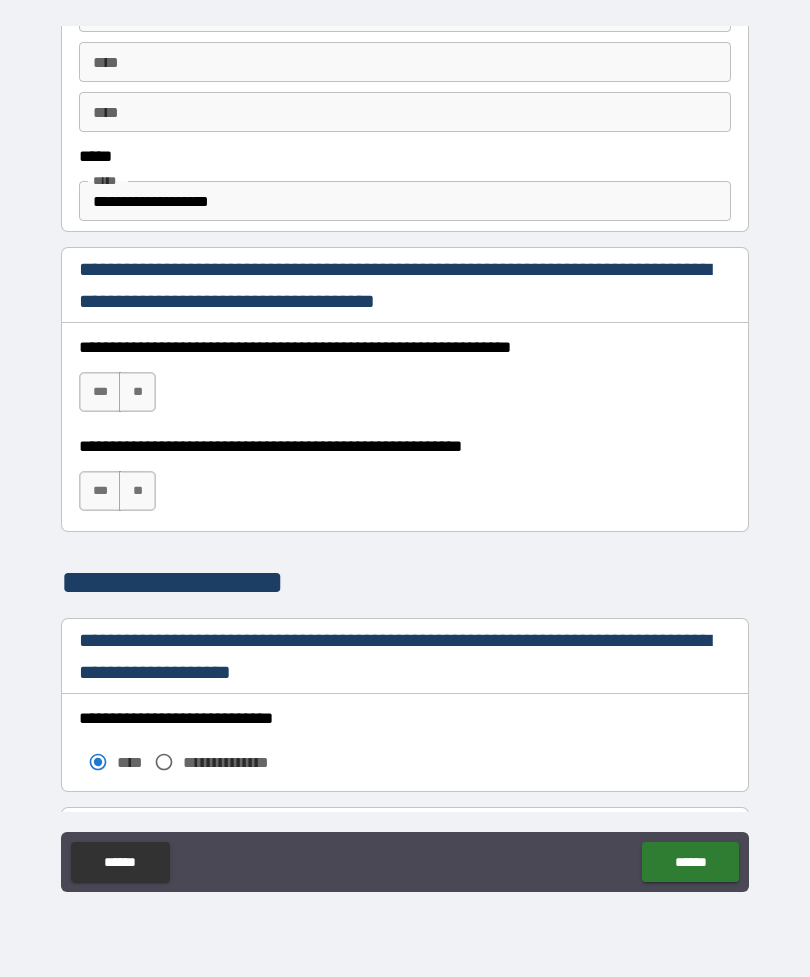scroll, scrollTop: 1087, scrollLeft: 0, axis: vertical 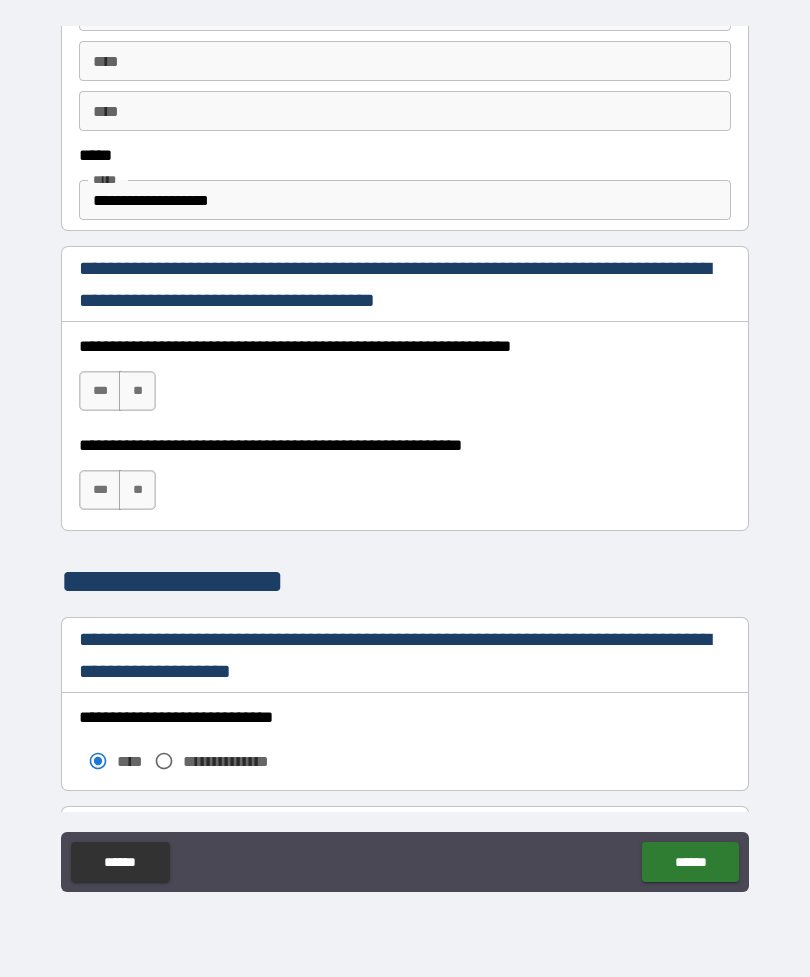 click on "***" at bounding box center (100, 391) 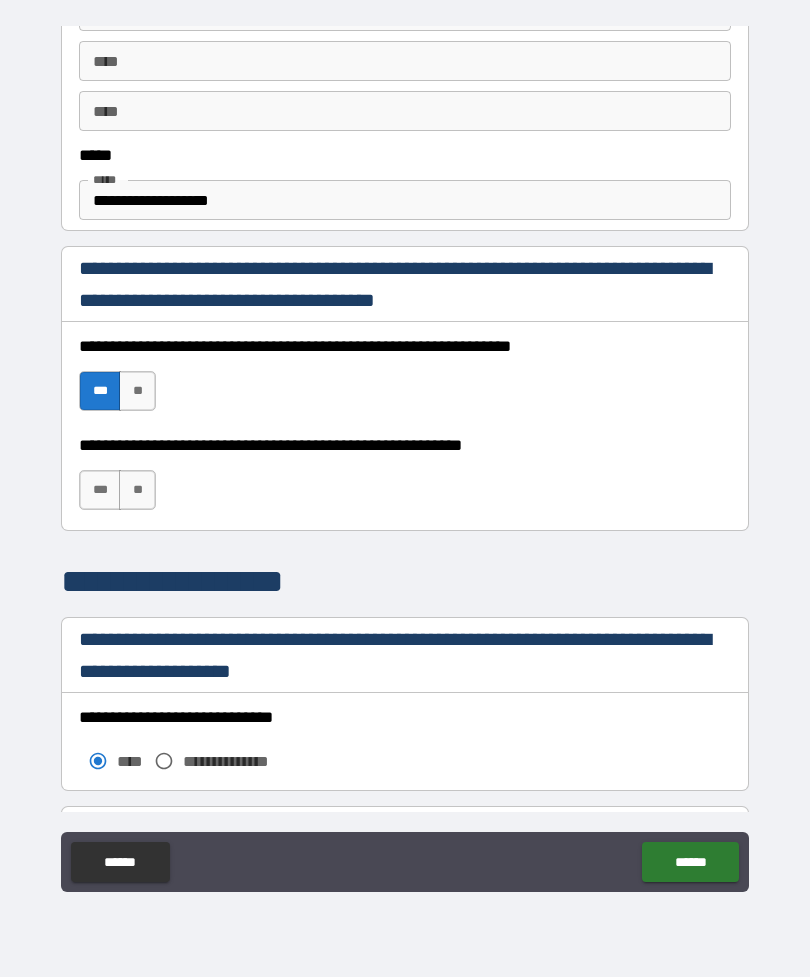 click on "***" at bounding box center (100, 490) 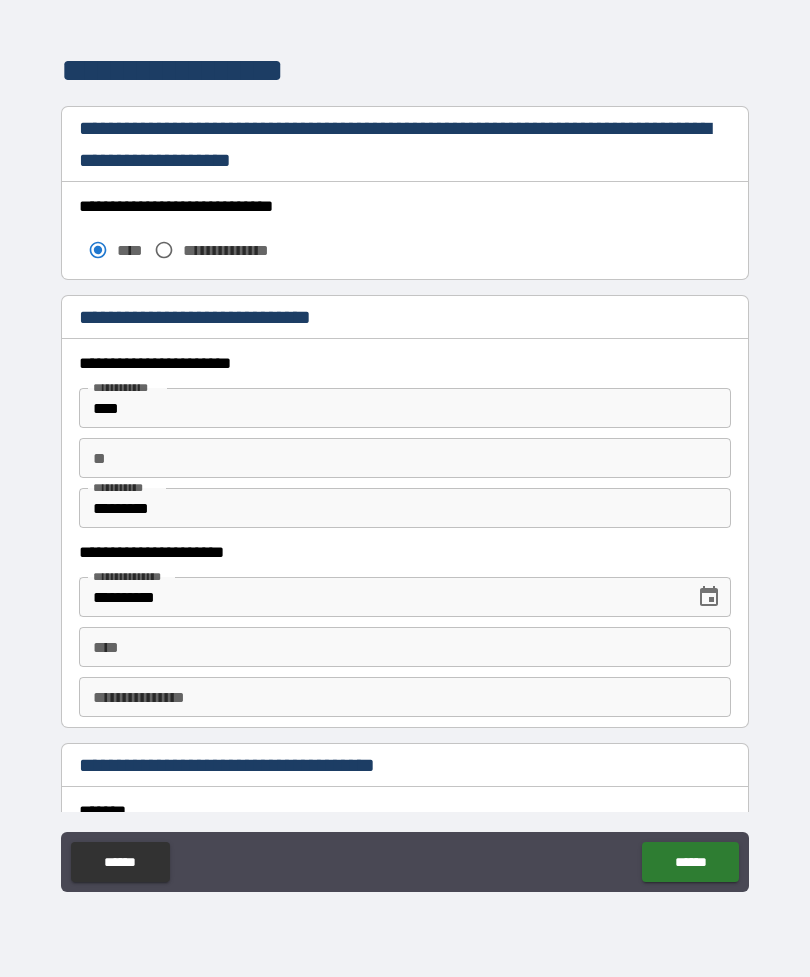 scroll, scrollTop: 1603, scrollLeft: 0, axis: vertical 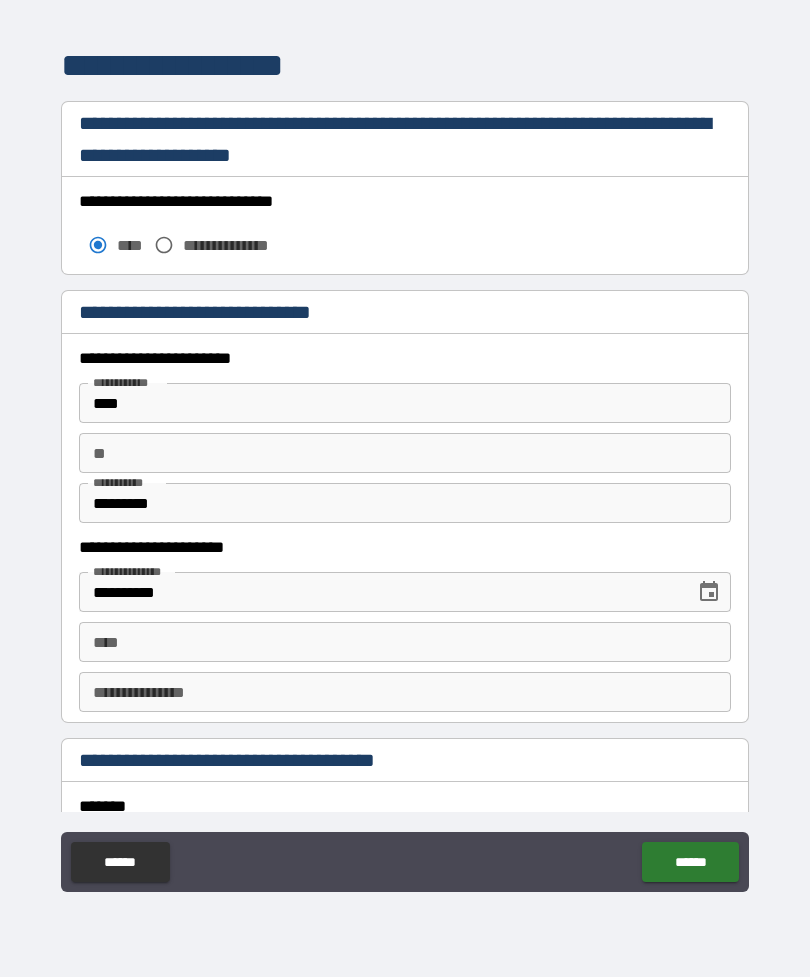 click on "**" at bounding box center [405, 453] 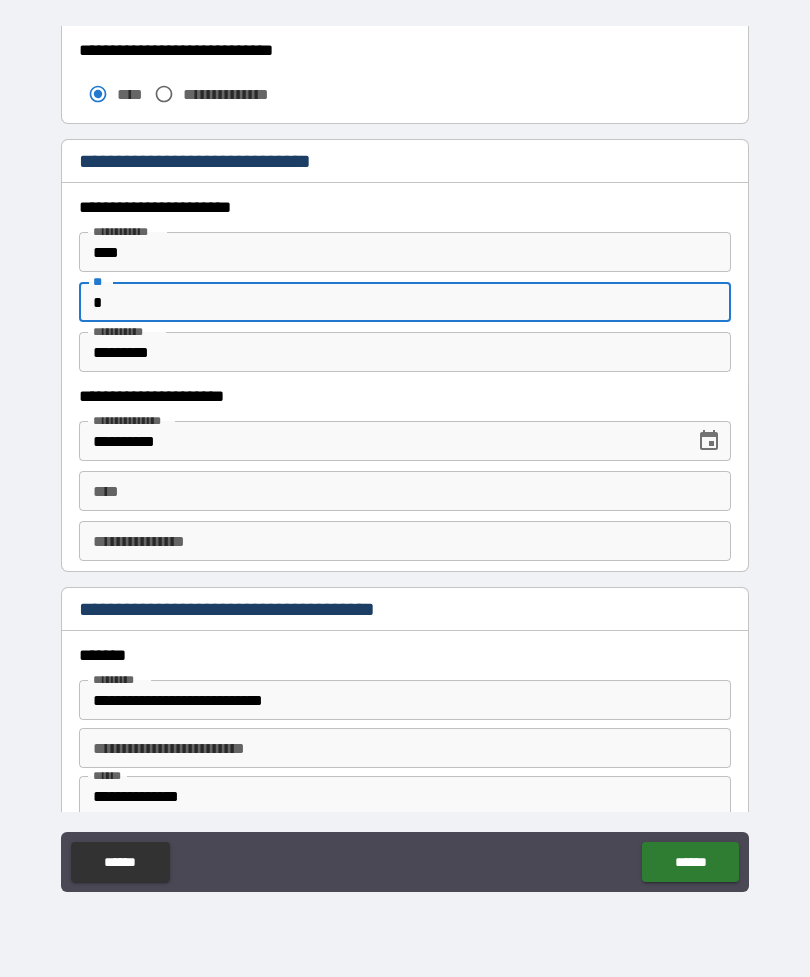 scroll, scrollTop: 1757, scrollLeft: 0, axis: vertical 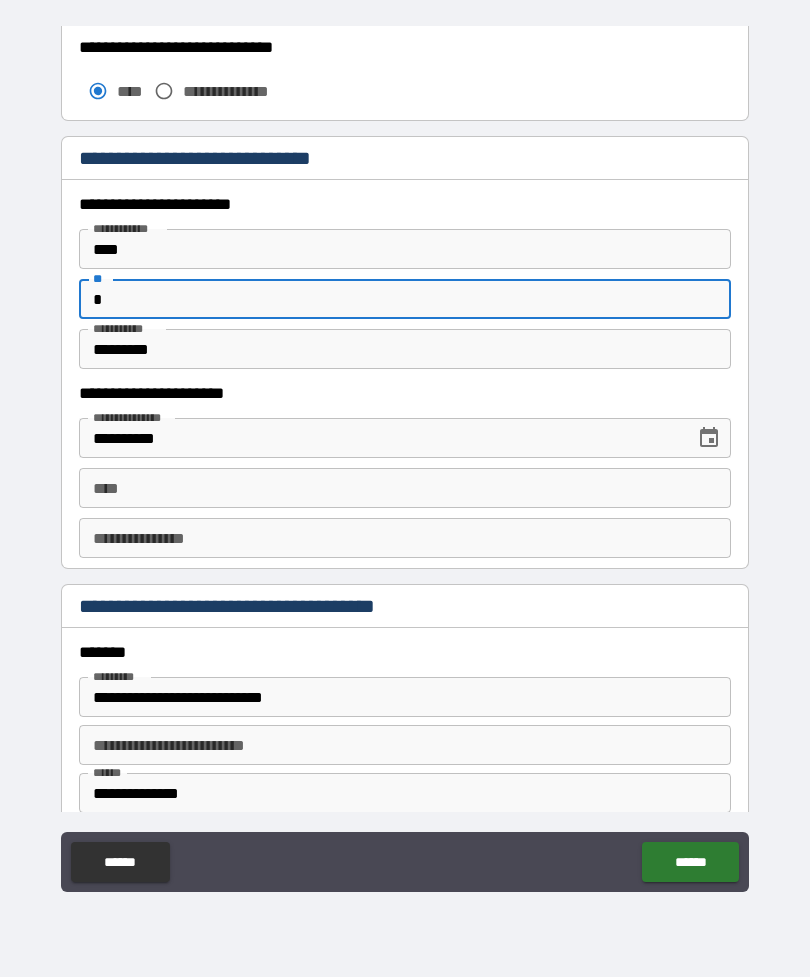 click on "****" at bounding box center (405, 488) 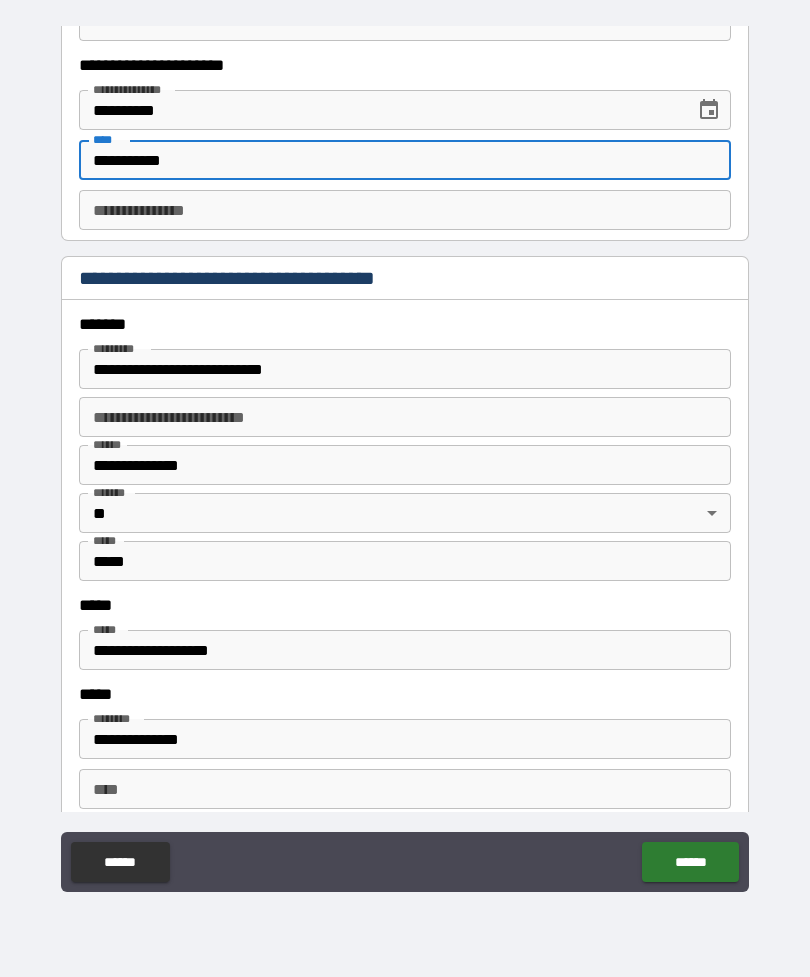 scroll, scrollTop: 2086, scrollLeft: 0, axis: vertical 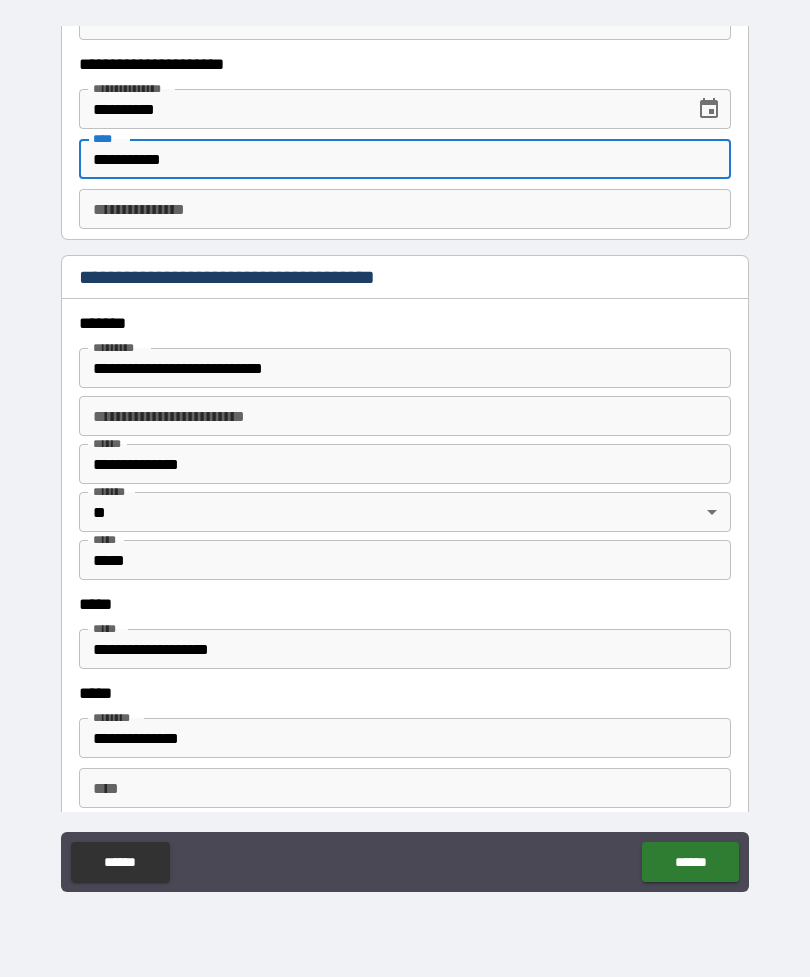 click on "**********" at bounding box center [405, 368] 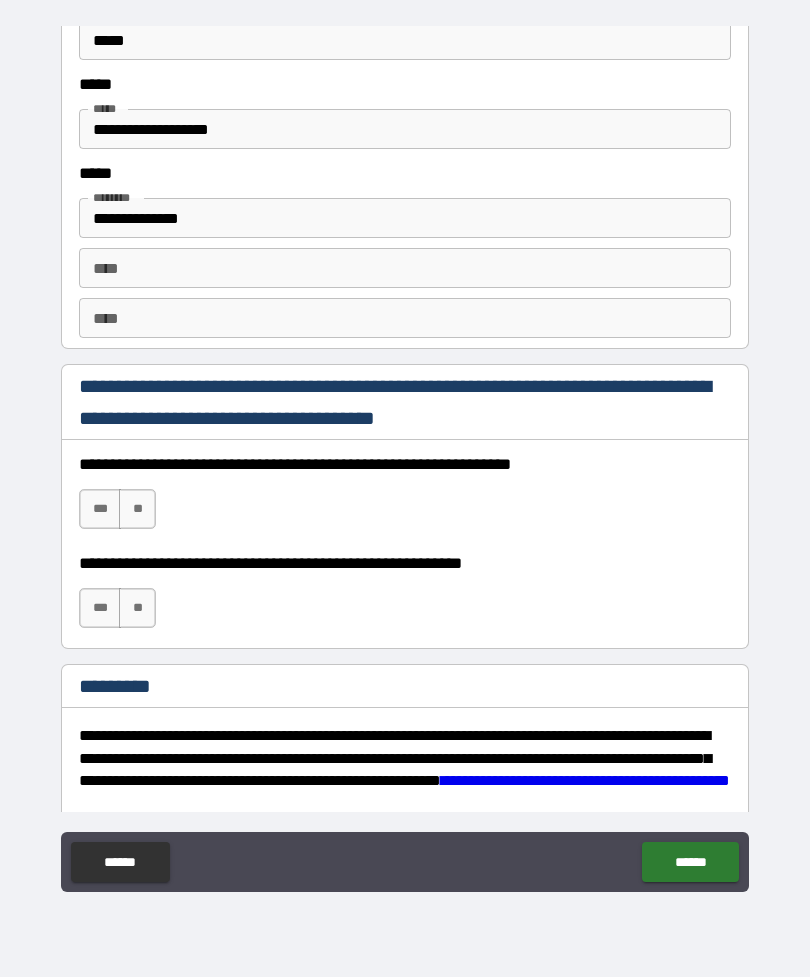 scroll, scrollTop: 2607, scrollLeft: 0, axis: vertical 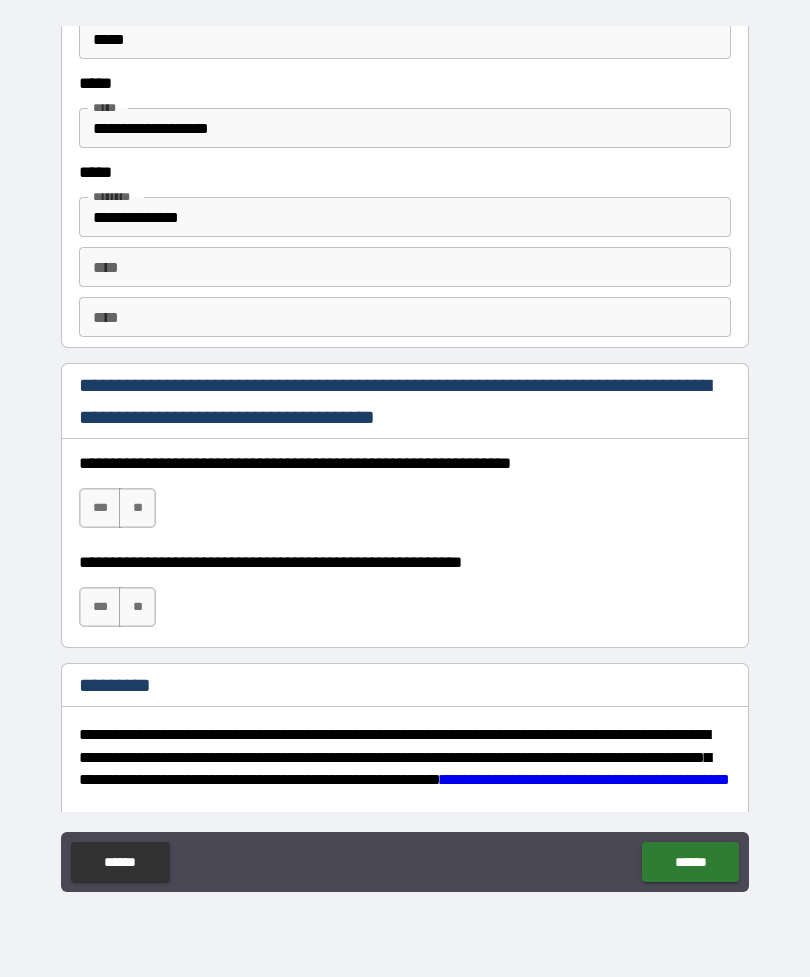 click on "***" at bounding box center [100, 508] 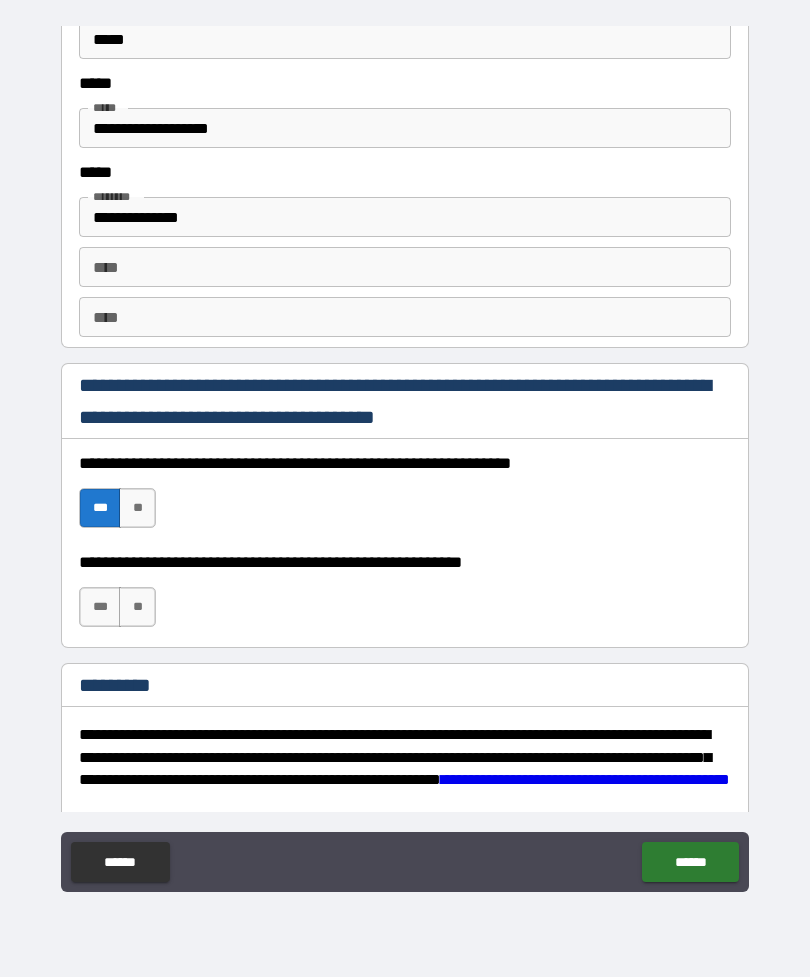 click on "***" at bounding box center [100, 607] 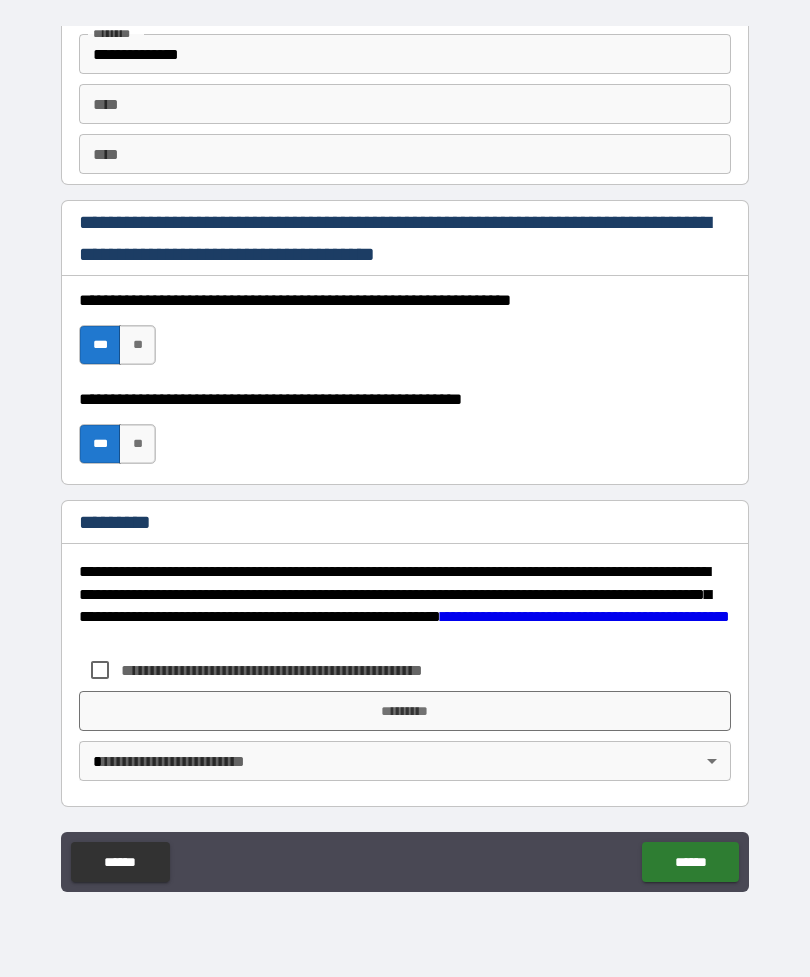 scroll, scrollTop: 2770, scrollLeft: 0, axis: vertical 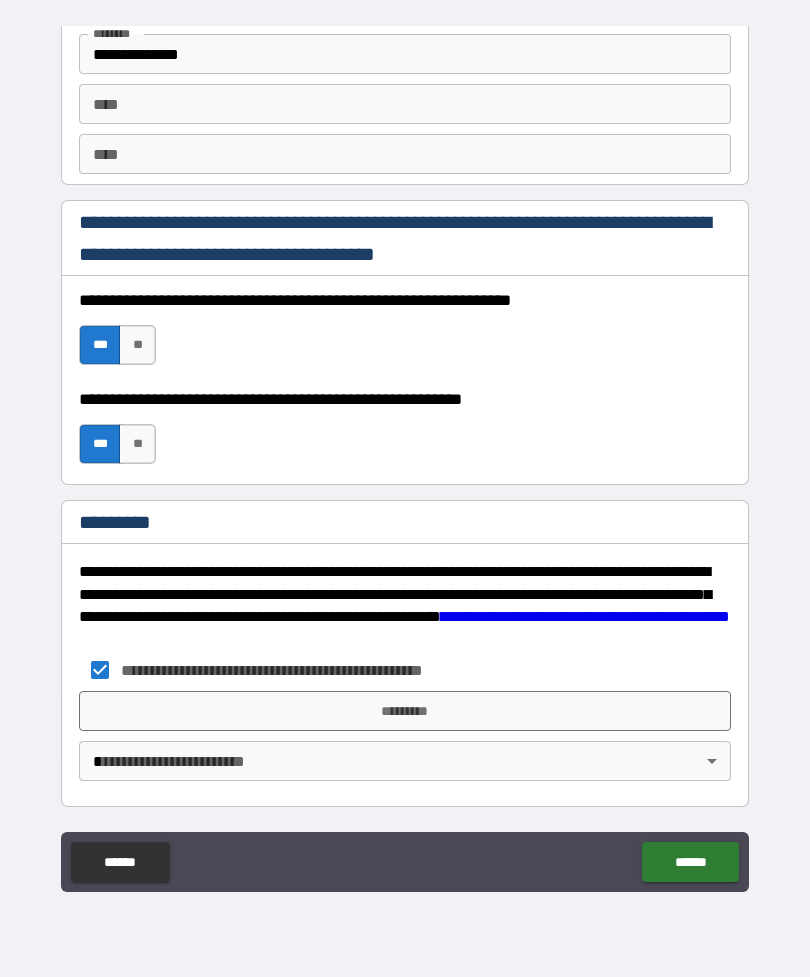 click on "*********" at bounding box center (405, 711) 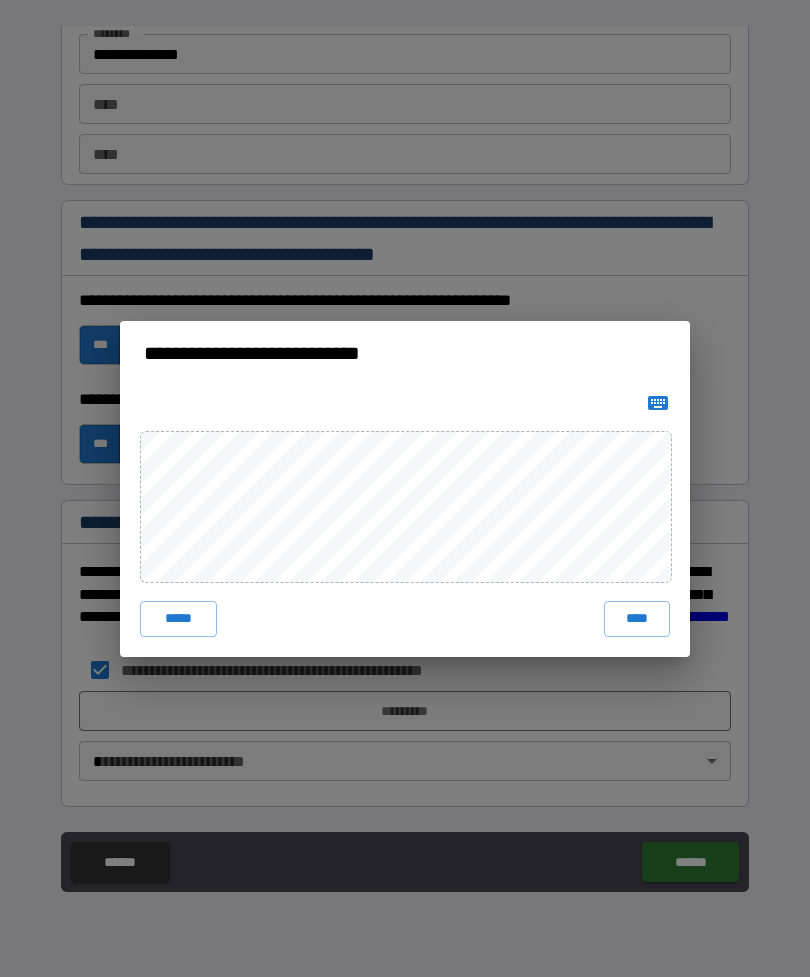 click on "****" at bounding box center [637, 619] 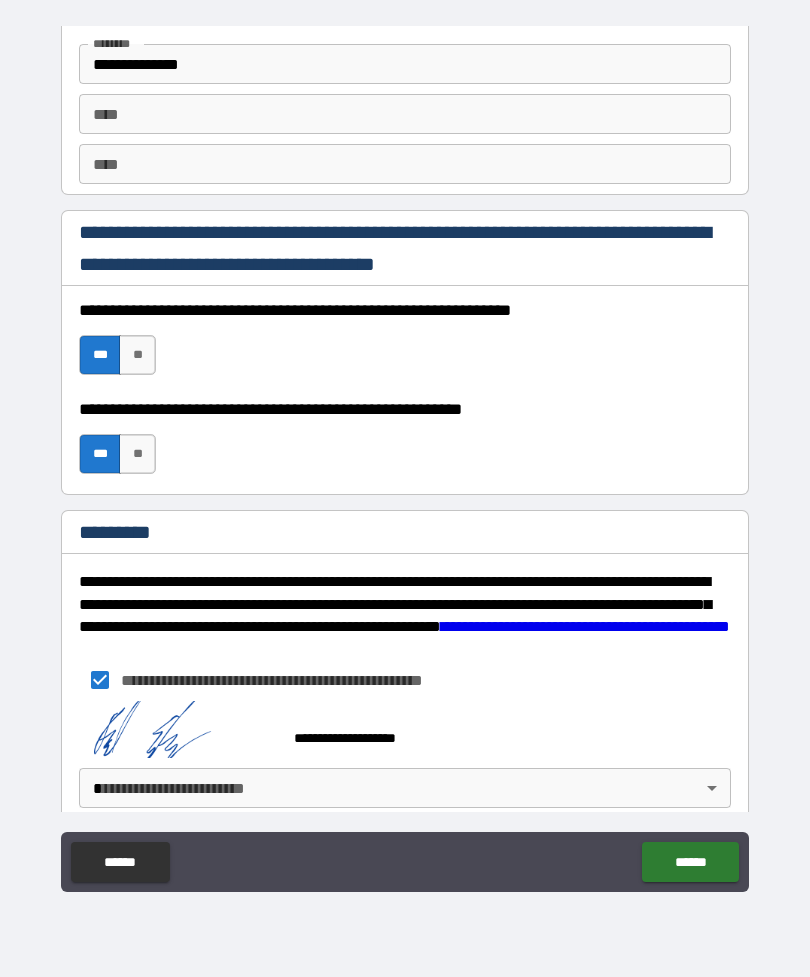click on "**********" at bounding box center [405, 456] 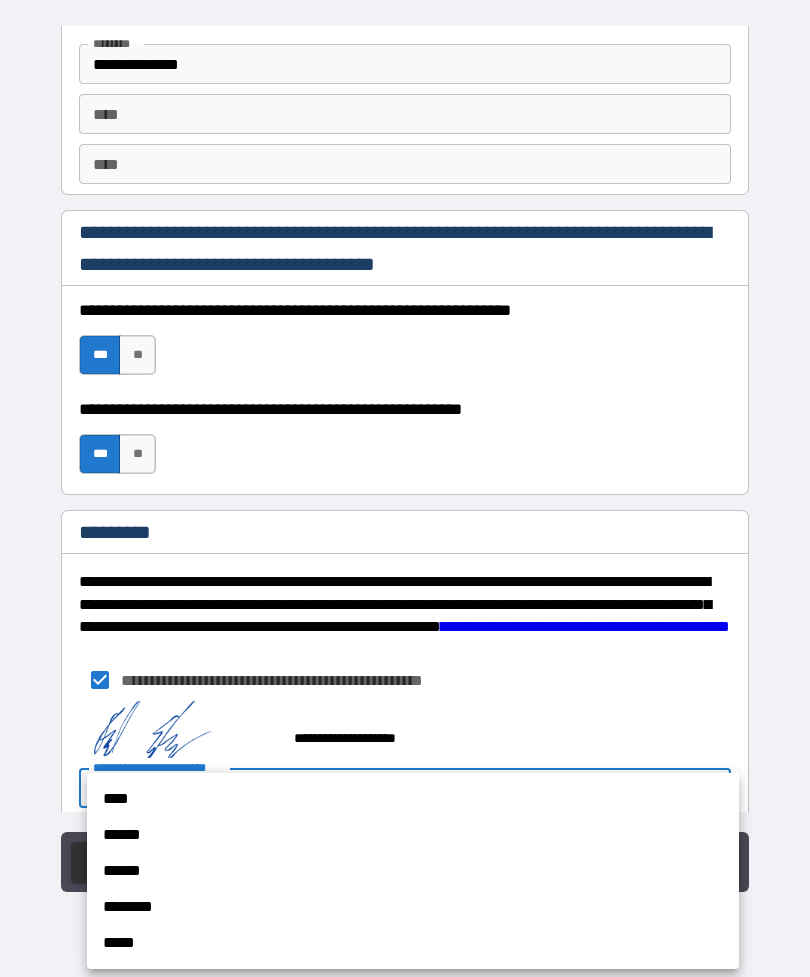 click on "****" at bounding box center (413, 799) 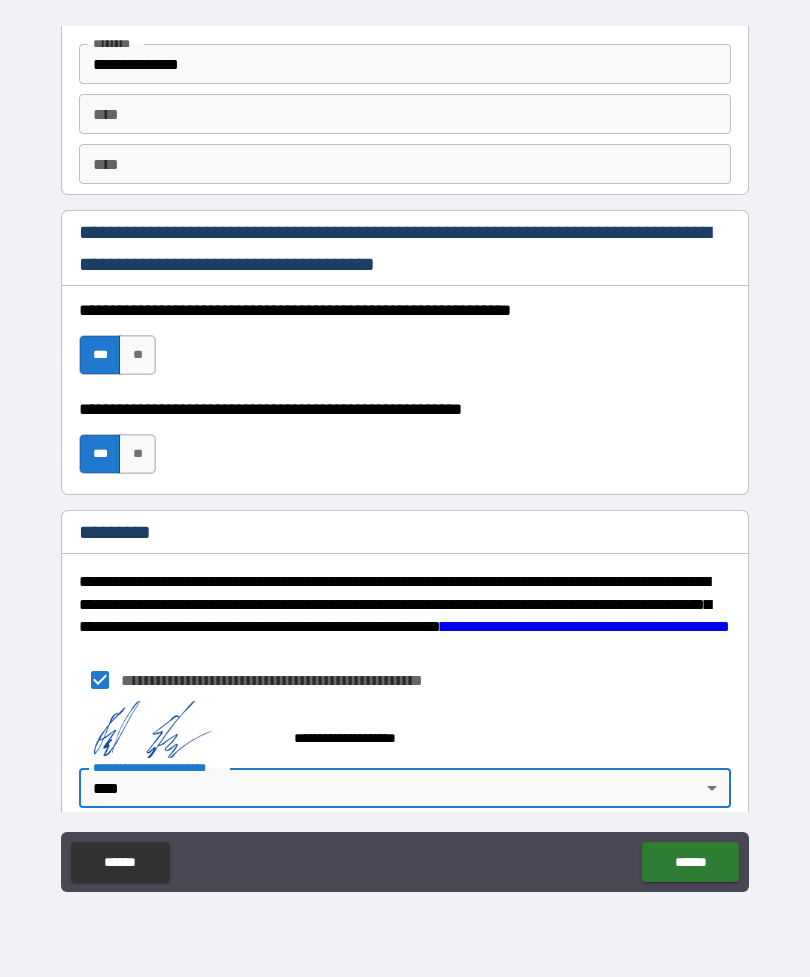 click on "******" at bounding box center (690, 862) 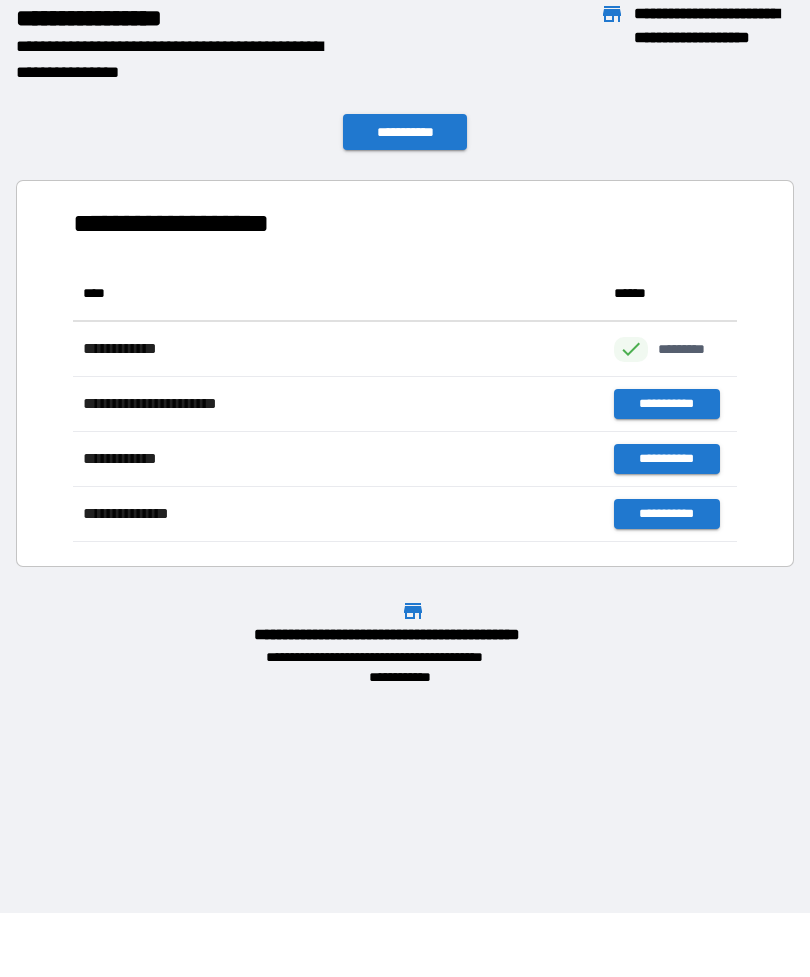 scroll, scrollTop: 276, scrollLeft: 664, axis: both 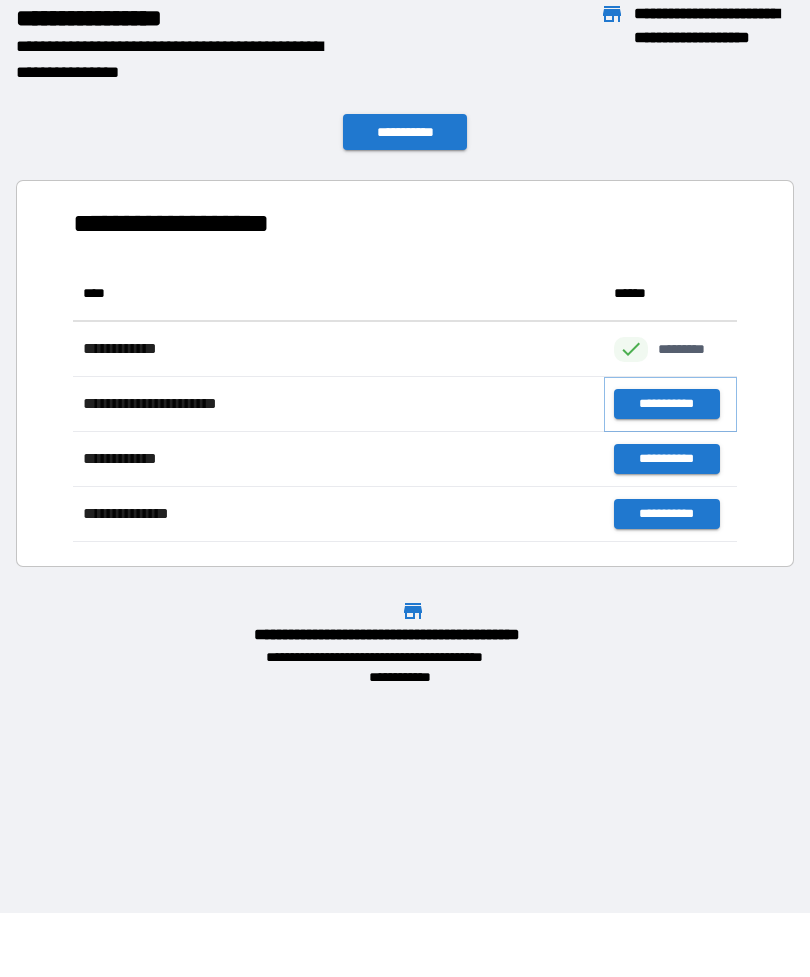 click on "**********" at bounding box center (666, 404) 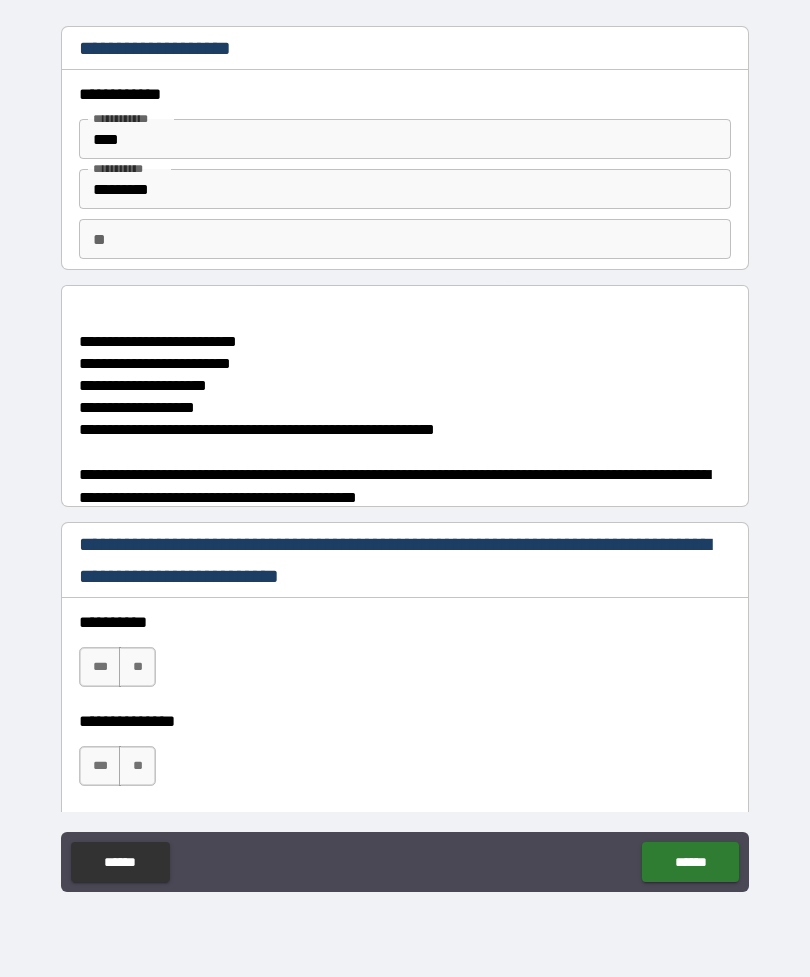 click on "**" at bounding box center [405, 239] 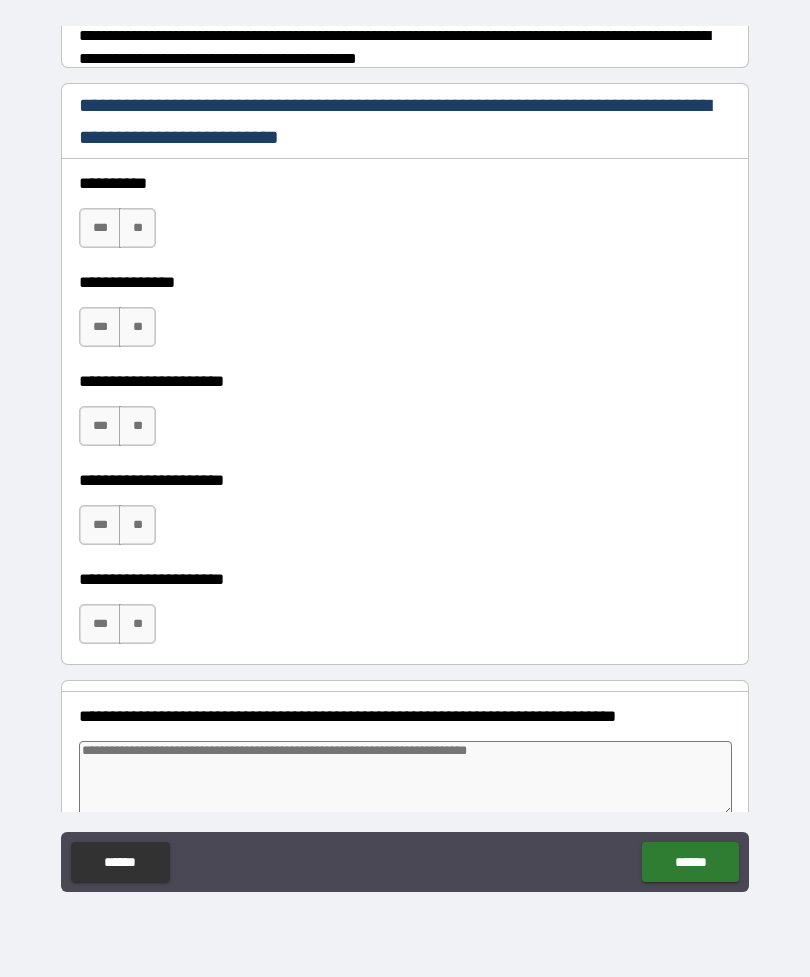 scroll, scrollTop: 444, scrollLeft: 0, axis: vertical 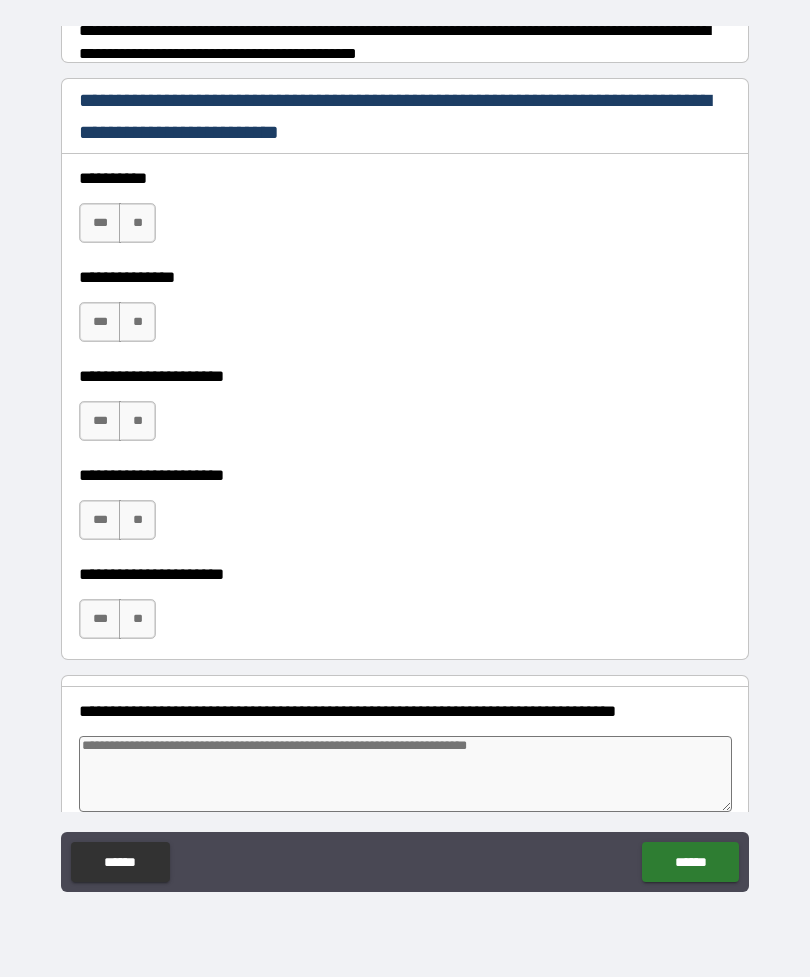 click on "***" at bounding box center (100, 223) 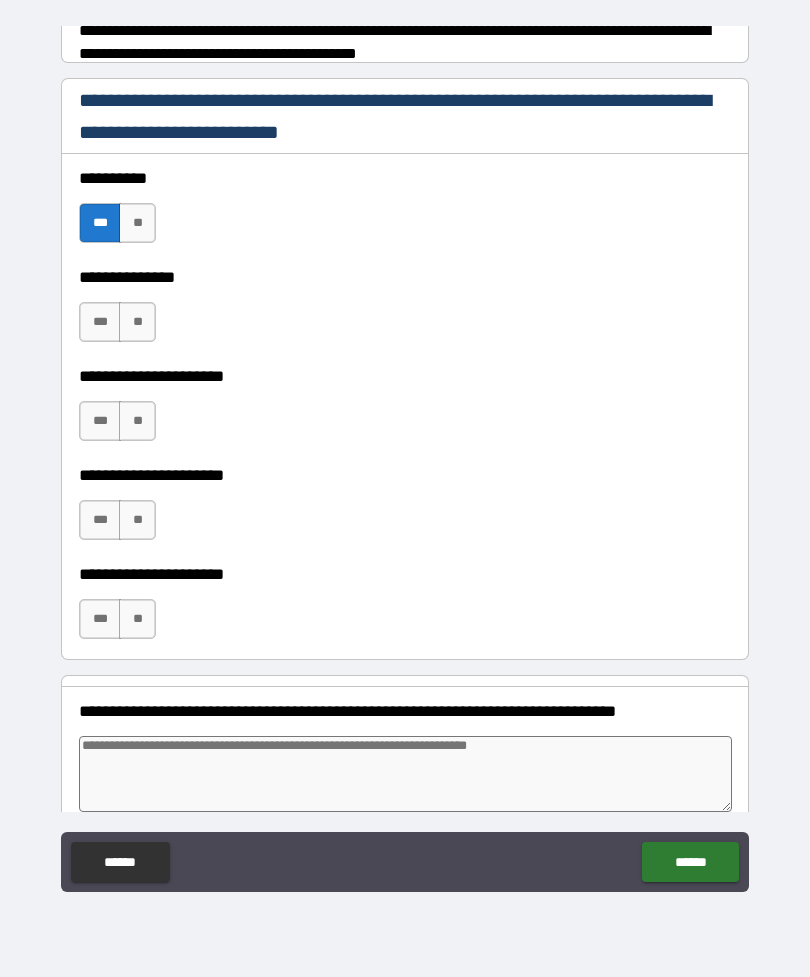 click on "***" at bounding box center (100, 322) 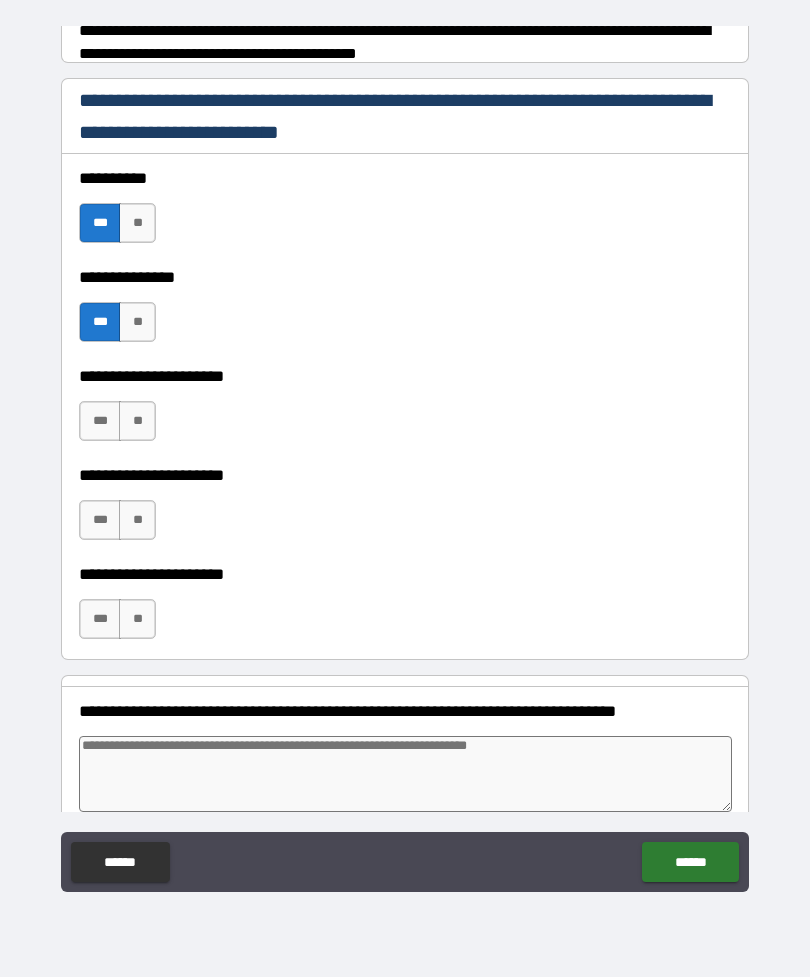 click on "***" at bounding box center (100, 421) 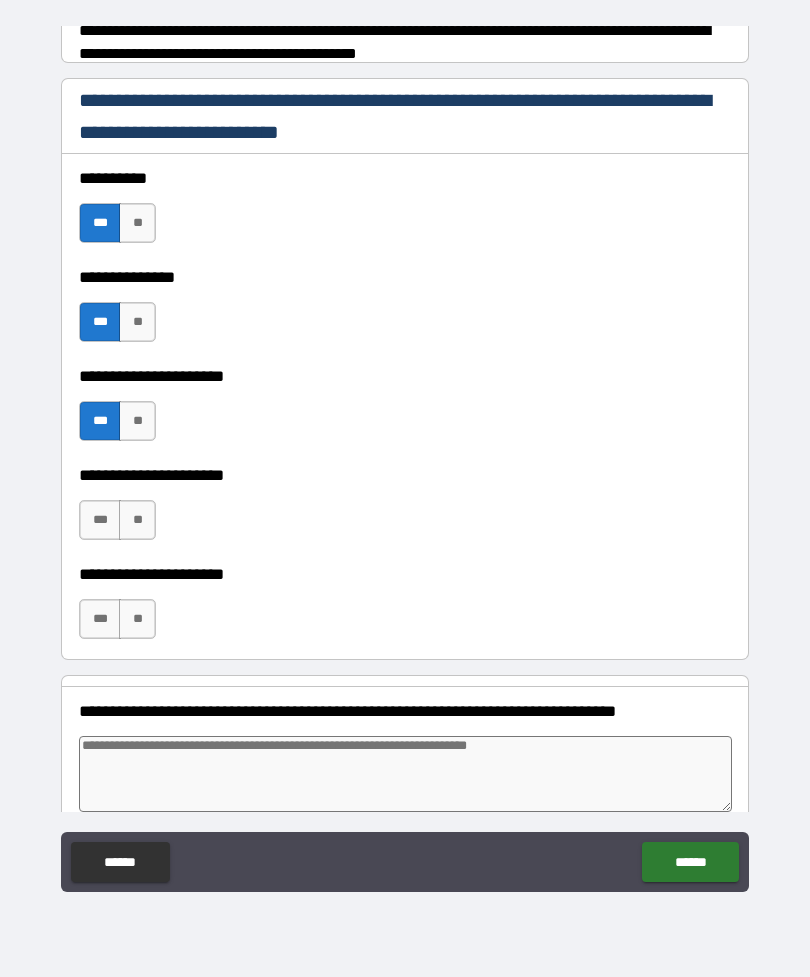 click on "***" at bounding box center (100, 520) 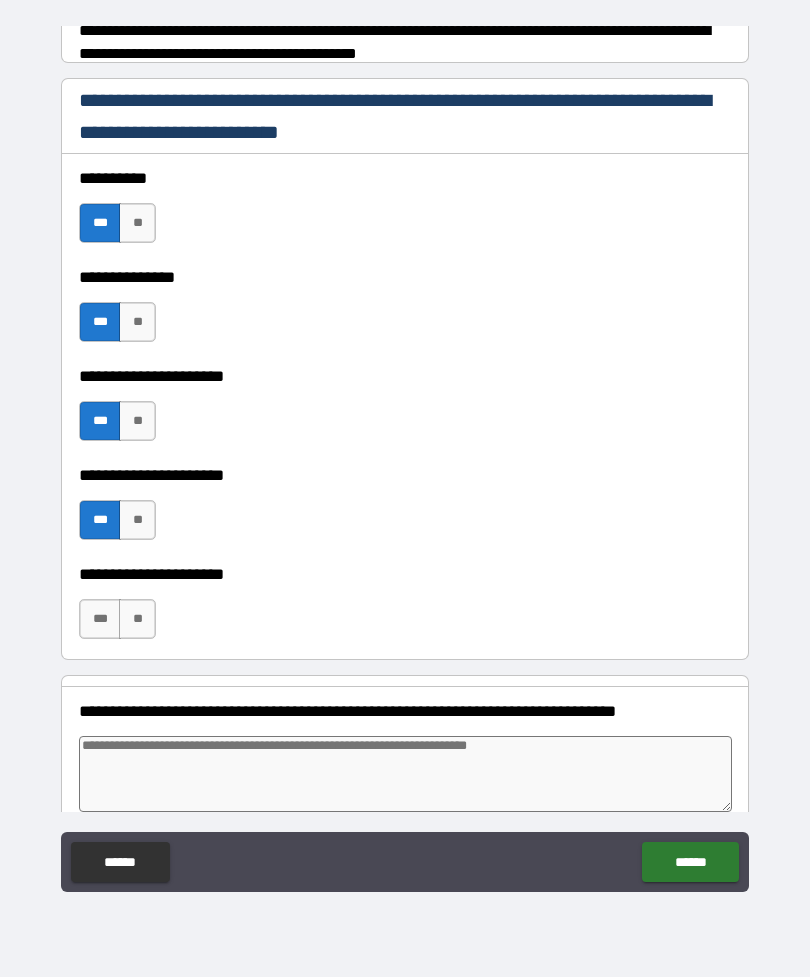 click on "***" at bounding box center [100, 619] 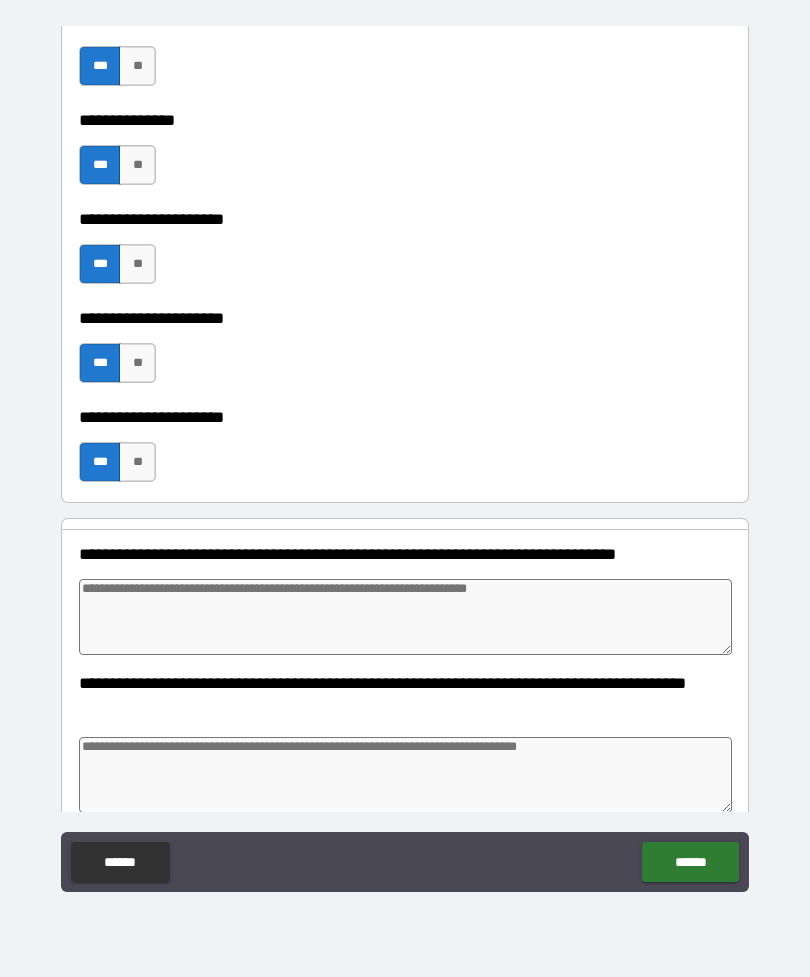 scroll, scrollTop: 607, scrollLeft: 0, axis: vertical 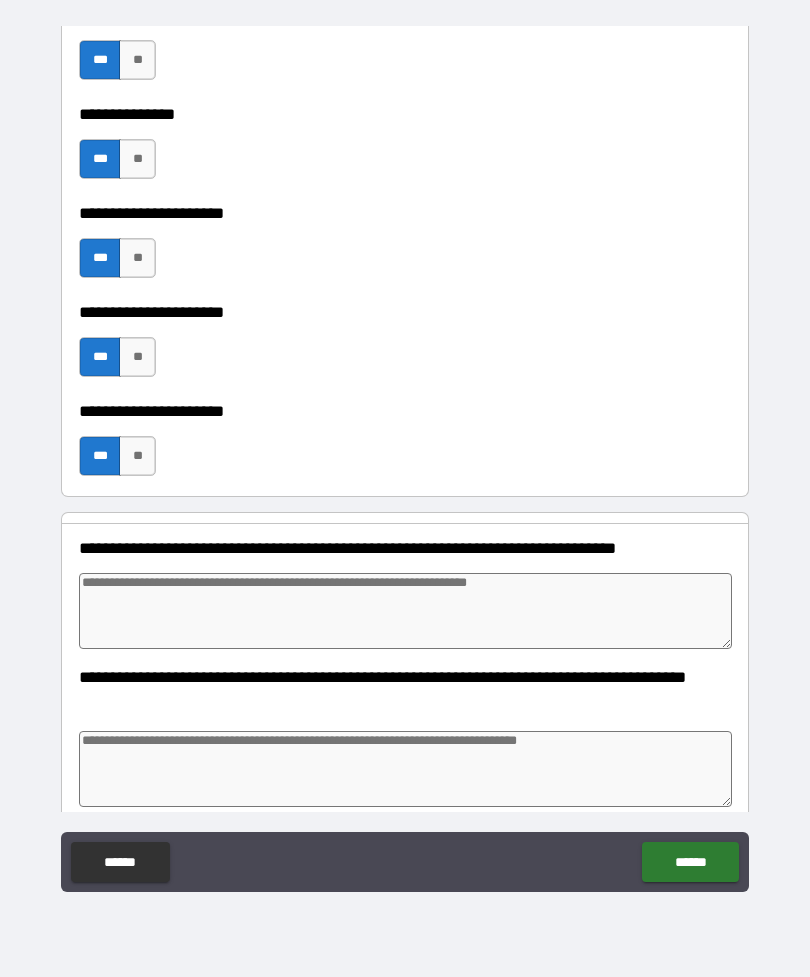 click at bounding box center [405, 611] 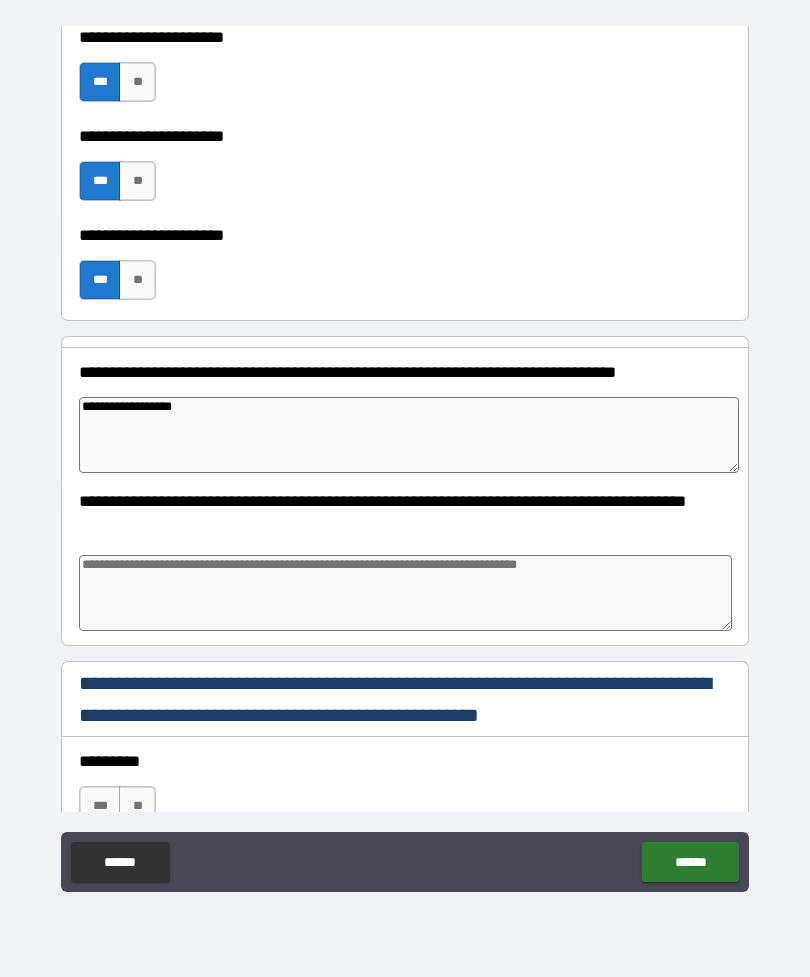 scroll, scrollTop: 784, scrollLeft: 0, axis: vertical 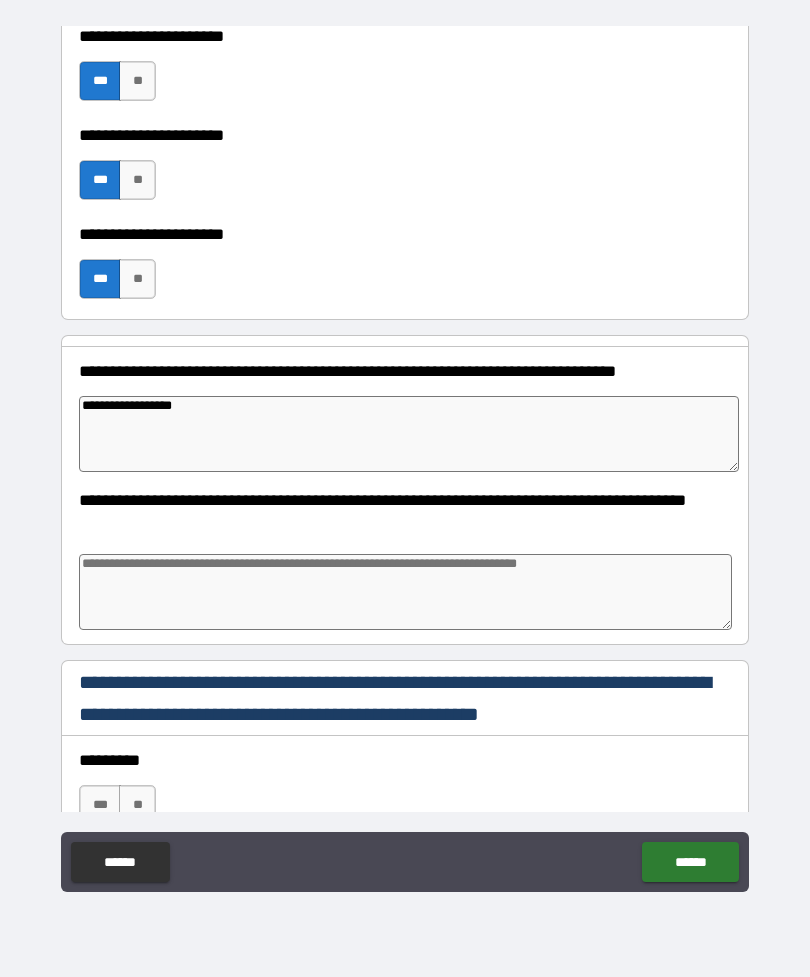 click at bounding box center [405, 592] 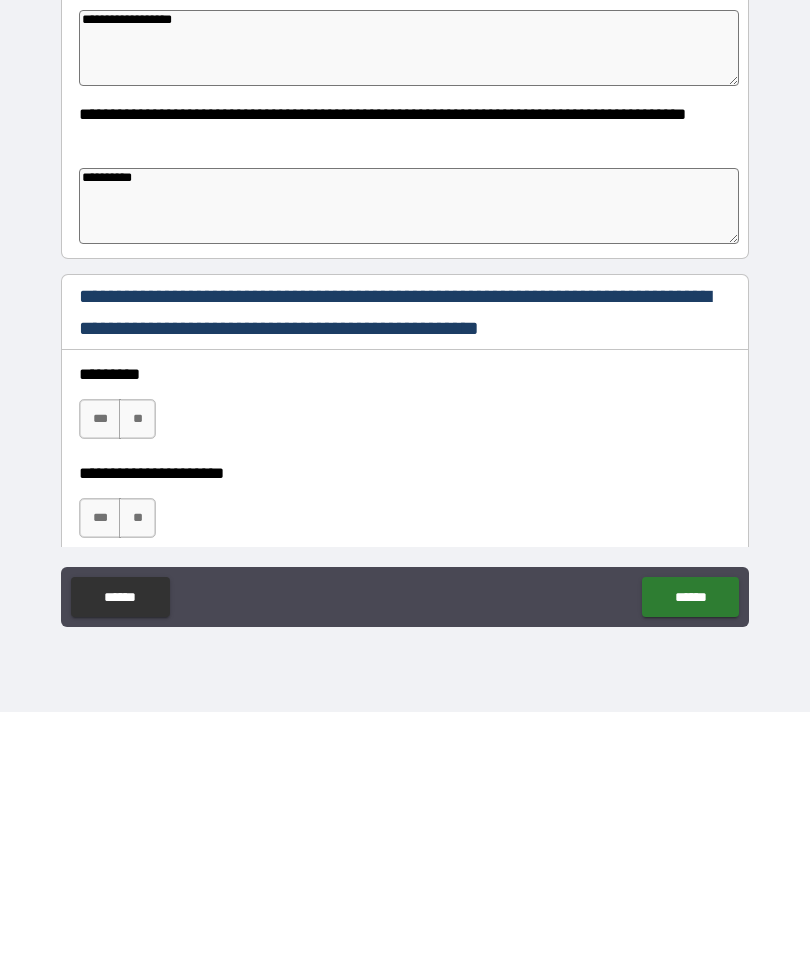 scroll, scrollTop: 908, scrollLeft: 0, axis: vertical 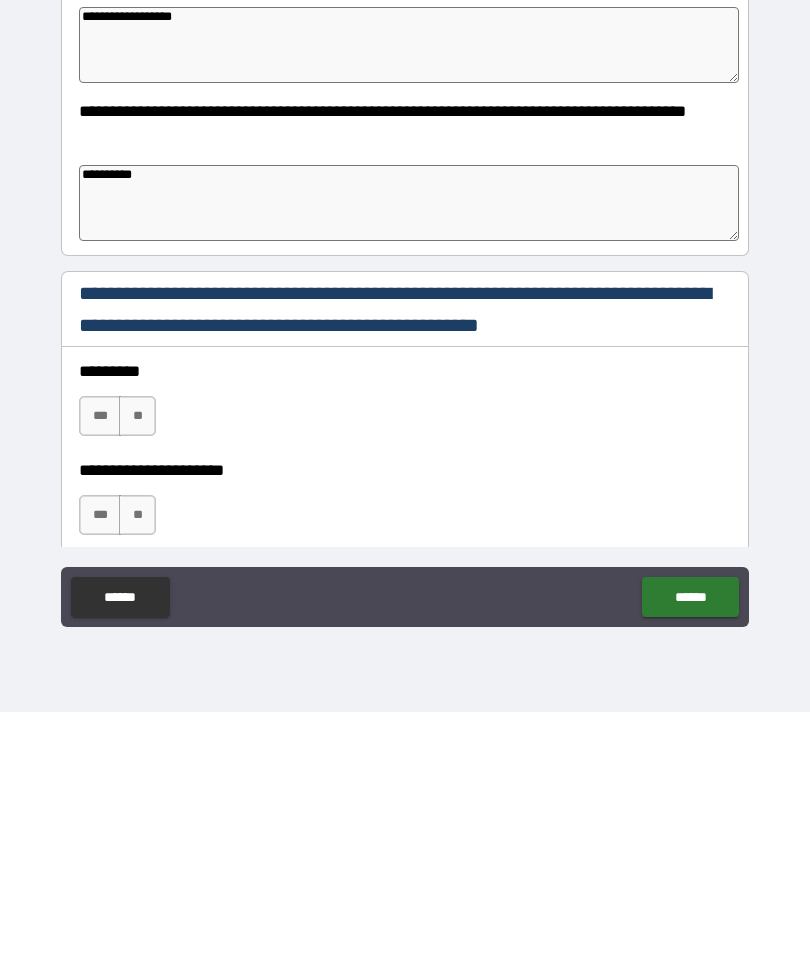 click on "***" at bounding box center [100, 681] 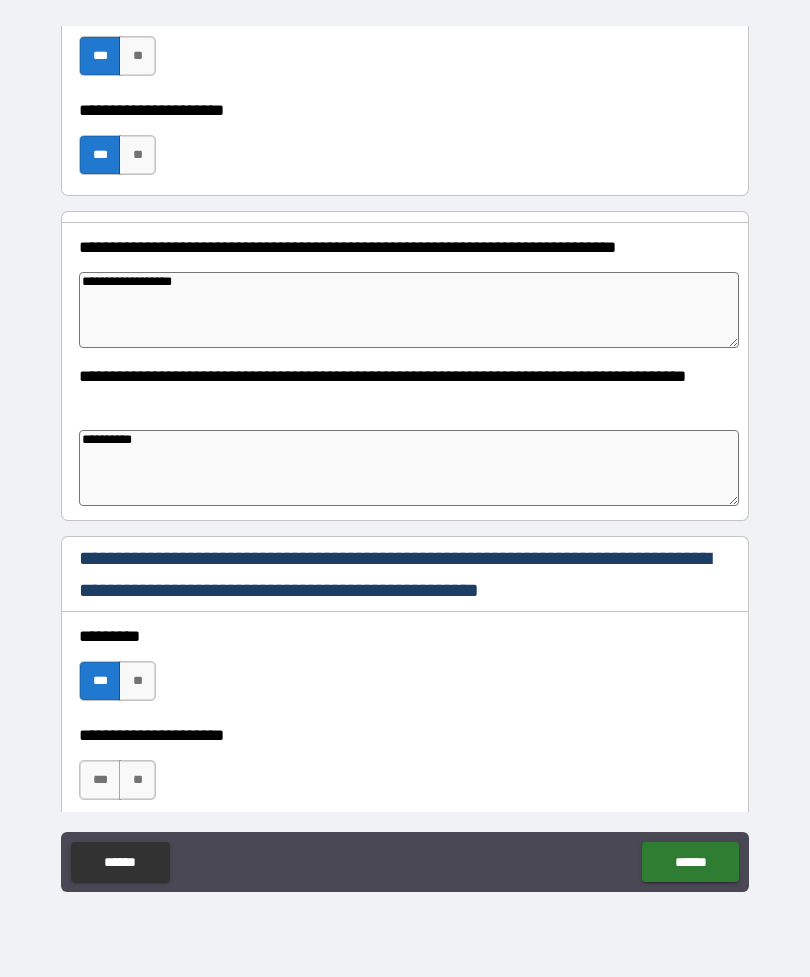 click on "***" at bounding box center (100, 780) 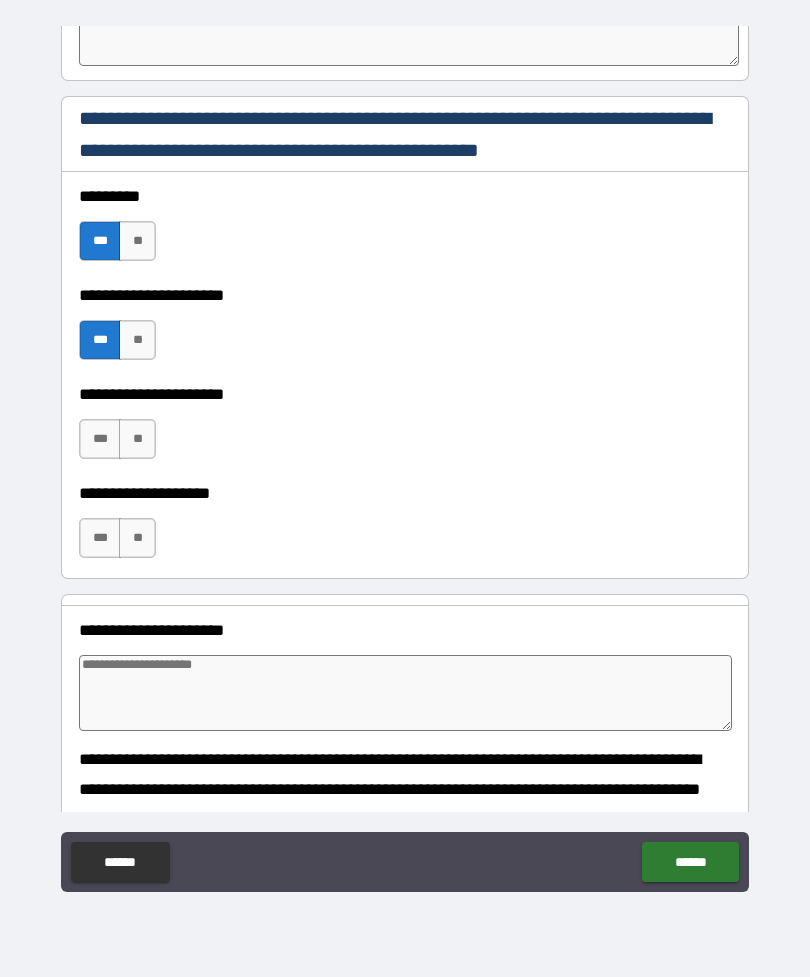 scroll, scrollTop: 1355, scrollLeft: 0, axis: vertical 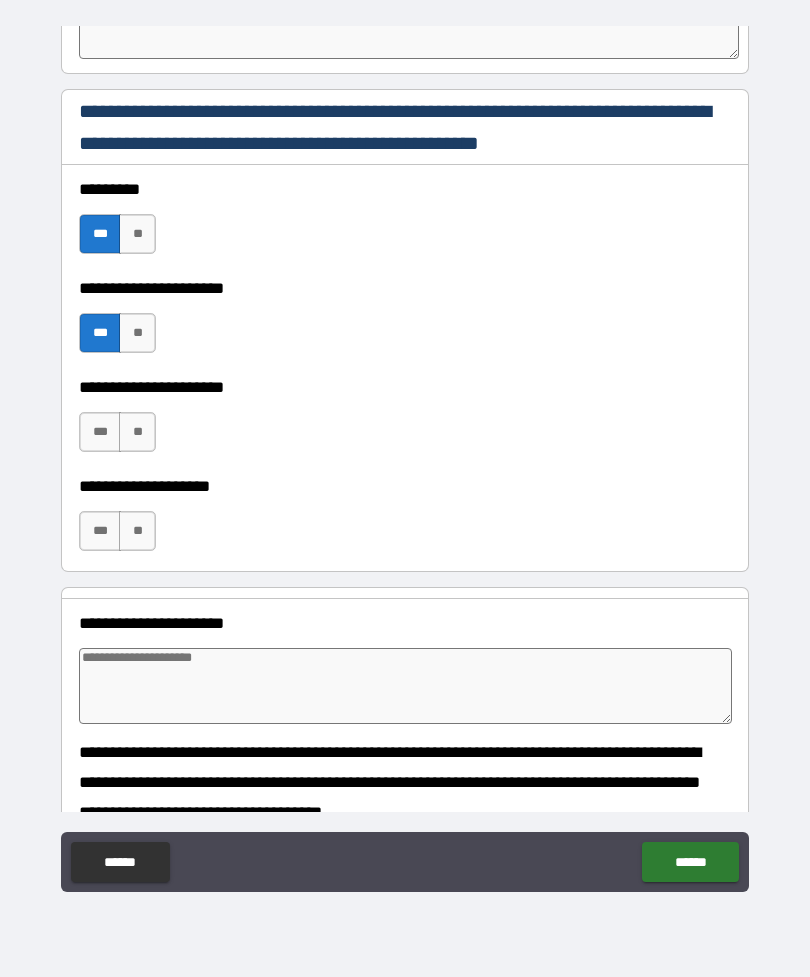 click on "***" at bounding box center (100, 432) 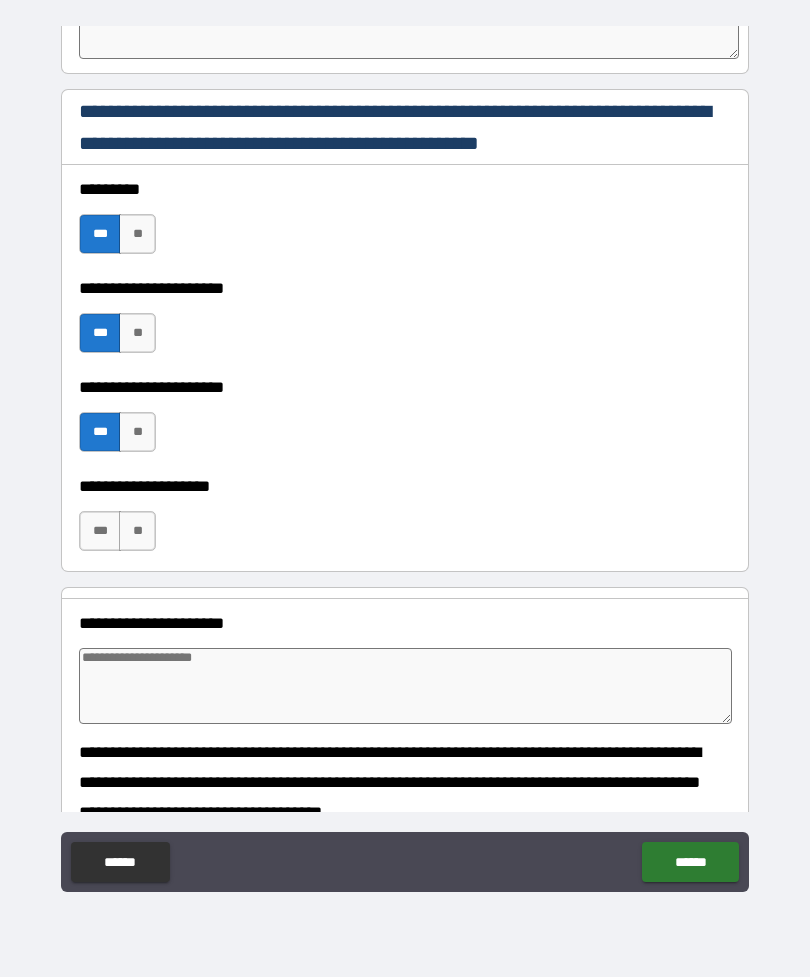 click on "***" at bounding box center [100, 531] 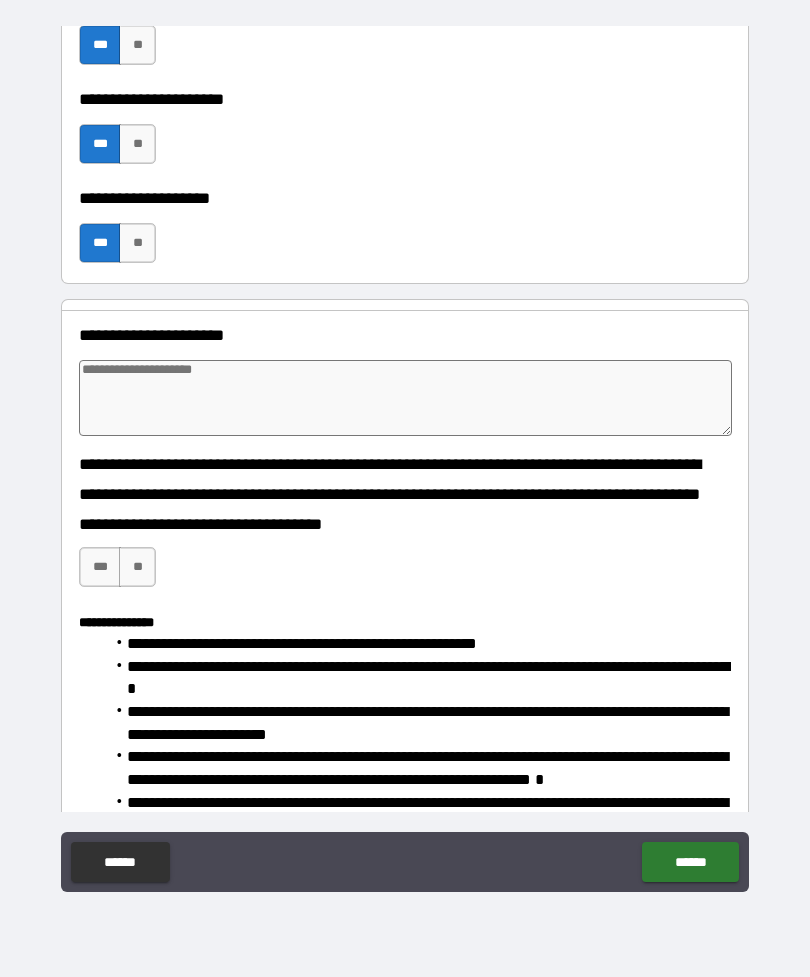 scroll, scrollTop: 1651, scrollLeft: 0, axis: vertical 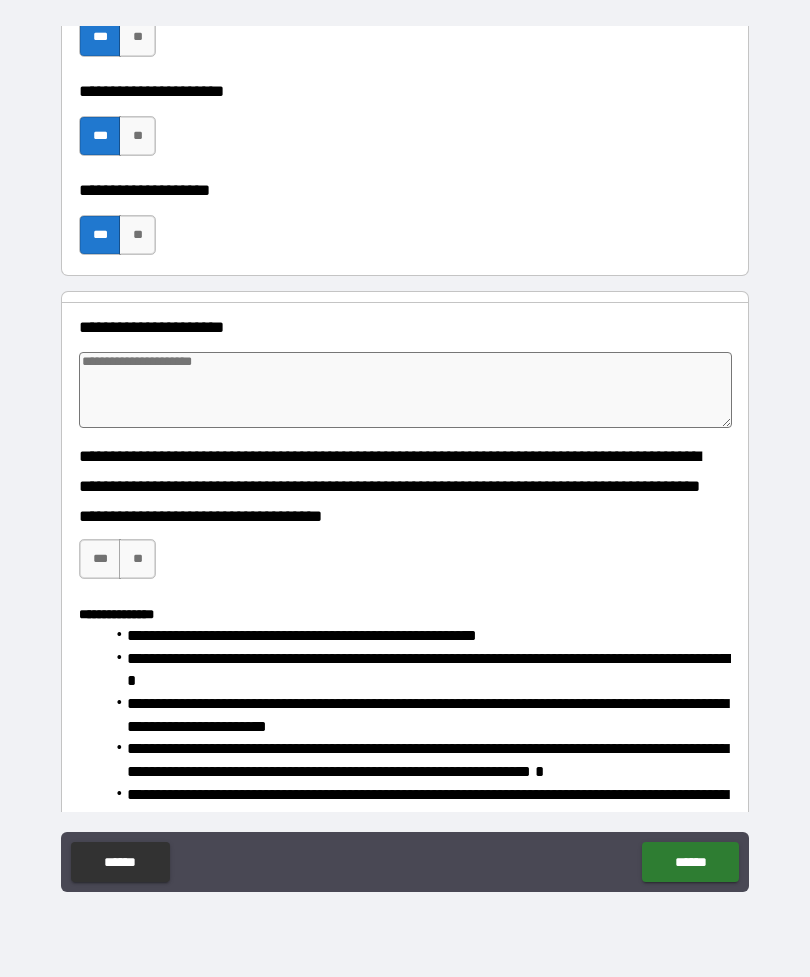 click at bounding box center (405, 390) 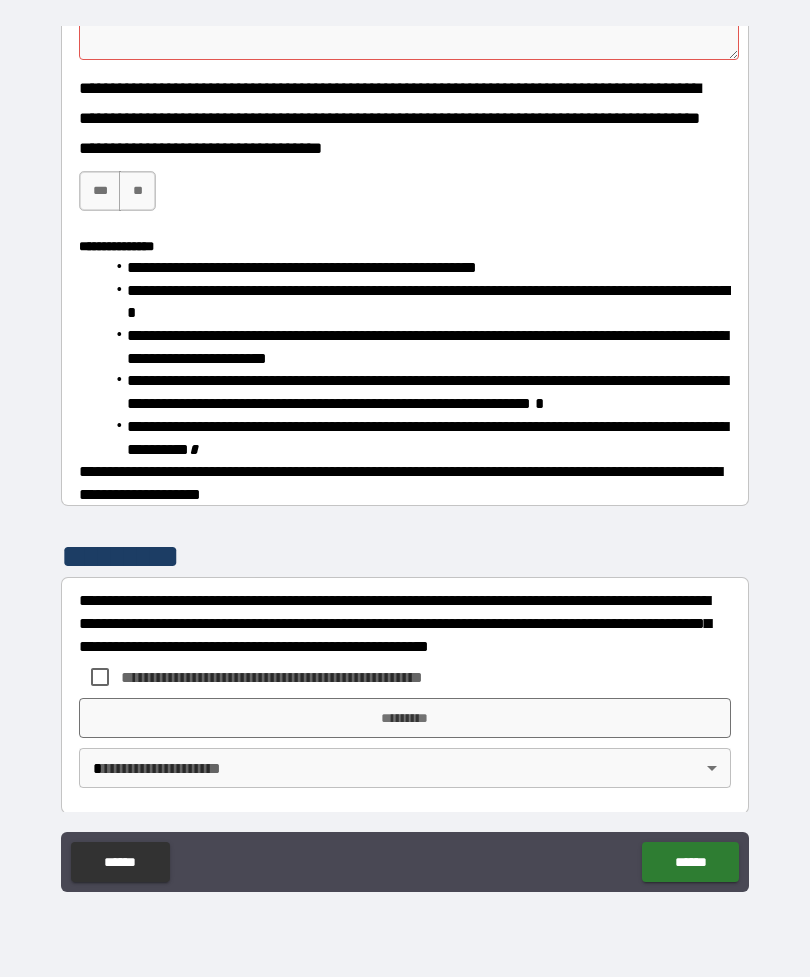 scroll, scrollTop: 2019, scrollLeft: 0, axis: vertical 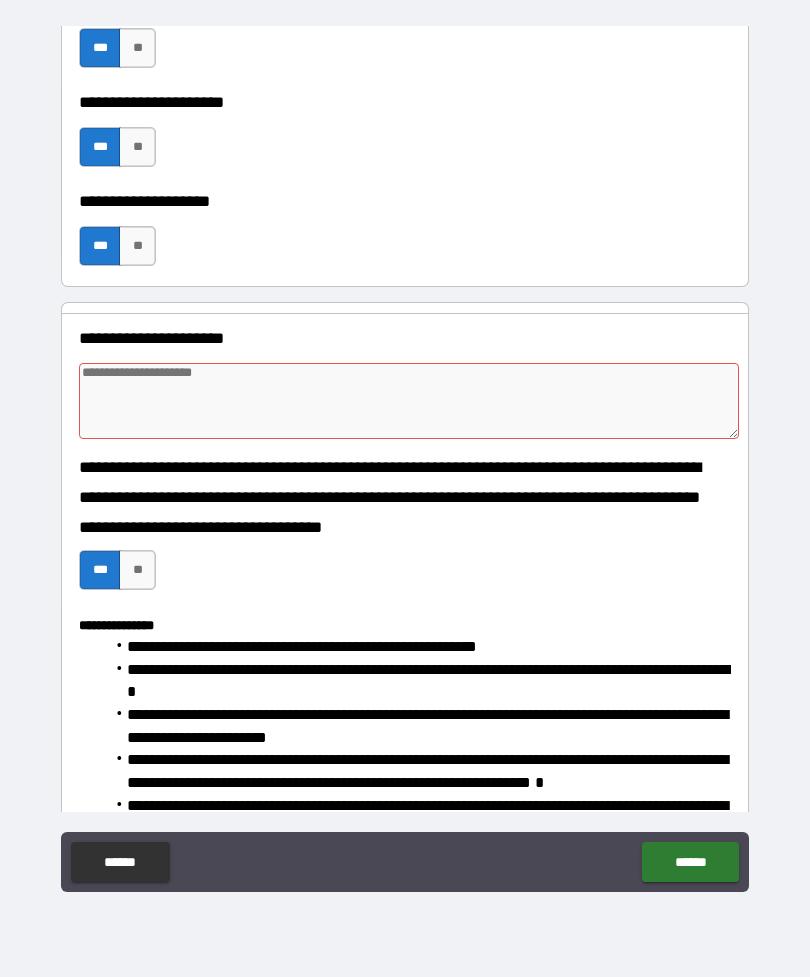 click at bounding box center [409, 401] 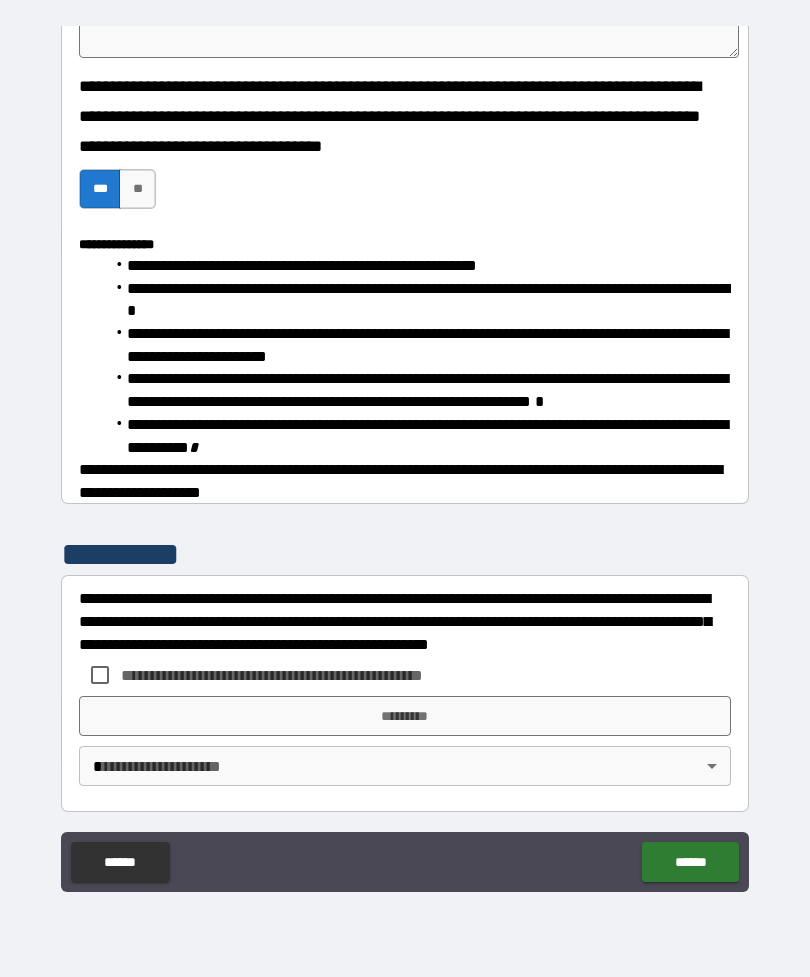 scroll, scrollTop: 2019, scrollLeft: 0, axis: vertical 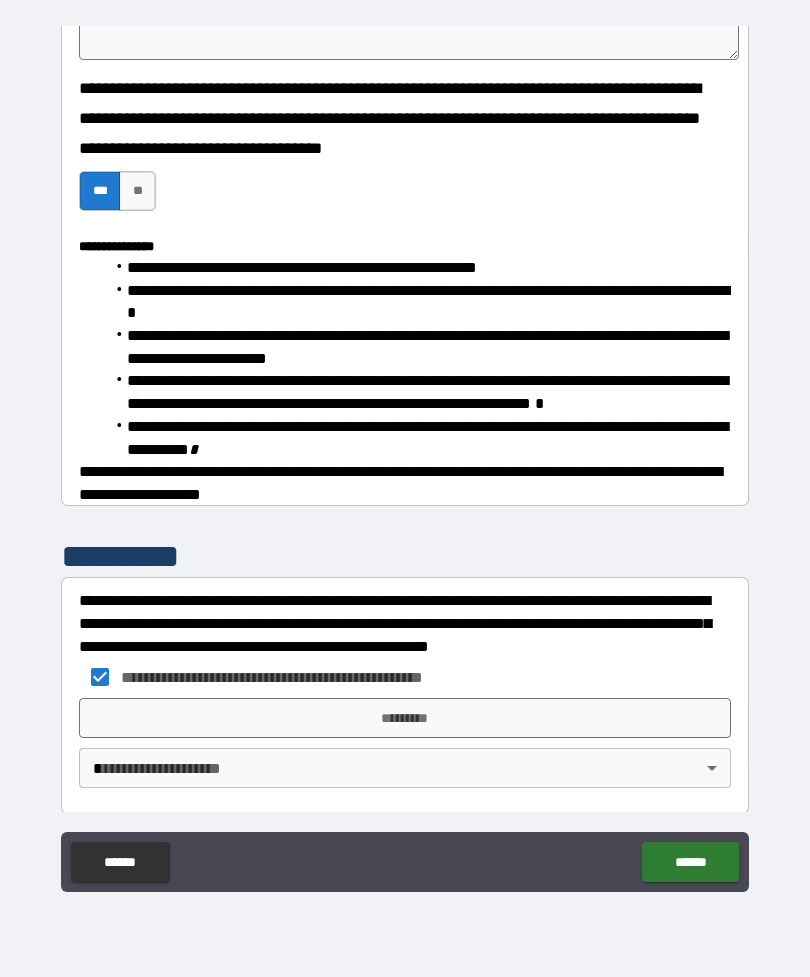 click on "*********" at bounding box center [405, 718] 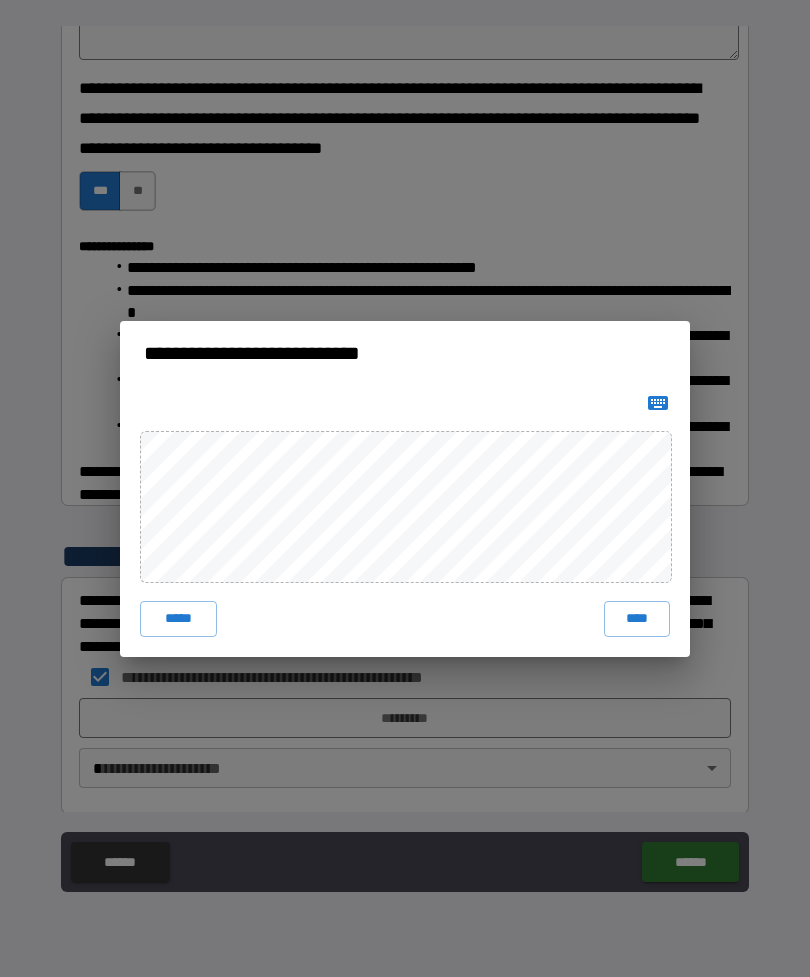 click on "****" at bounding box center (637, 619) 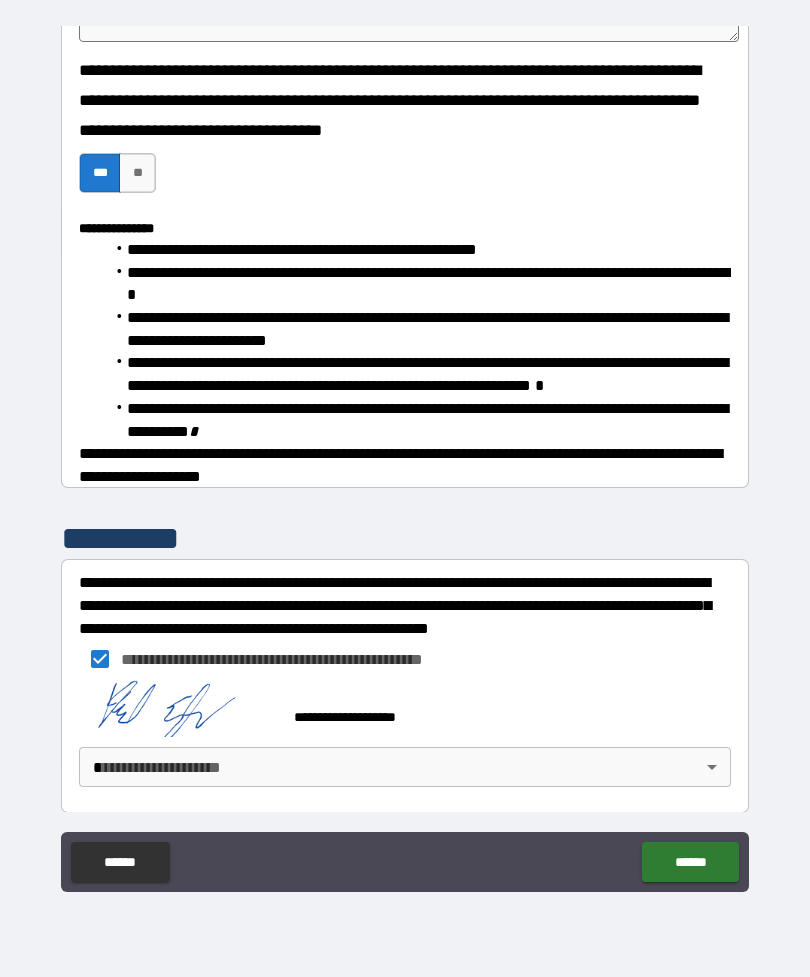 scroll, scrollTop: 2036, scrollLeft: 0, axis: vertical 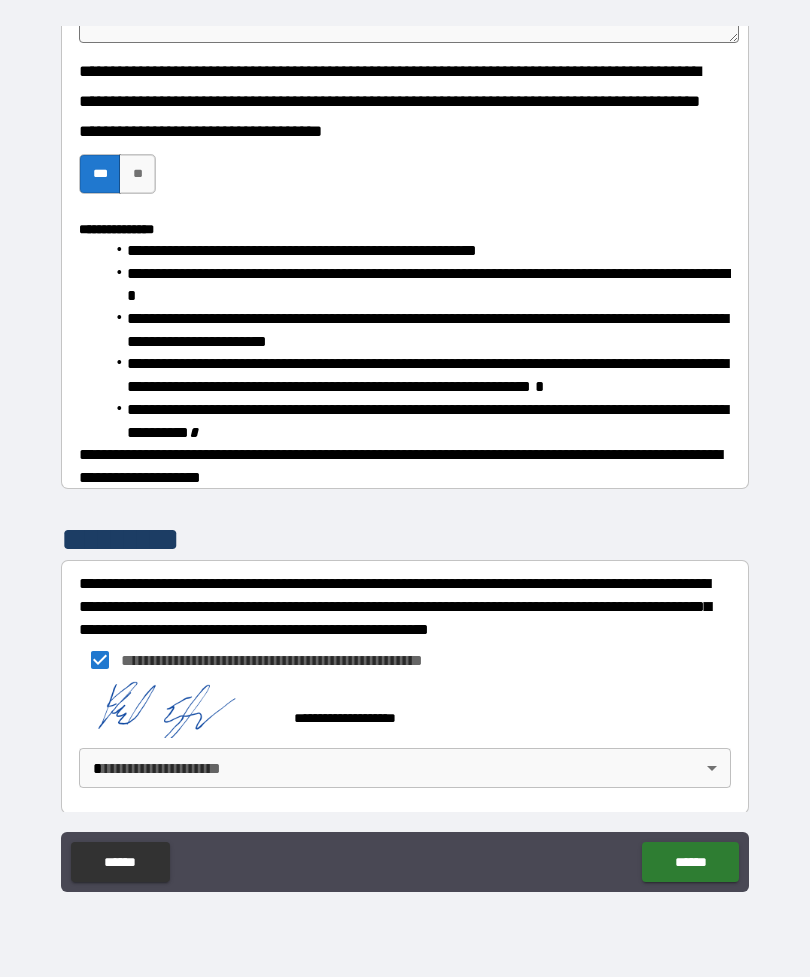 click on "**********" at bounding box center [405, 456] 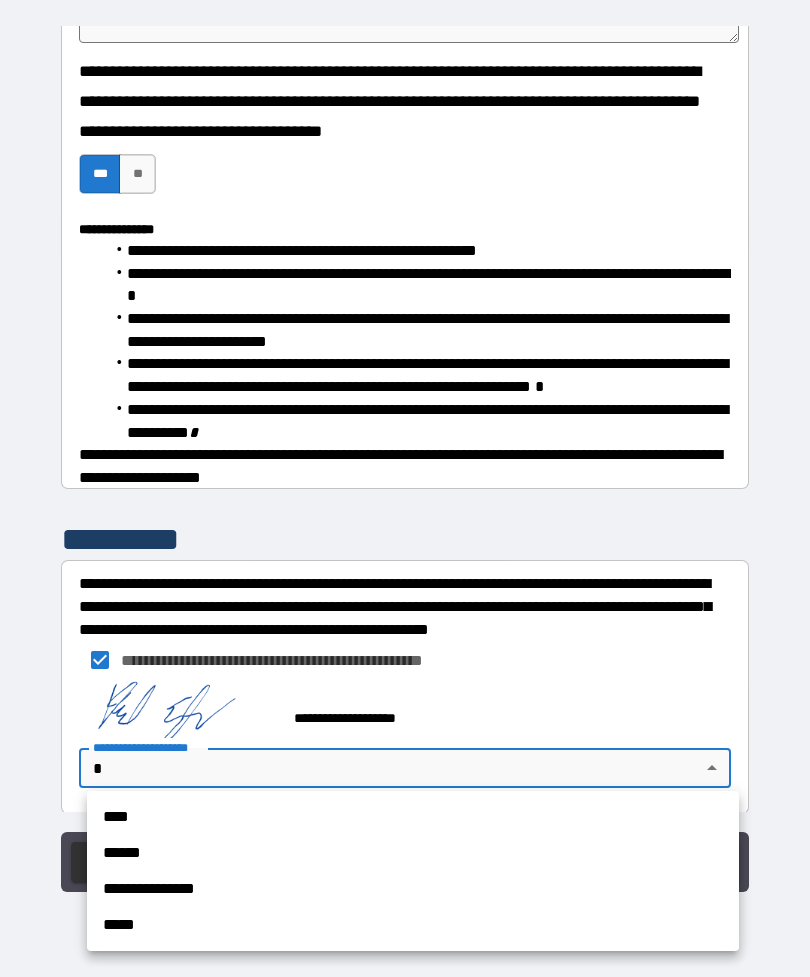 click on "****" at bounding box center [413, 817] 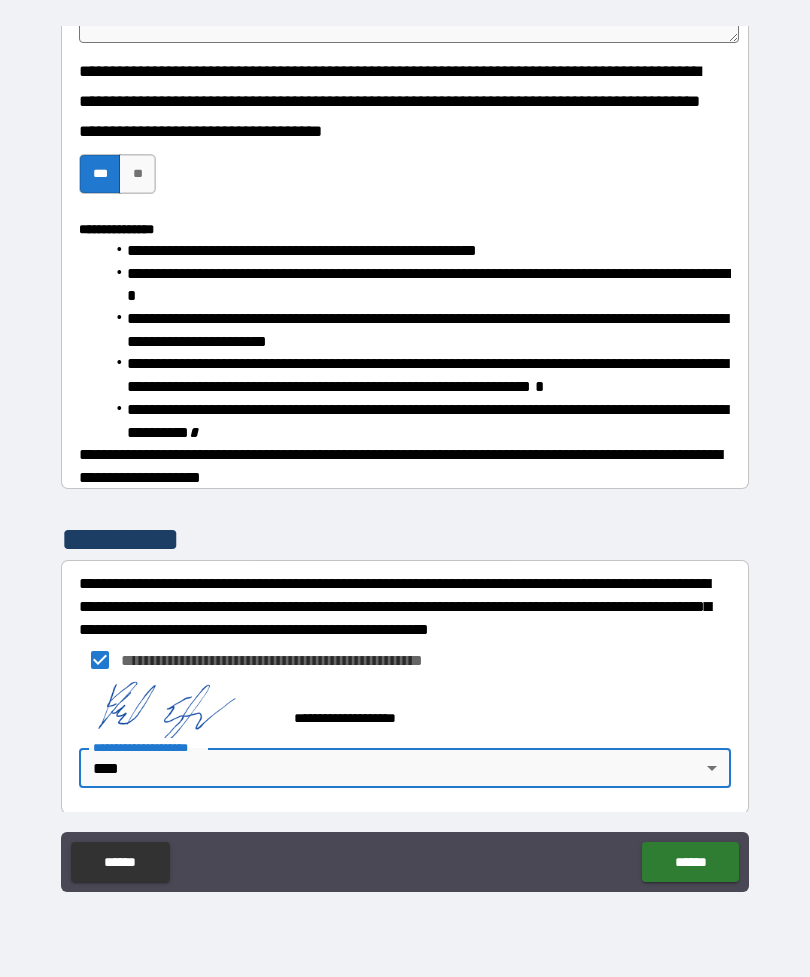 click on "******" at bounding box center [690, 862] 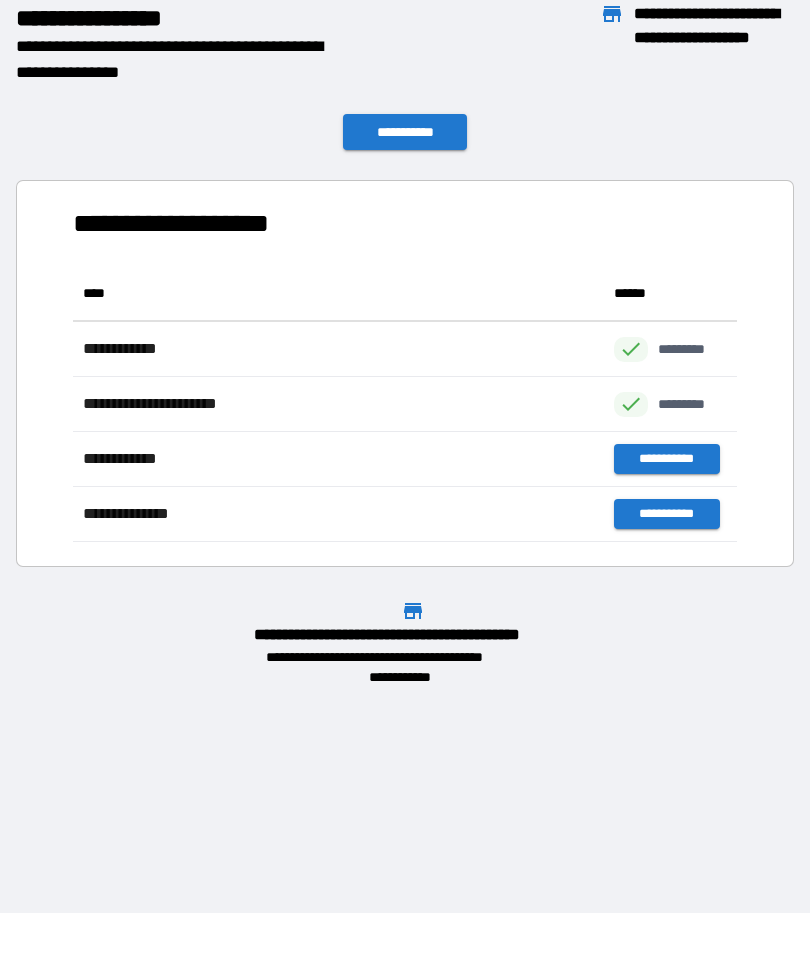 scroll, scrollTop: 1, scrollLeft: 1, axis: both 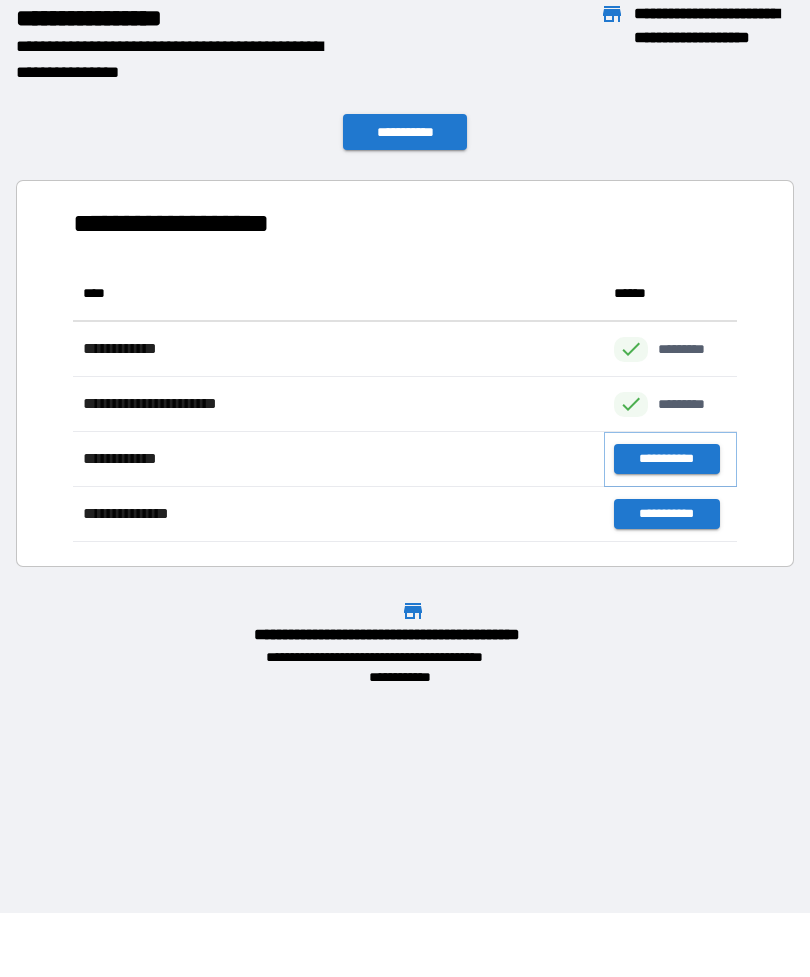 click on "**********" at bounding box center [666, 459] 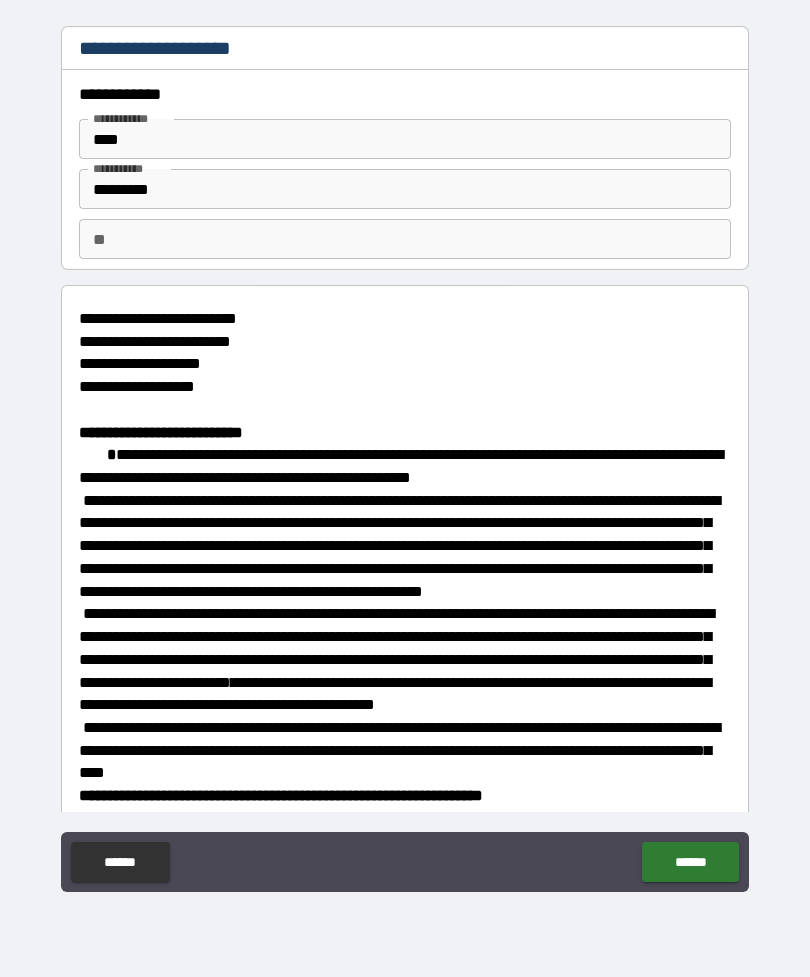 click on "**" at bounding box center (405, 239) 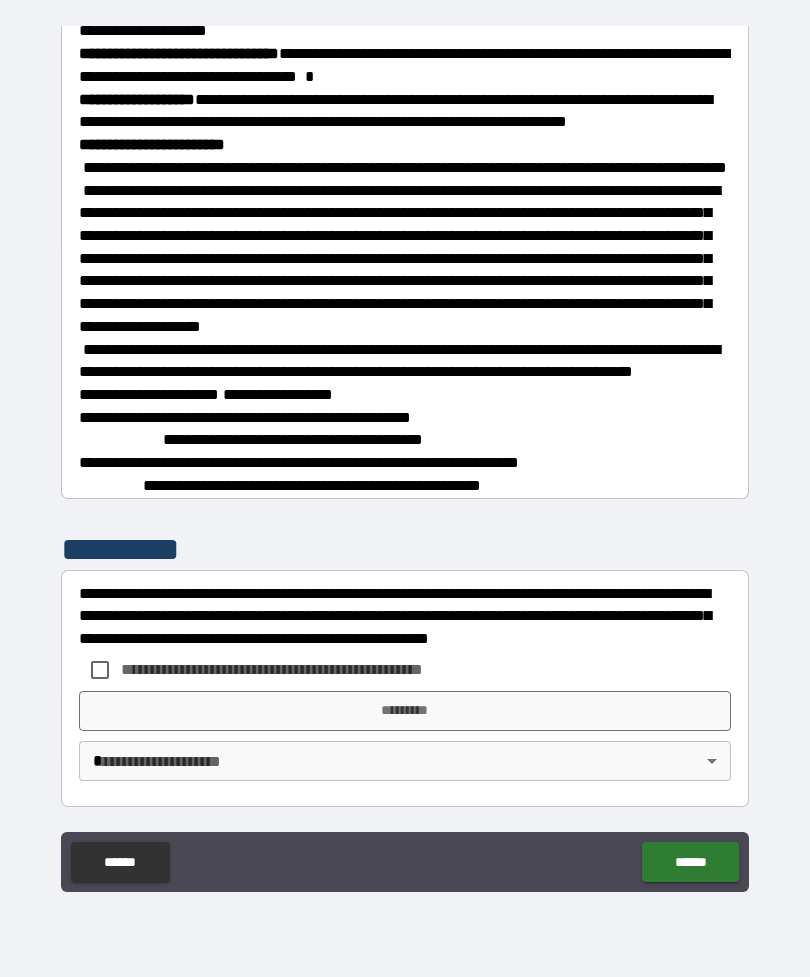 scroll, scrollTop: 3242, scrollLeft: 0, axis: vertical 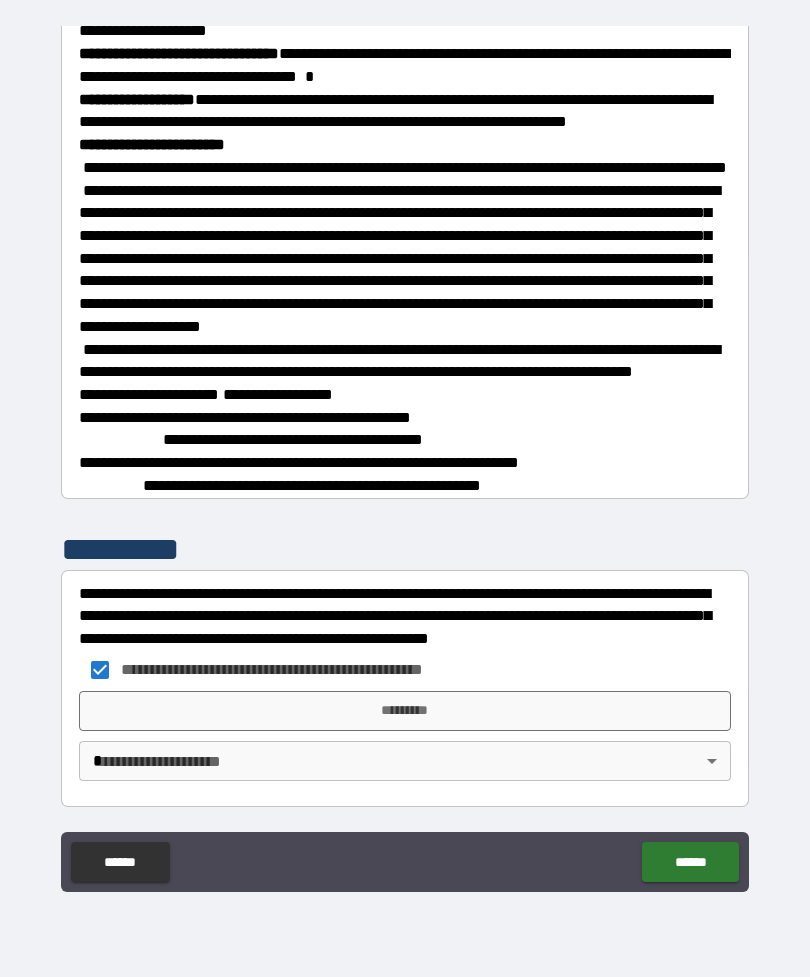 click on "*********" at bounding box center [405, 711] 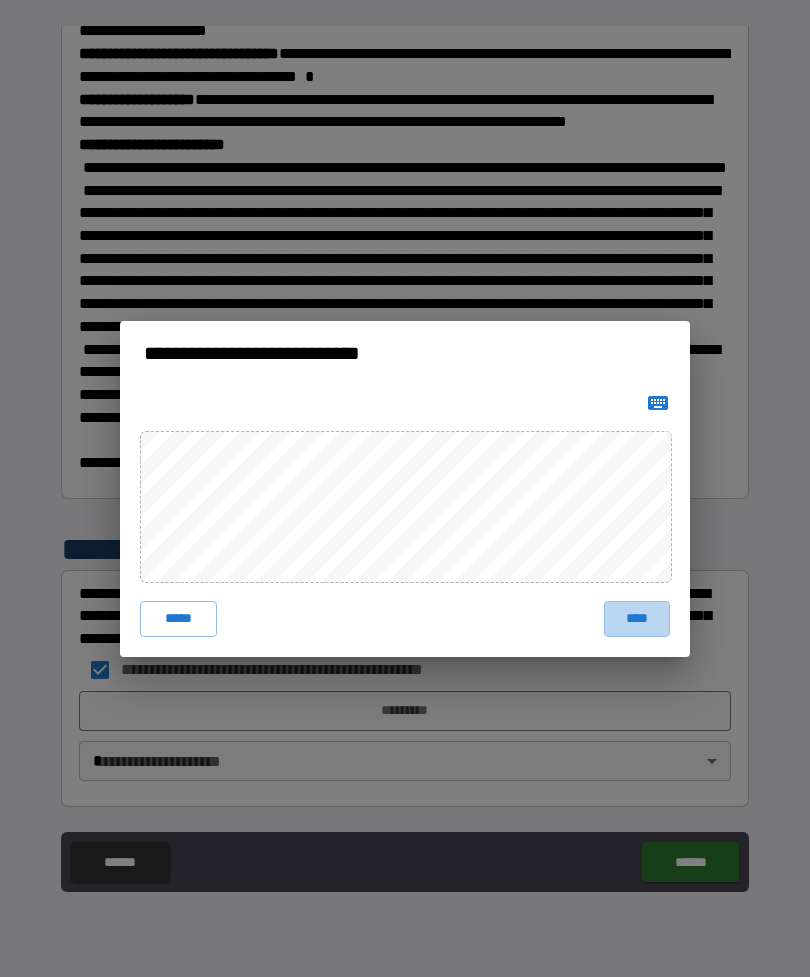 click on "****" at bounding box center [637, 619] 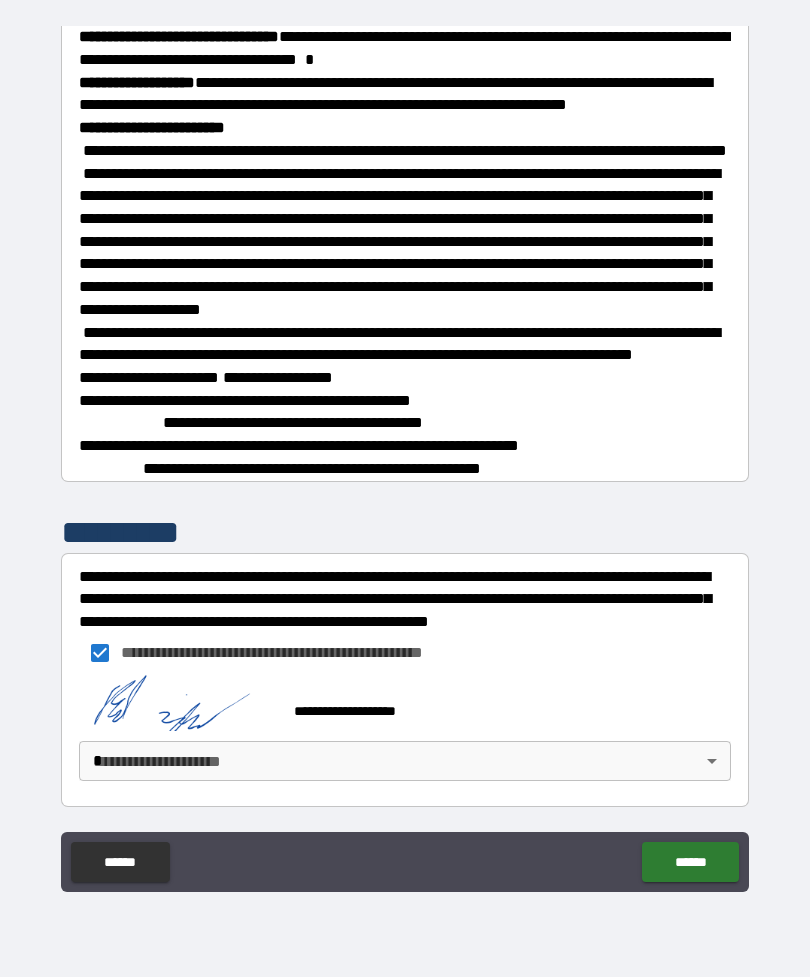 click on "**********" at bounding box center (405, 456) 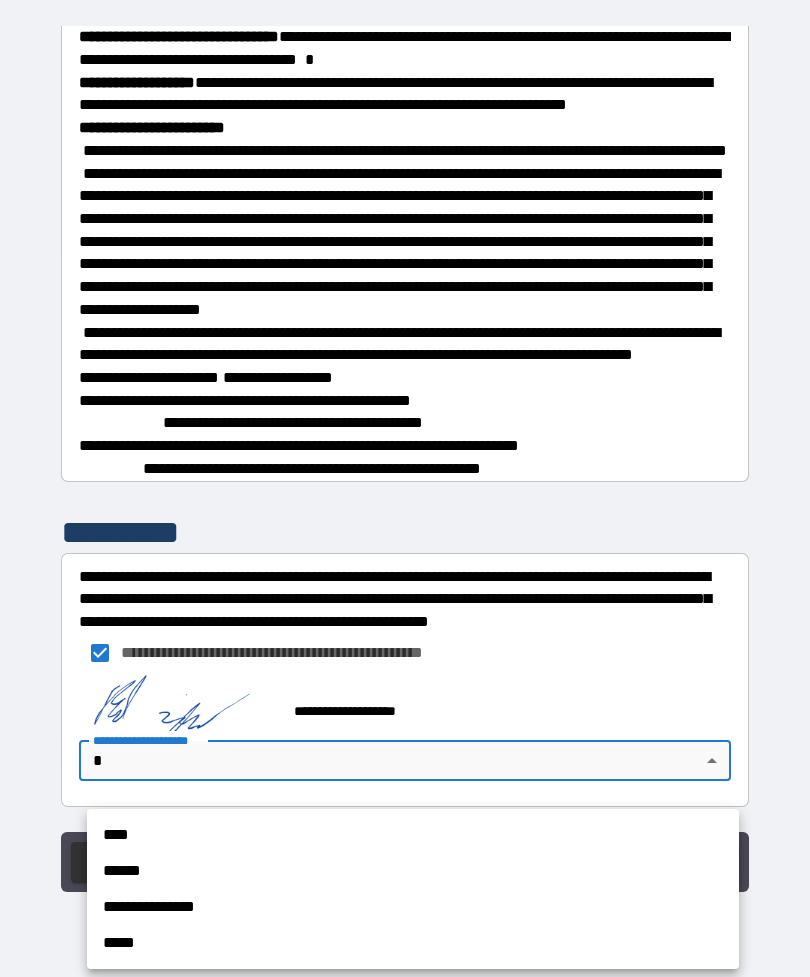 click on "****" at bounding box center (413, 835) 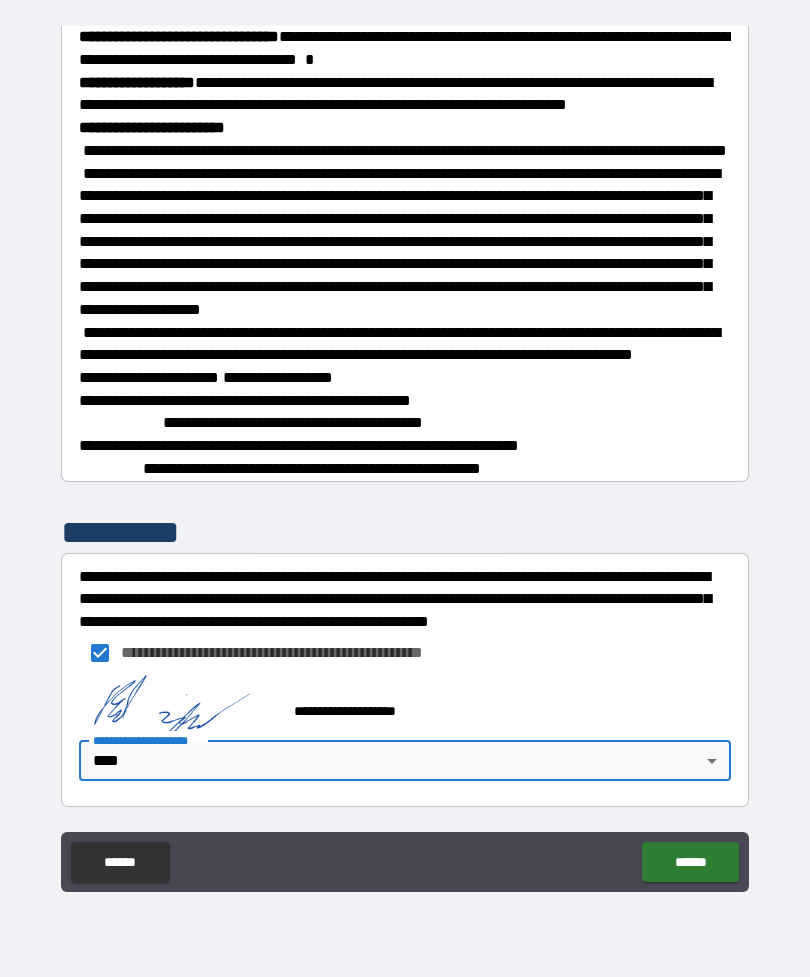 click on "******" at bounding box center (690, 862) 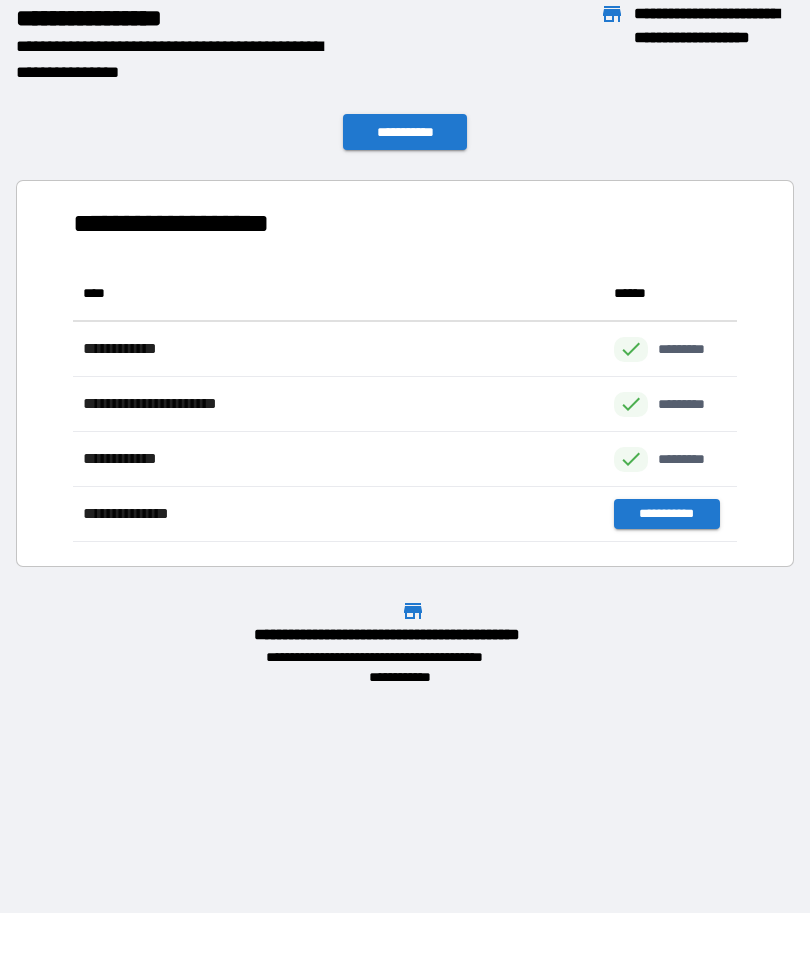 scroll, scrollTop: 276, scrollLeft: 664, axis: both 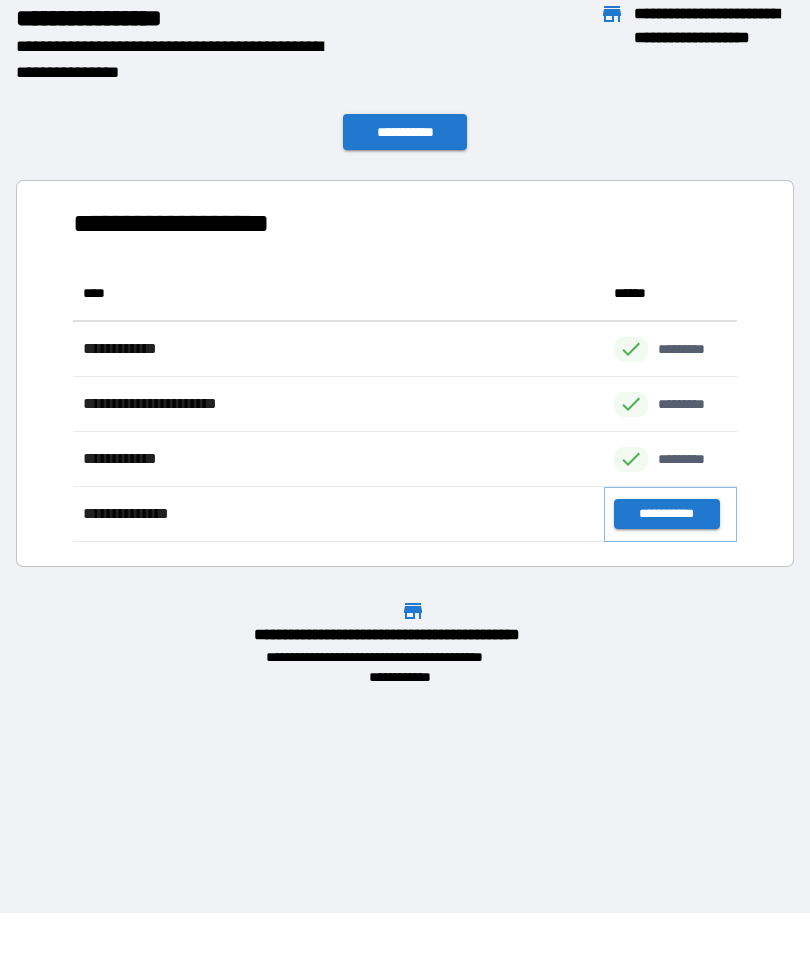 click on "**********" at bounding box center [666, 514] 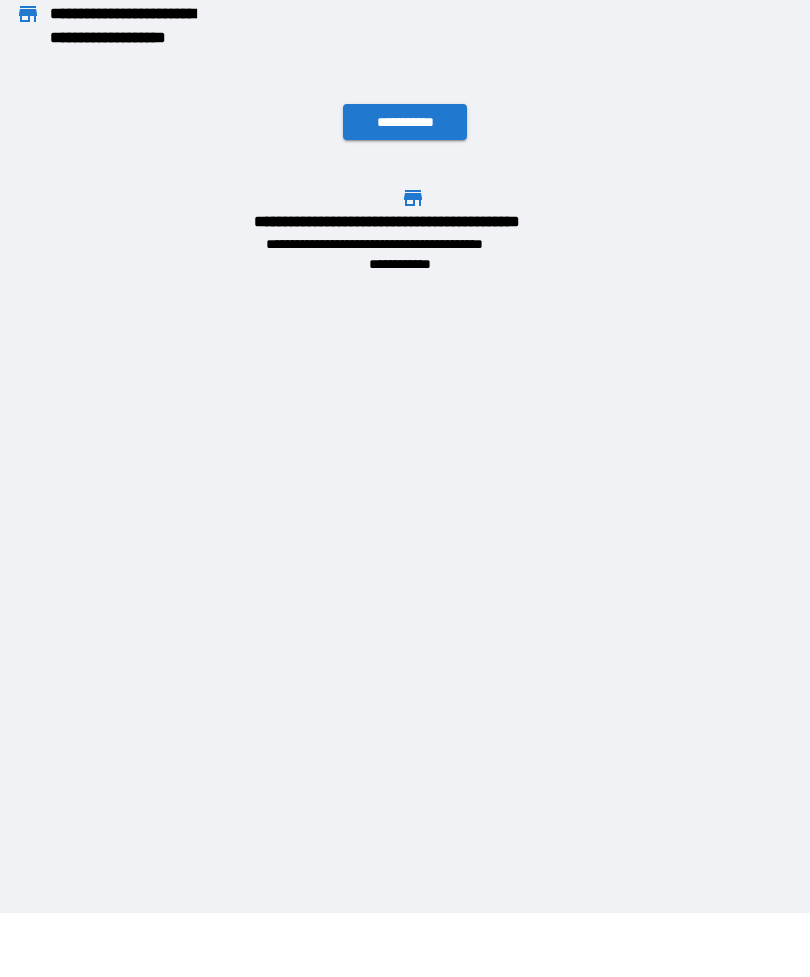 click on "**********" at bounding box center [405, 122] 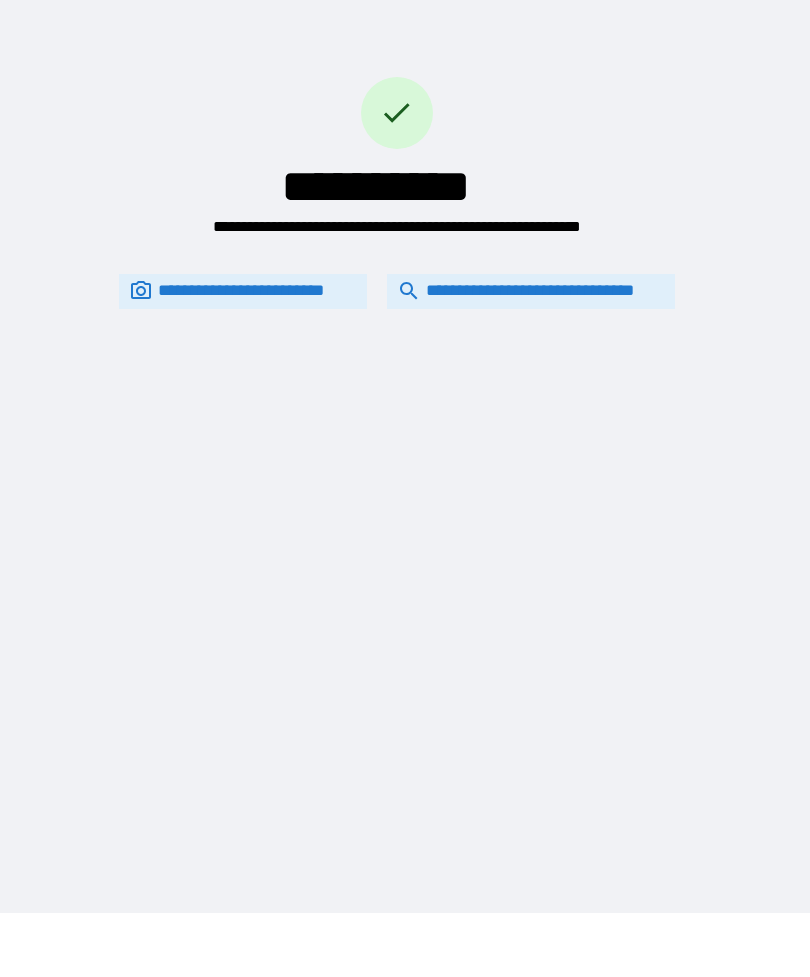 click on "**********" at bounding box center [531, 291] 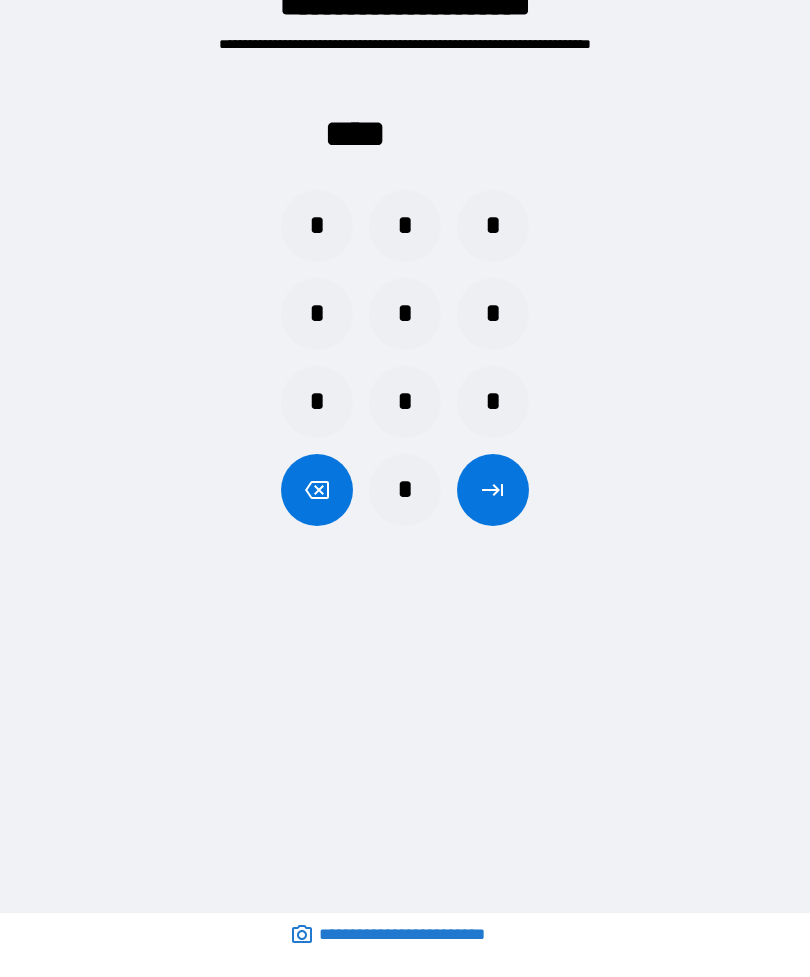 click on "*" at bounding box center [317, 314] 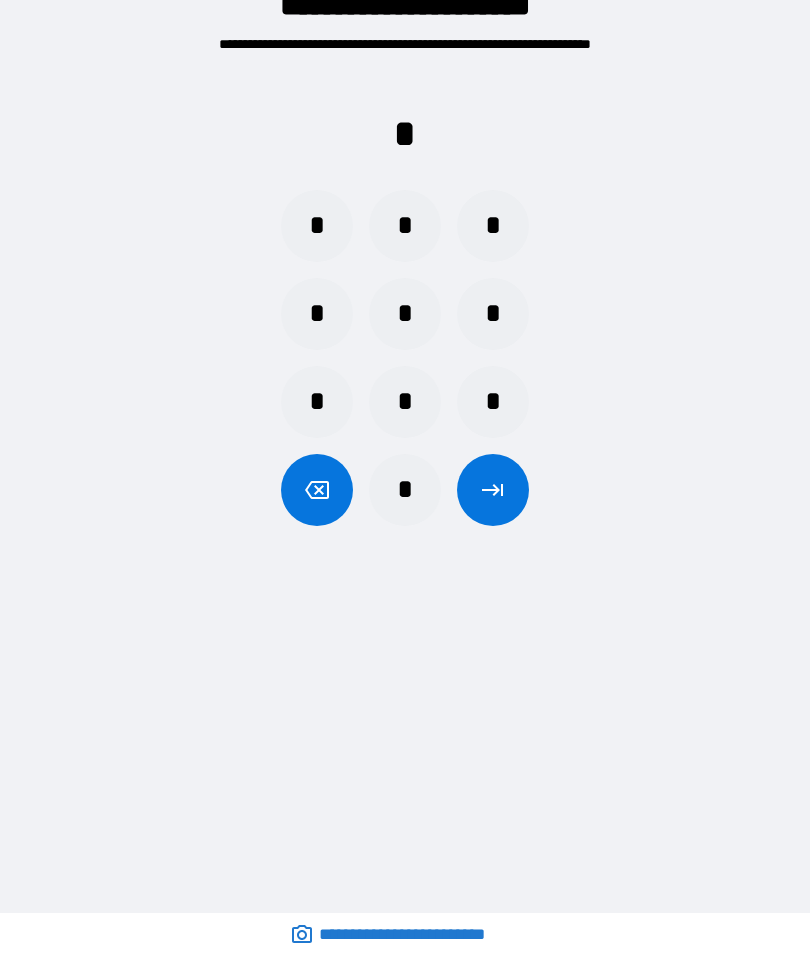 click on "*" at bounding box center (317, 314) 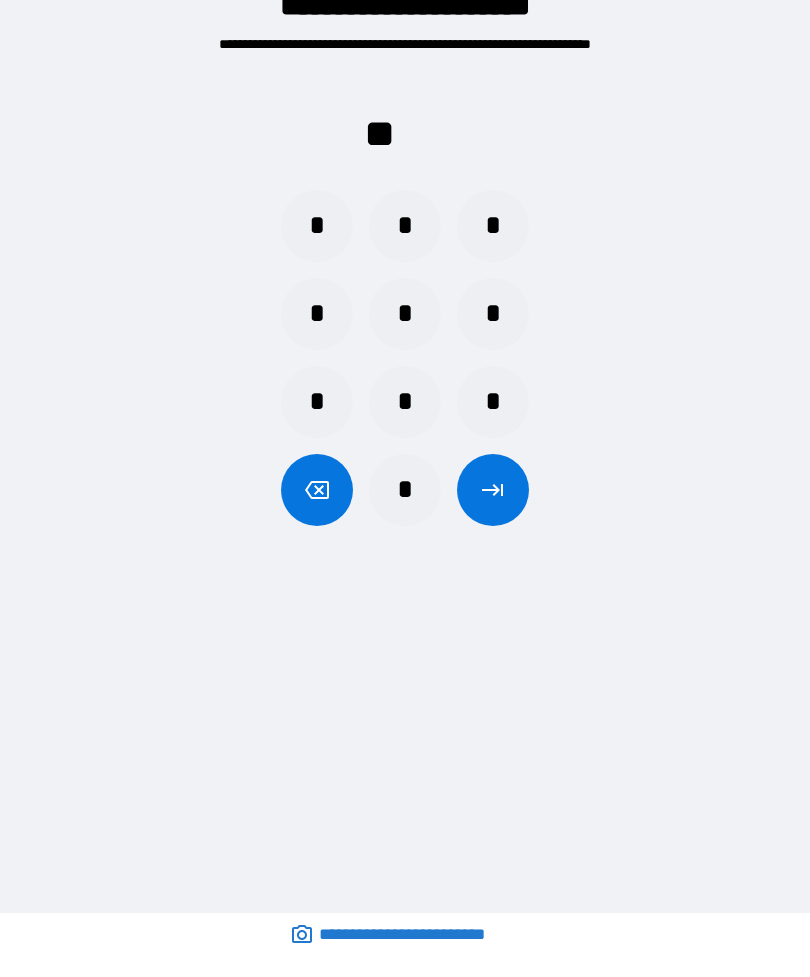 click on "*" at bounding box center [405, 314] 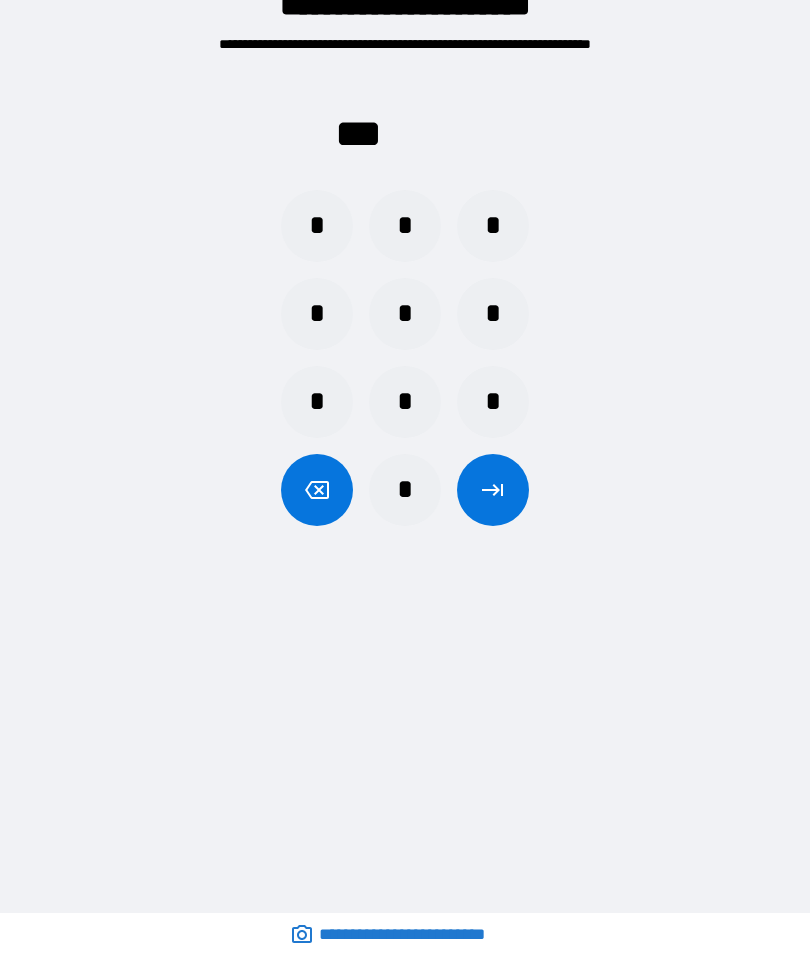 click on "*" at bounding box center (405, 314) 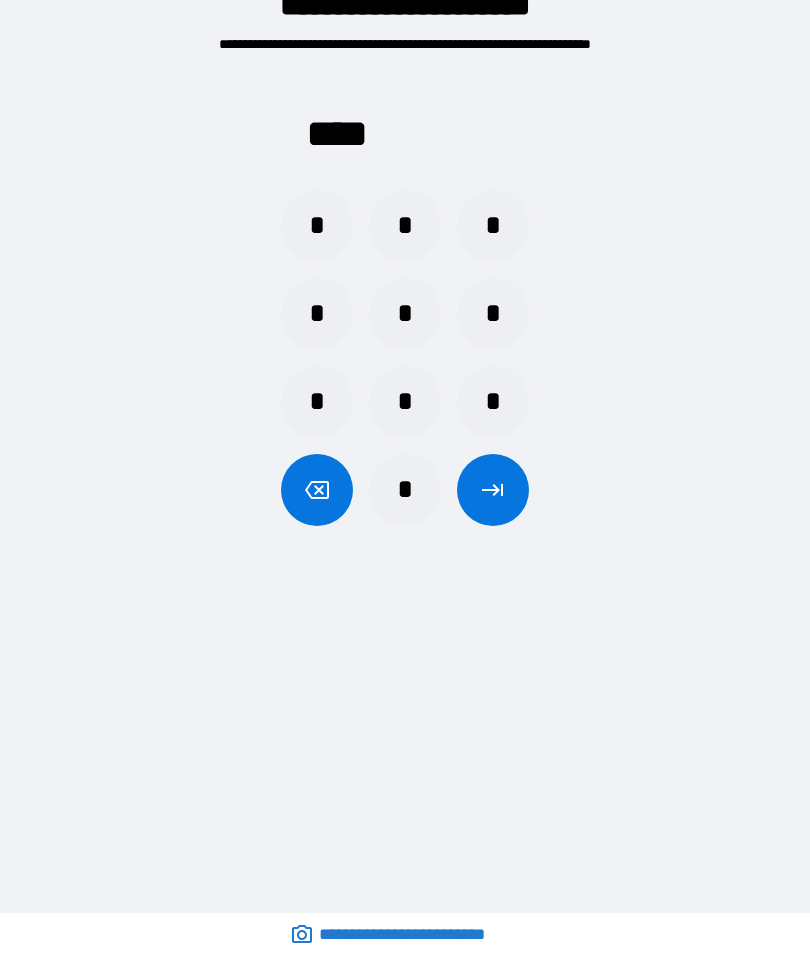 click at bounding box center [493, 490] 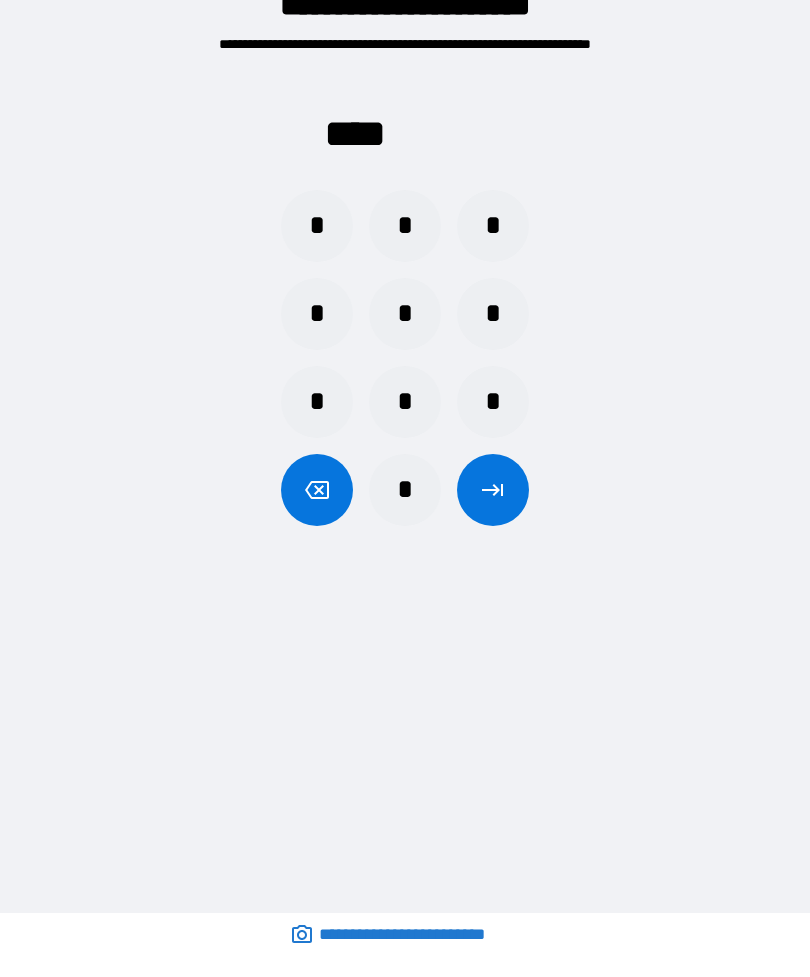 click on "*" at bounding box center [317, 314] 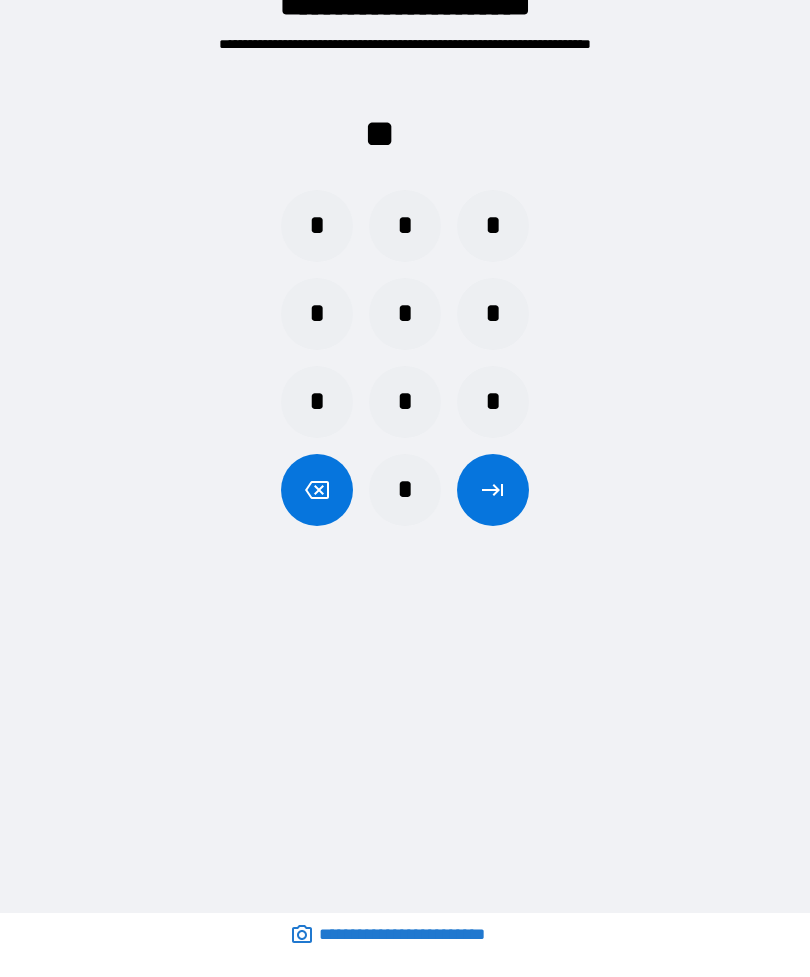 click on "*" at bounding box center [405, 314] 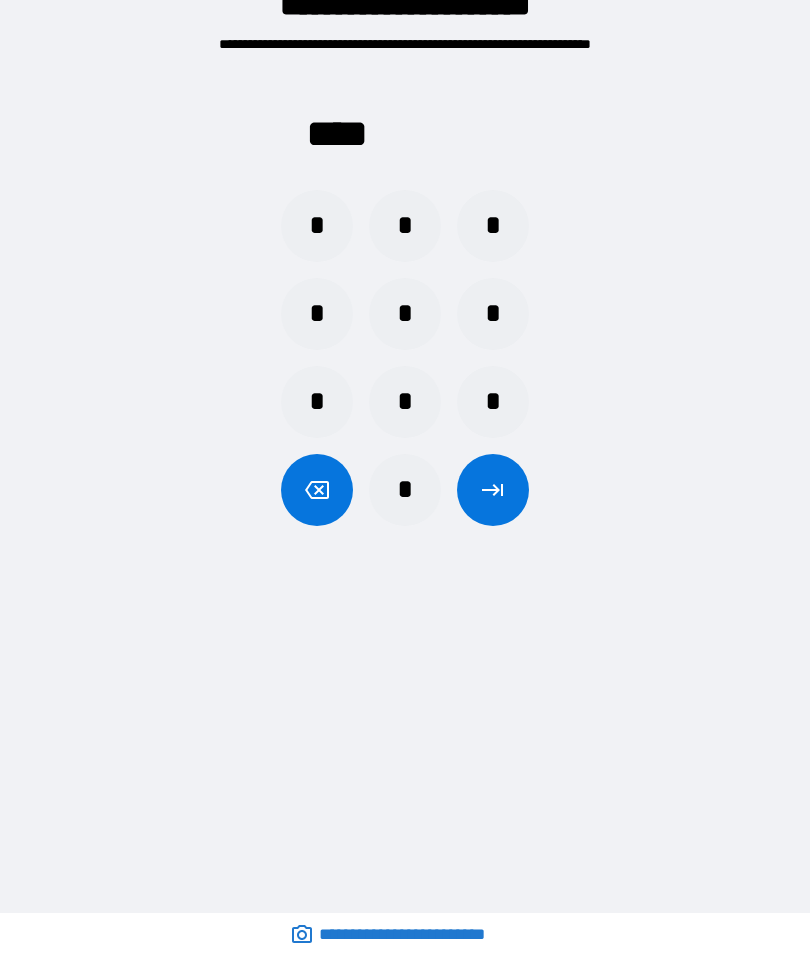 click 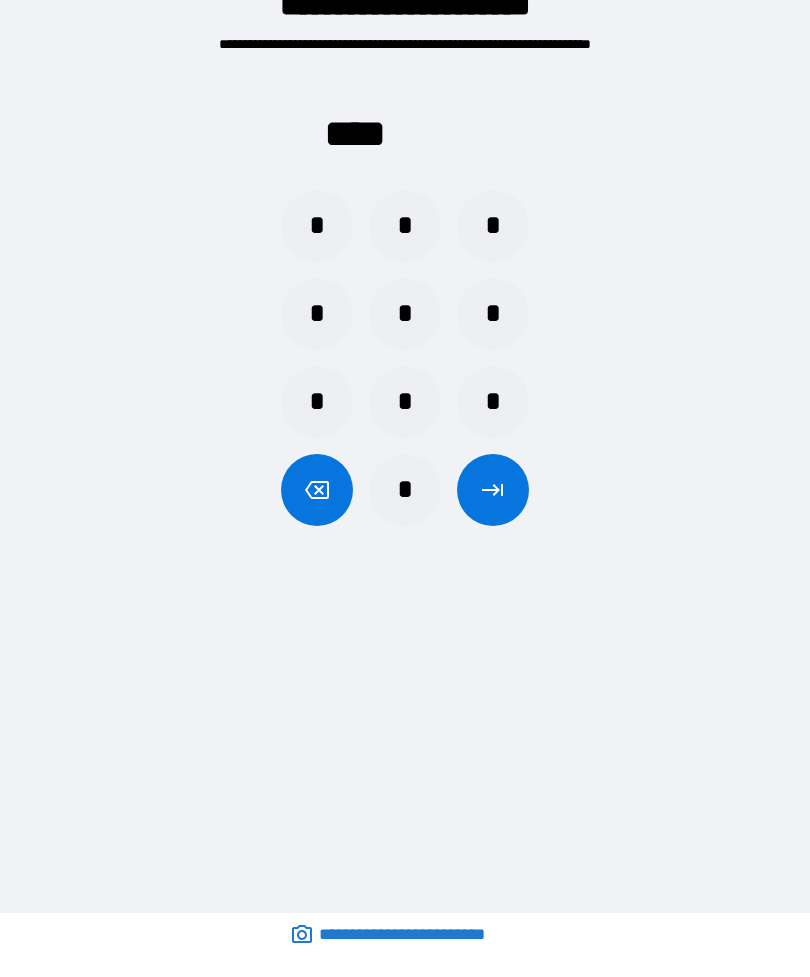 click on "*" at bounding box center (317, 314) 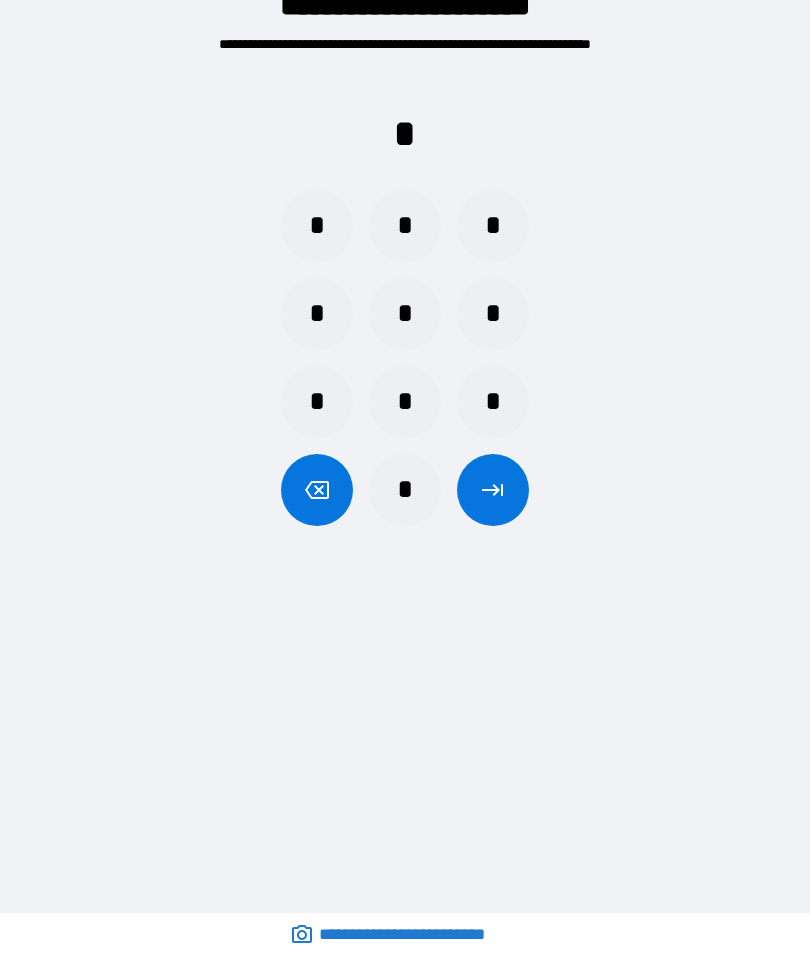 click on "*" at bounding box center (317, 314) 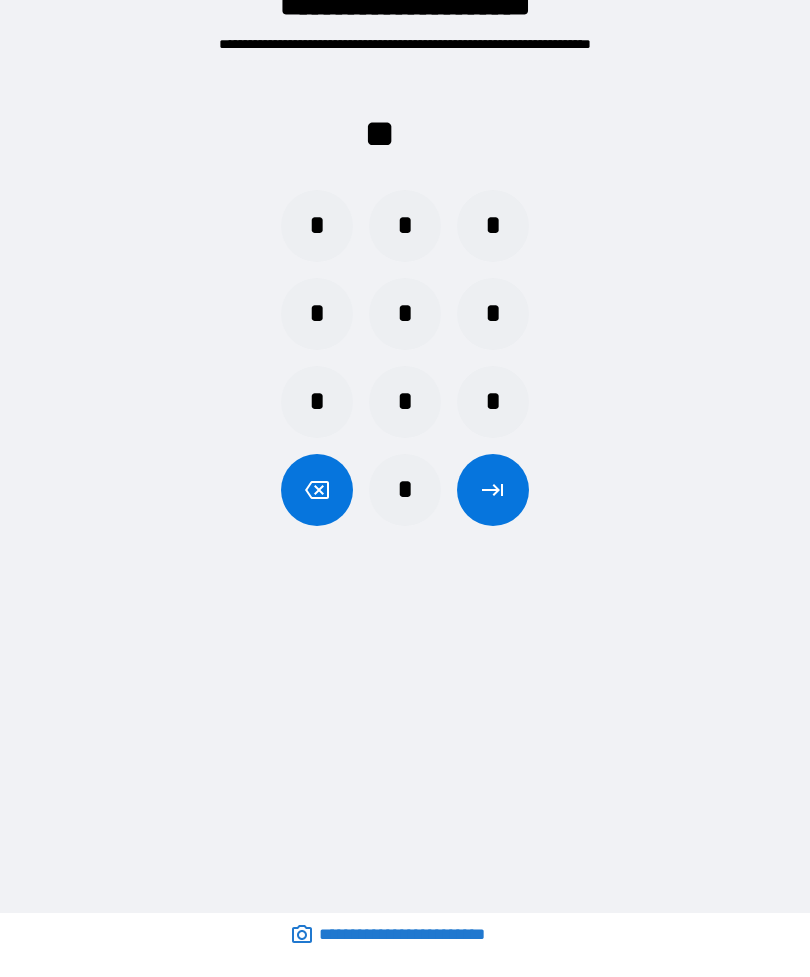 click on "*" at bounding box center (405, 314) 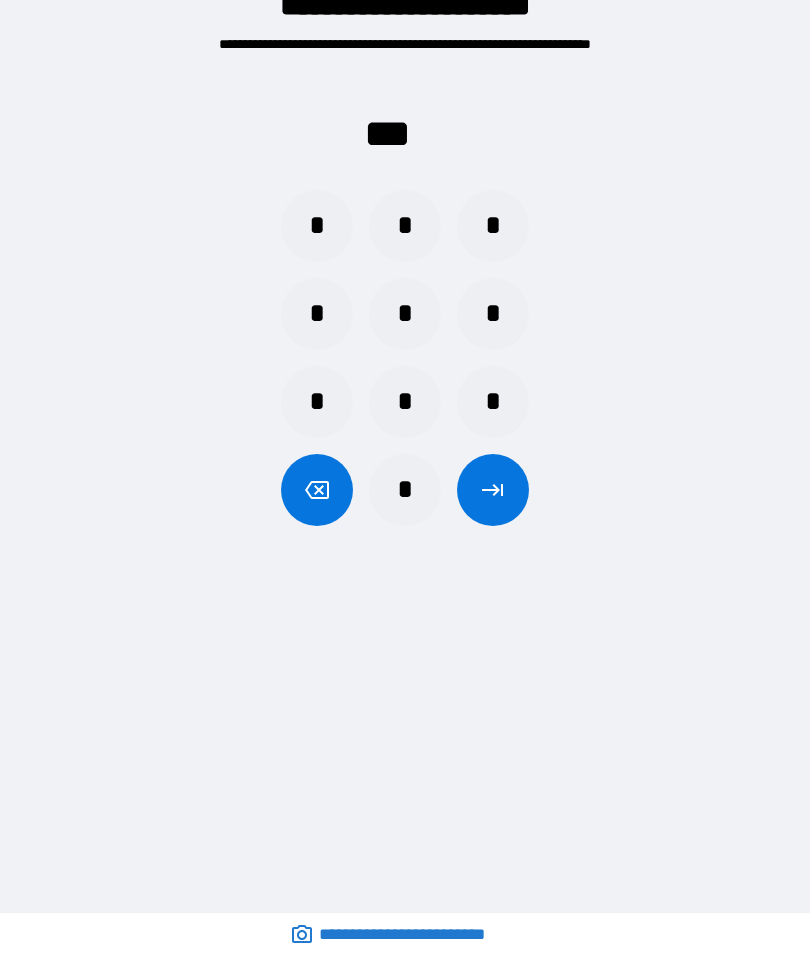 click on "*" at bounding box center (405, 314) 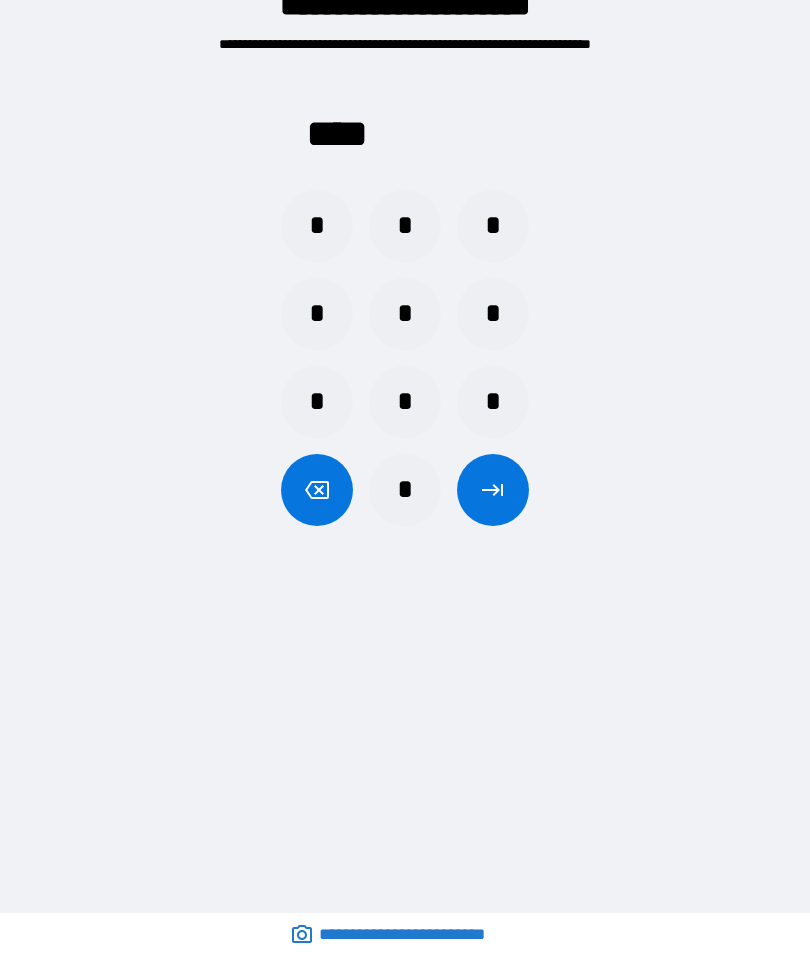 click 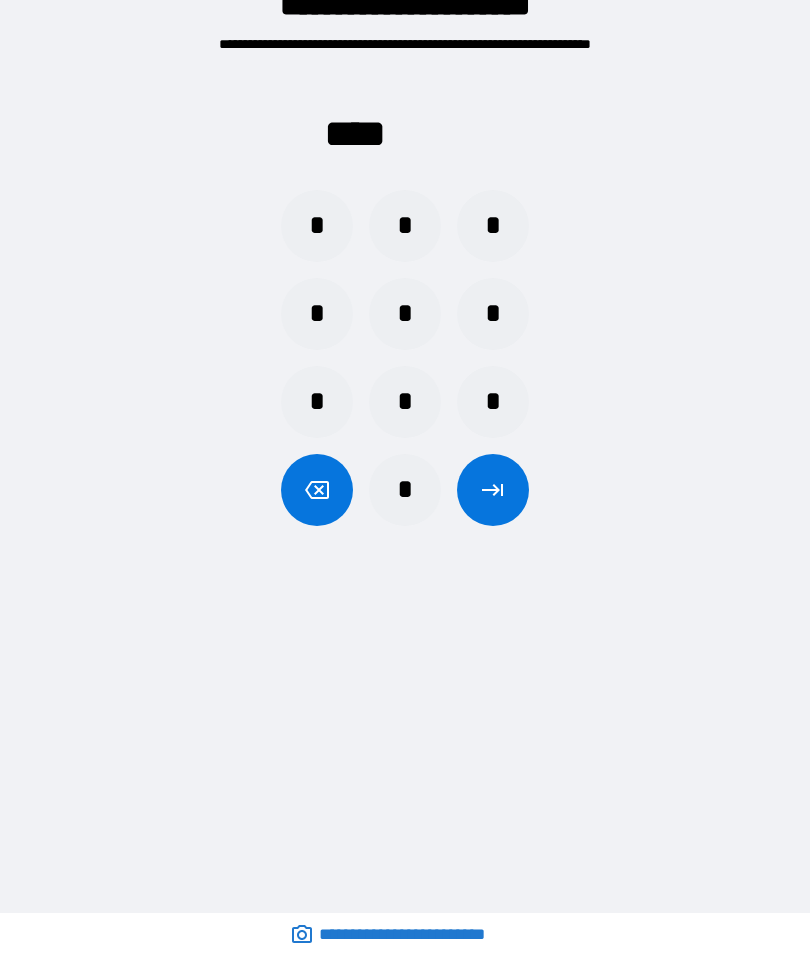 click on "*" at bounding box center (317, 314) 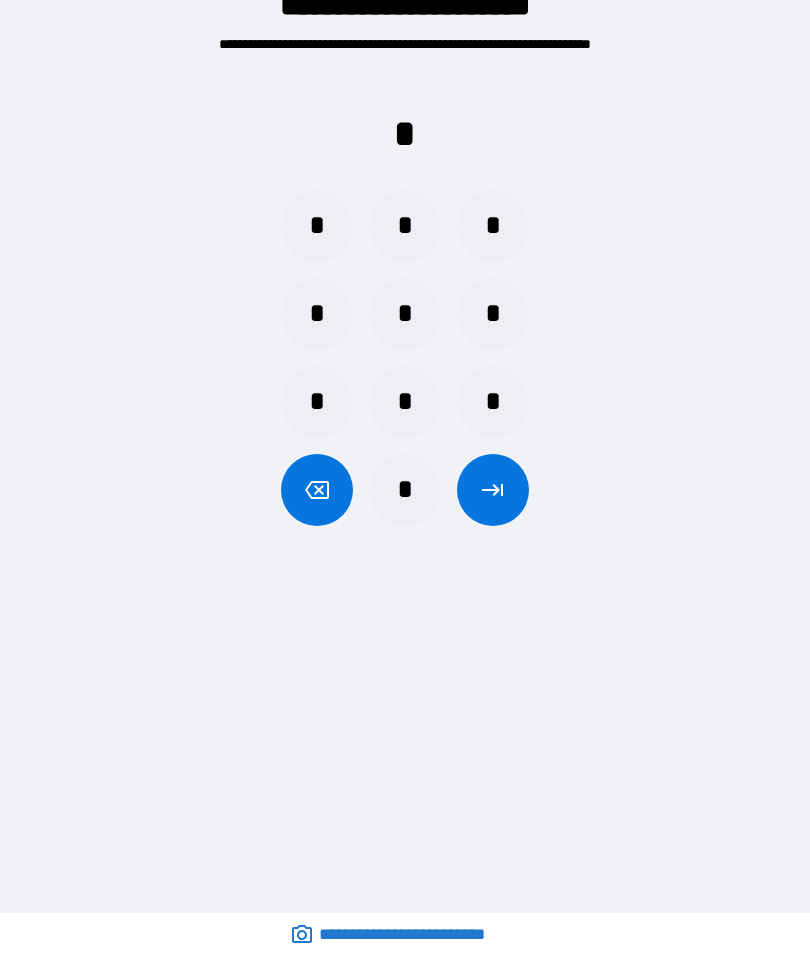 click on "*" at bounding box center (317, 314) 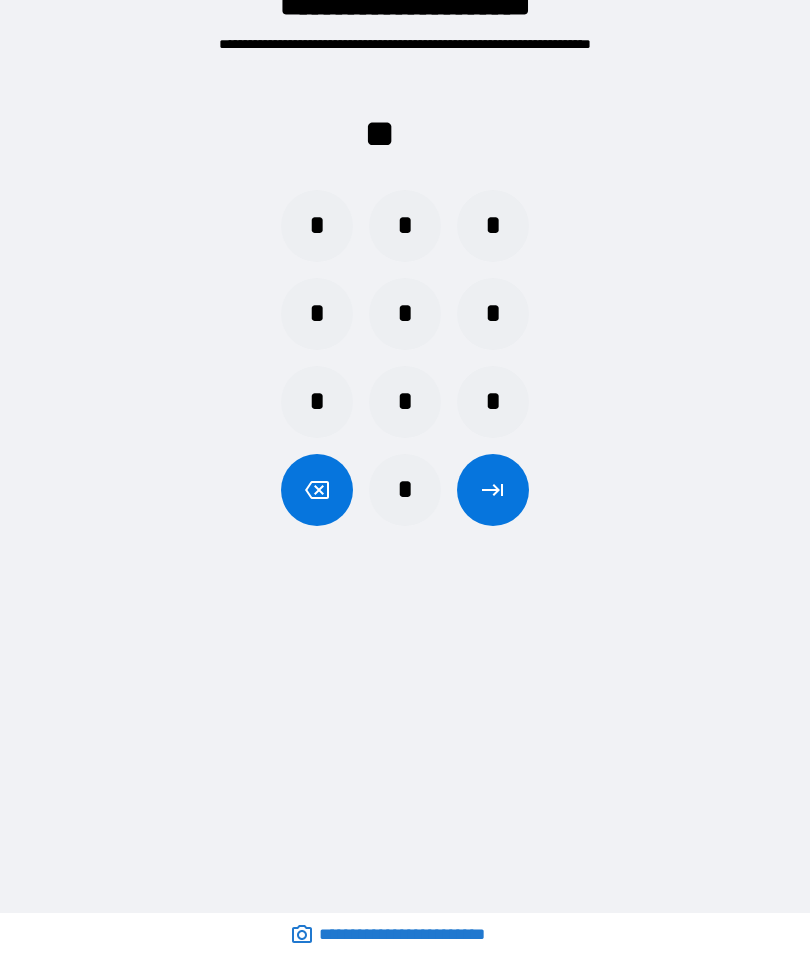 click on "*" at bounding box center (405, 314) 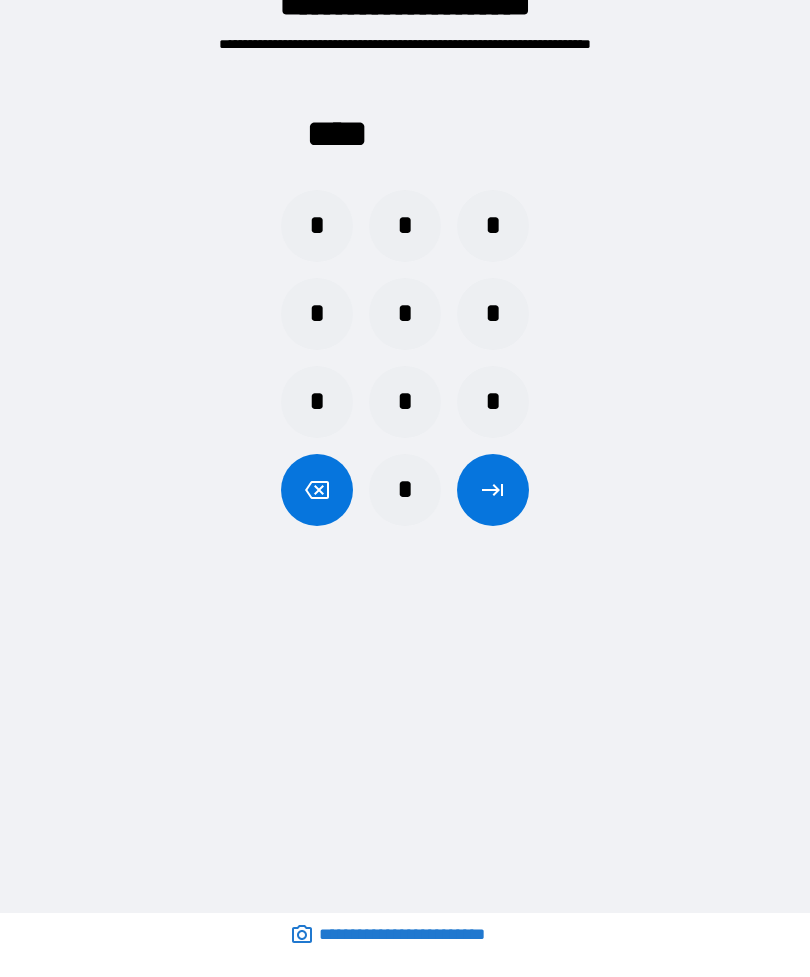 click 